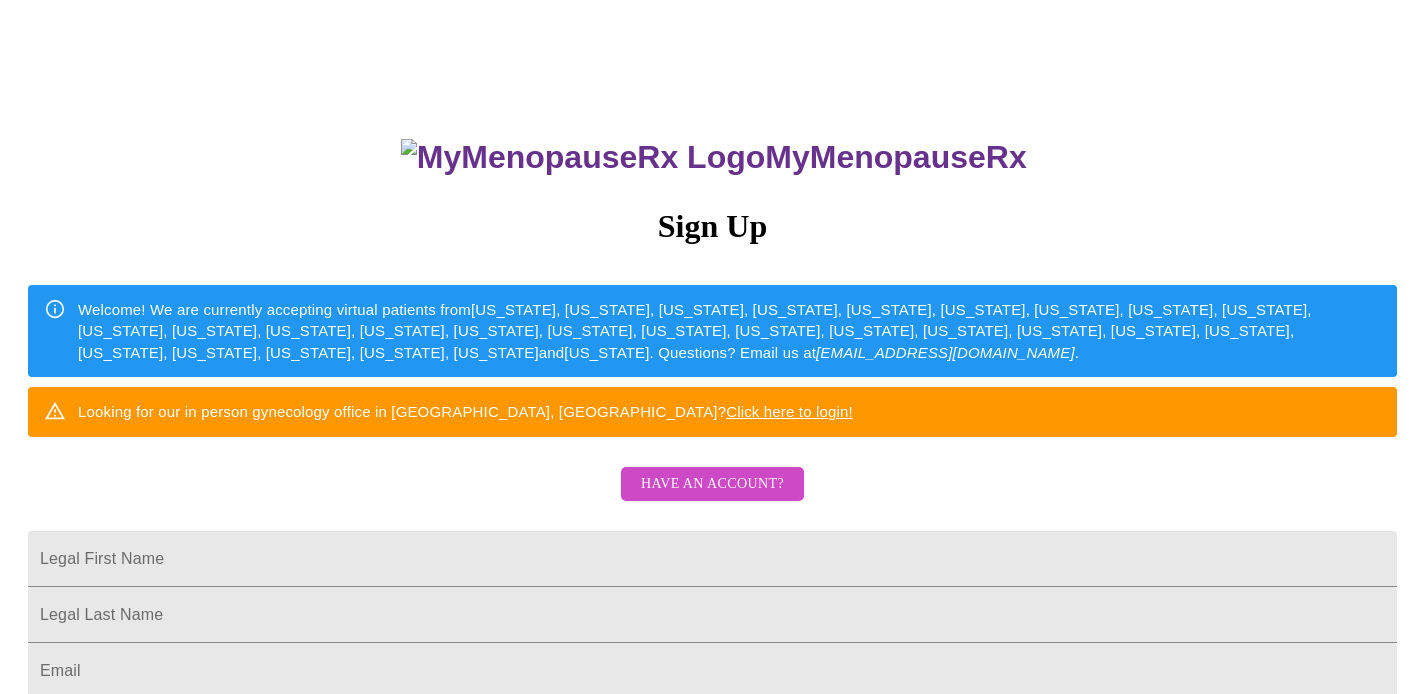 scroll, scrollTop: 0, scrollLeft: 0, axis: both 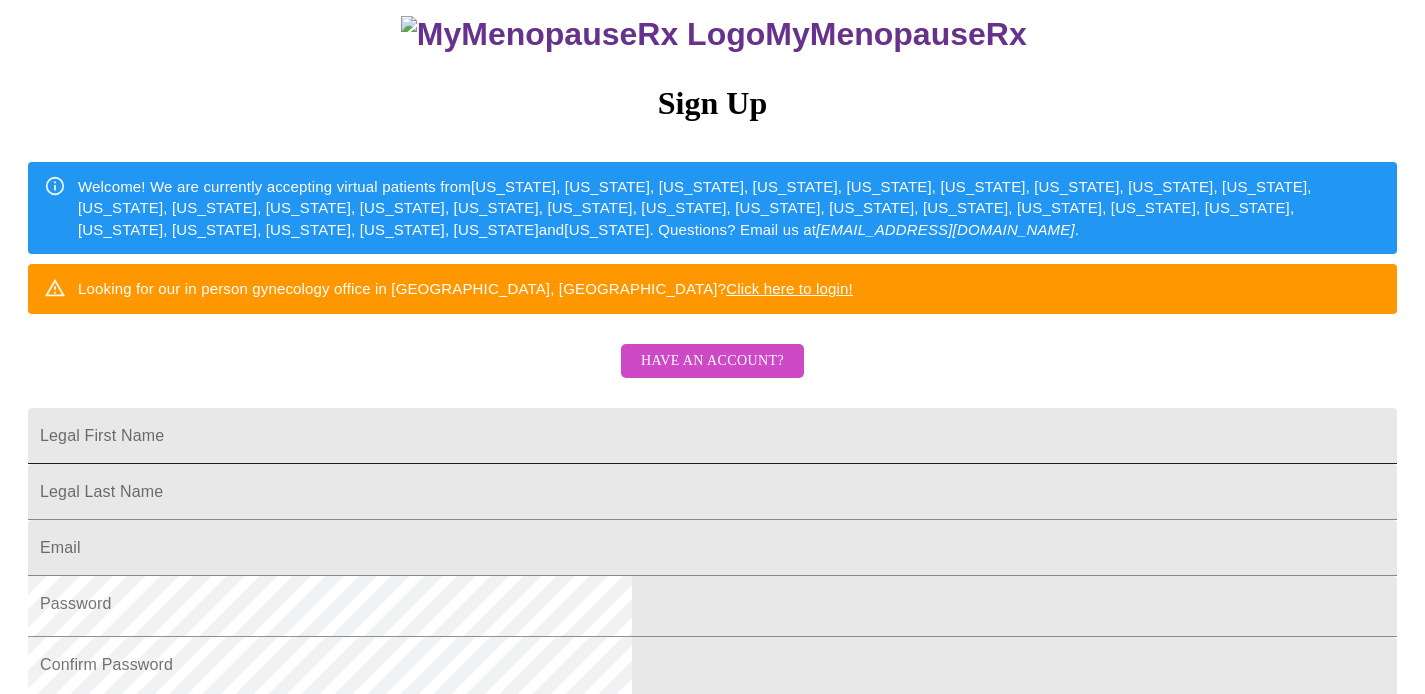click on "Legal First Name" at bounding box center [712, 436] 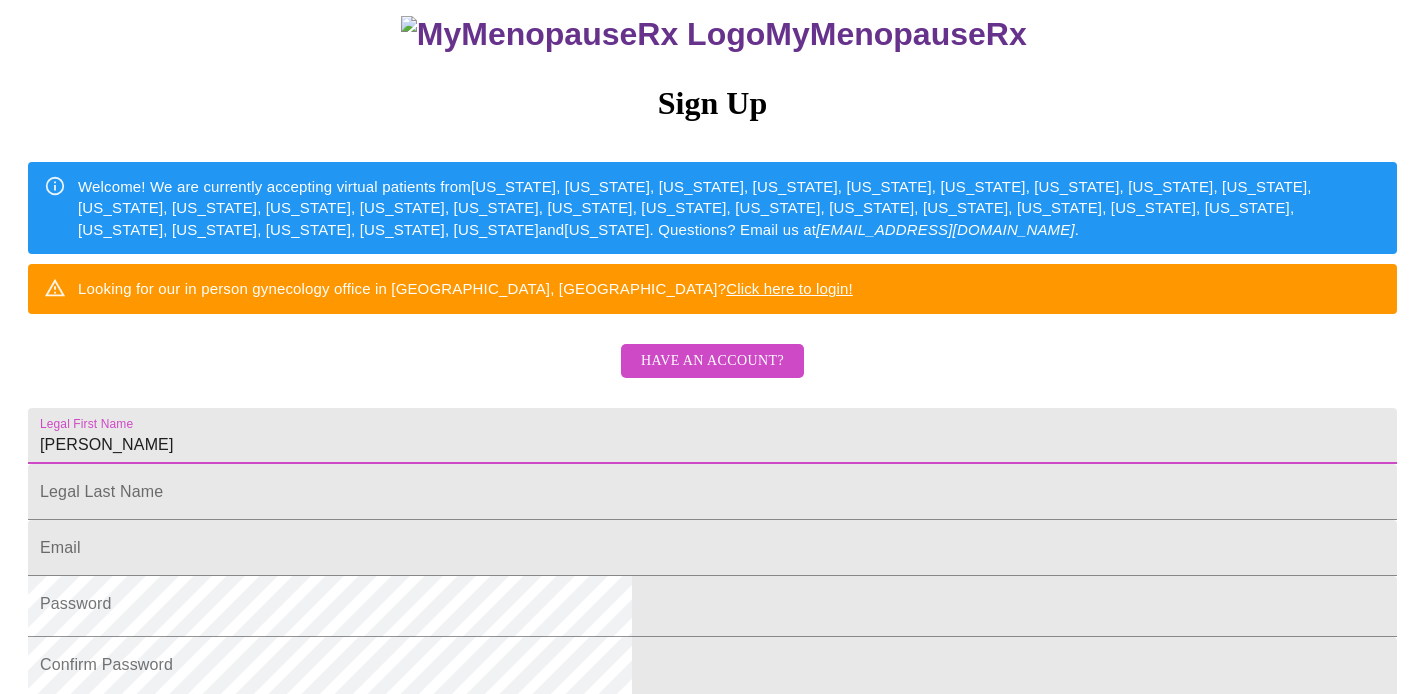 type on "[PERSON_NAME]" 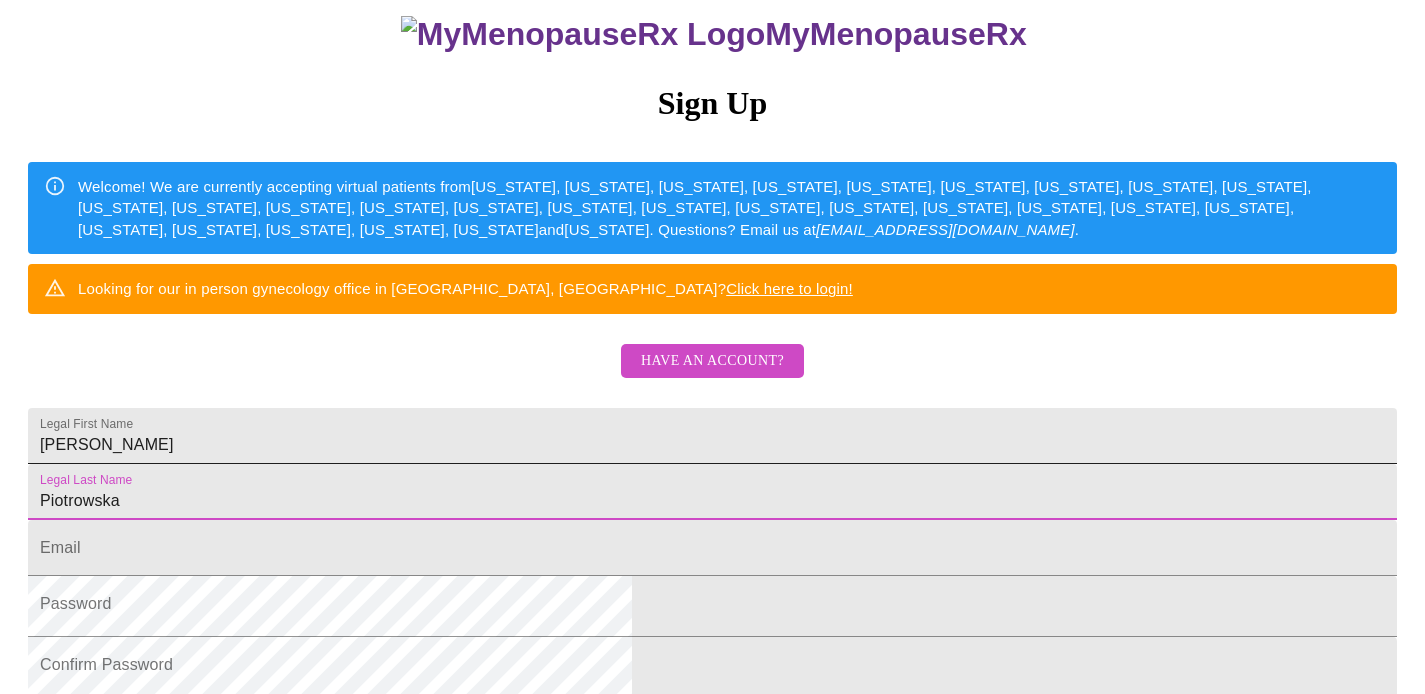 type on "Piotrowska" 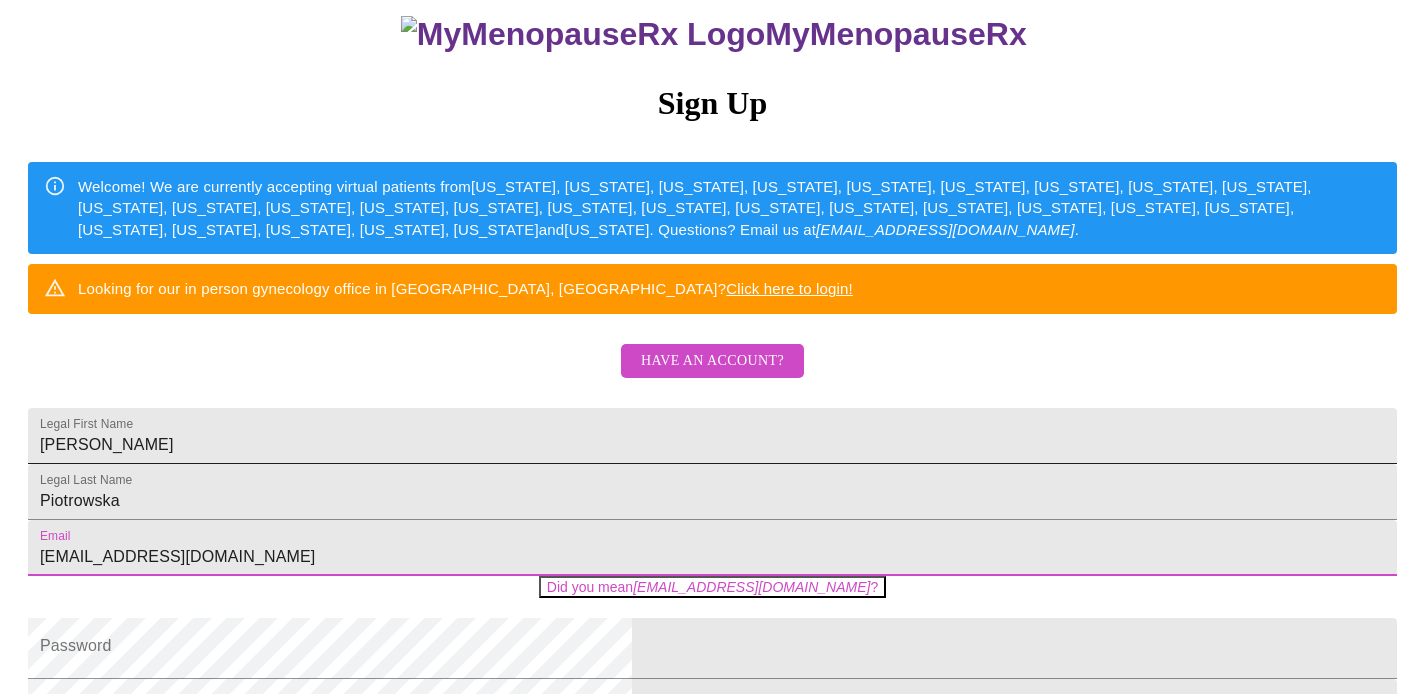 type on "[EMAIL_ADDRESS][DOMAIN_NAME]" 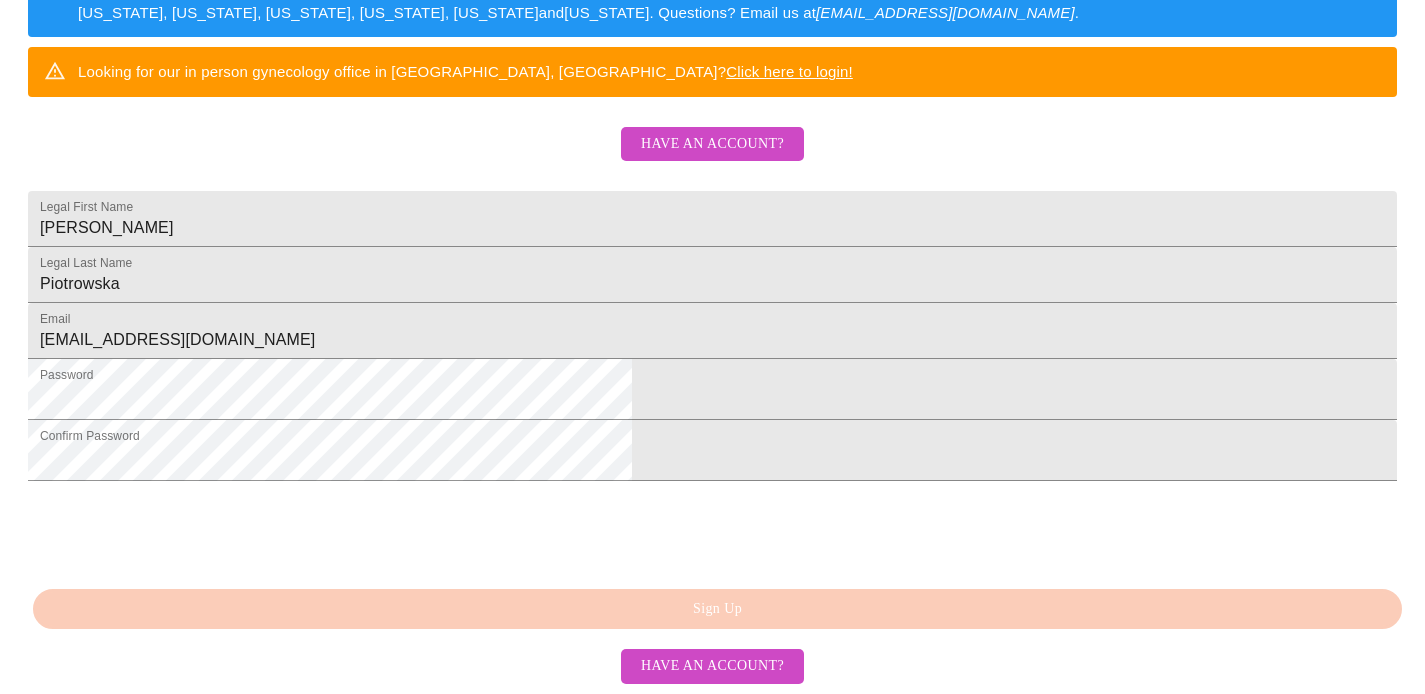 scroll, scrollTop: 569, scrollLeft: 0, axis: vertical 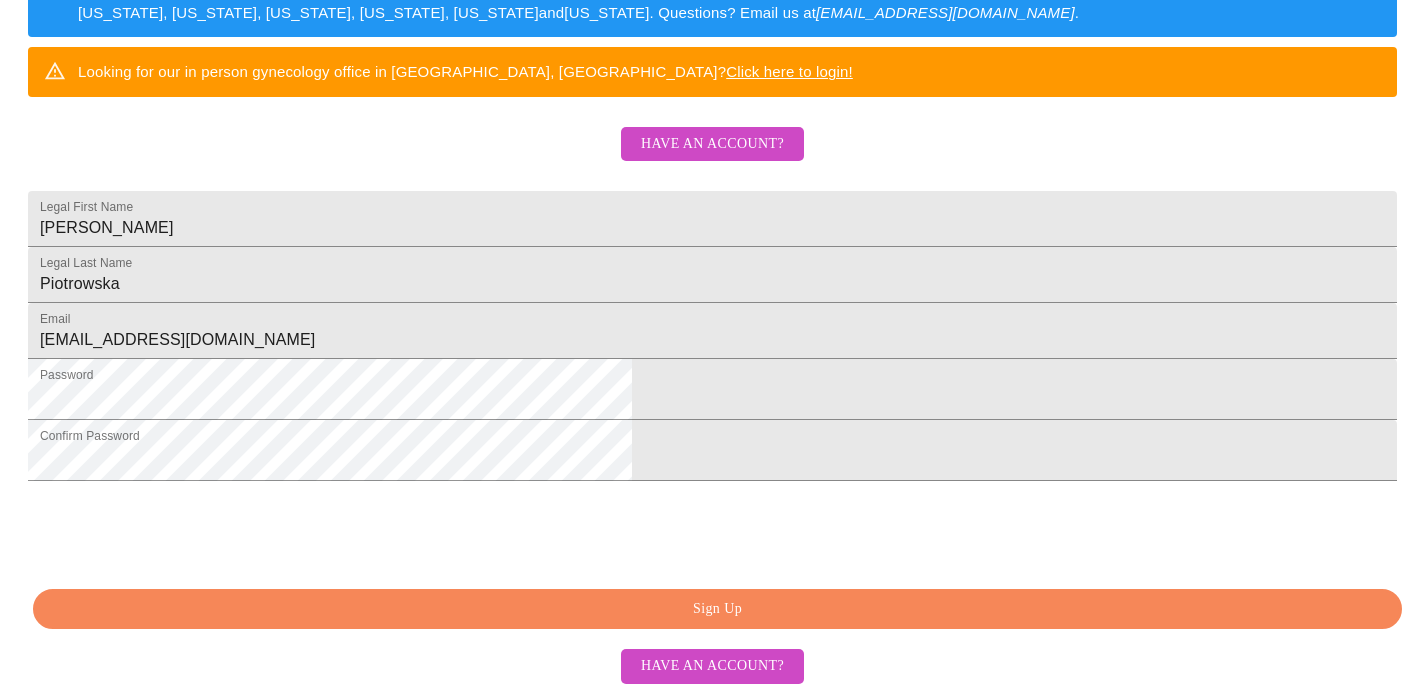 click on "Sign Up" at bounding box center (717, 609) 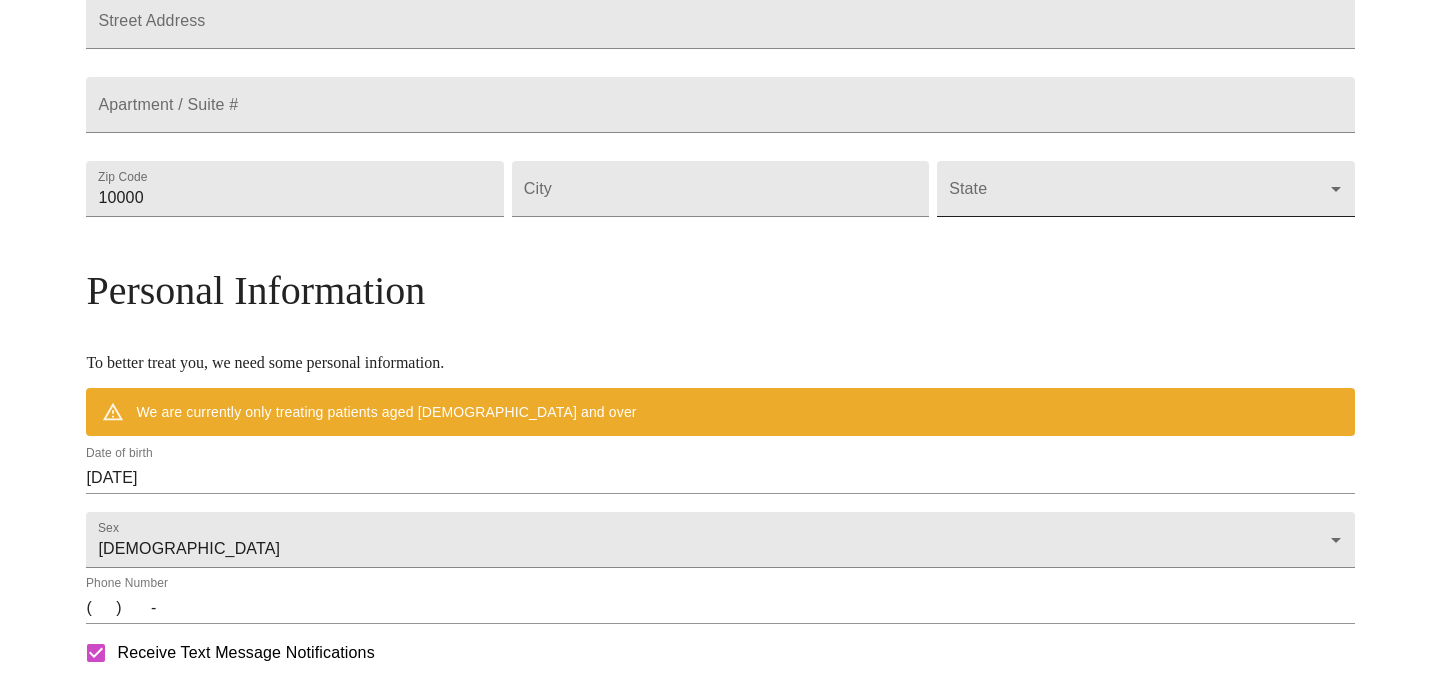 scroll, scrollTop: 484, scrollLeft: 0, axis: vertical 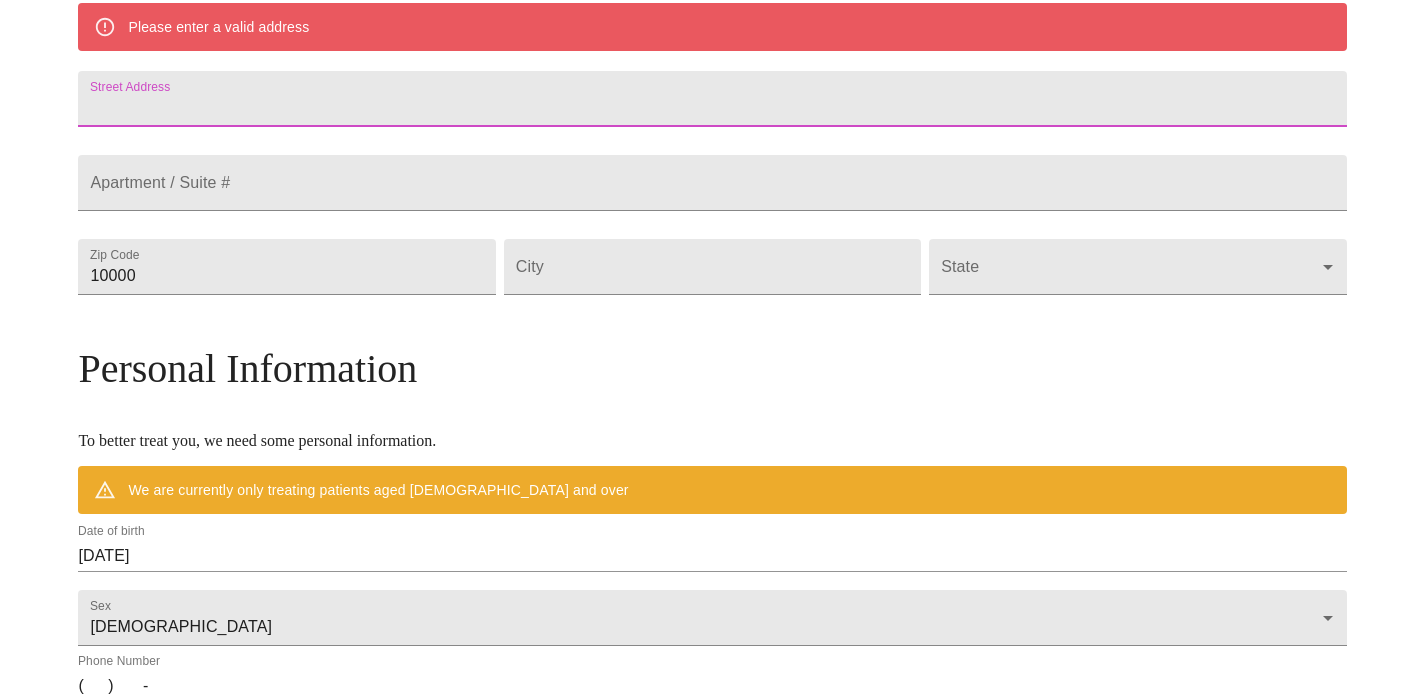 click on "Street Address" at bounding box center [712, 99] 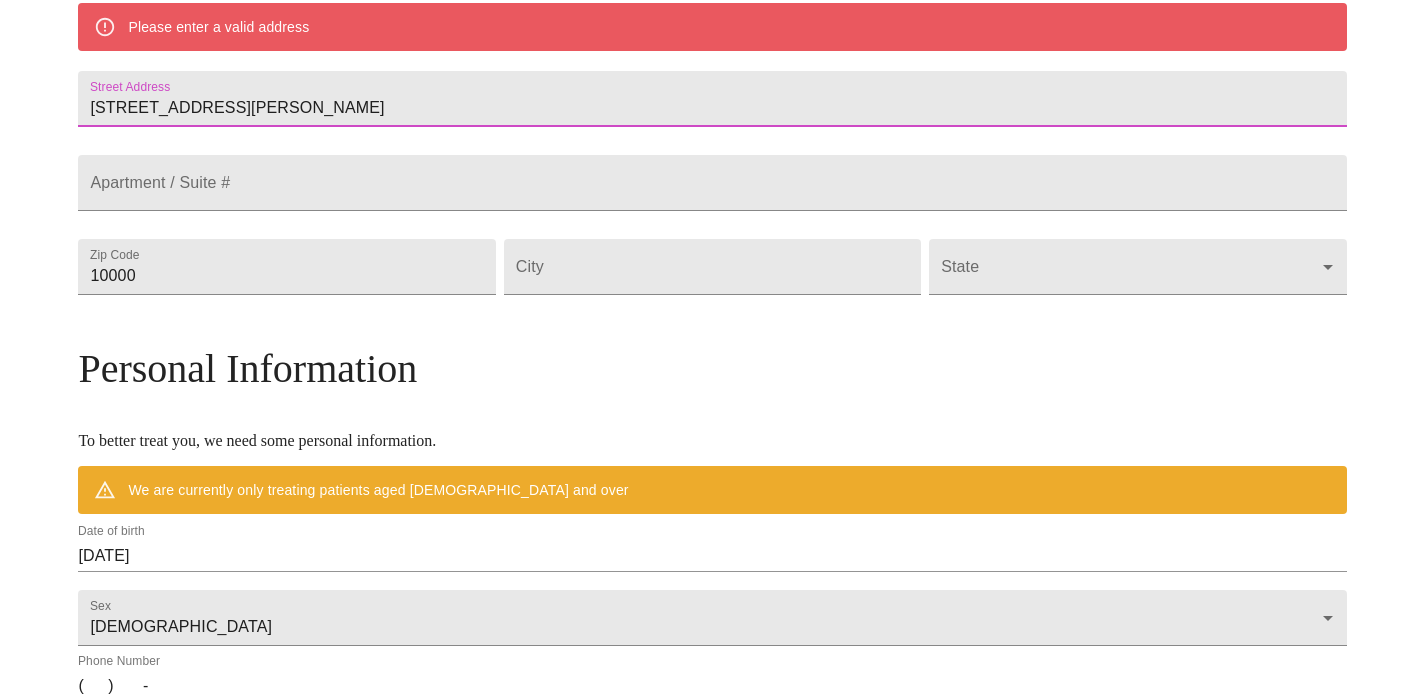 type on "[STREET_ADDRESS][PERSON_NAME]" 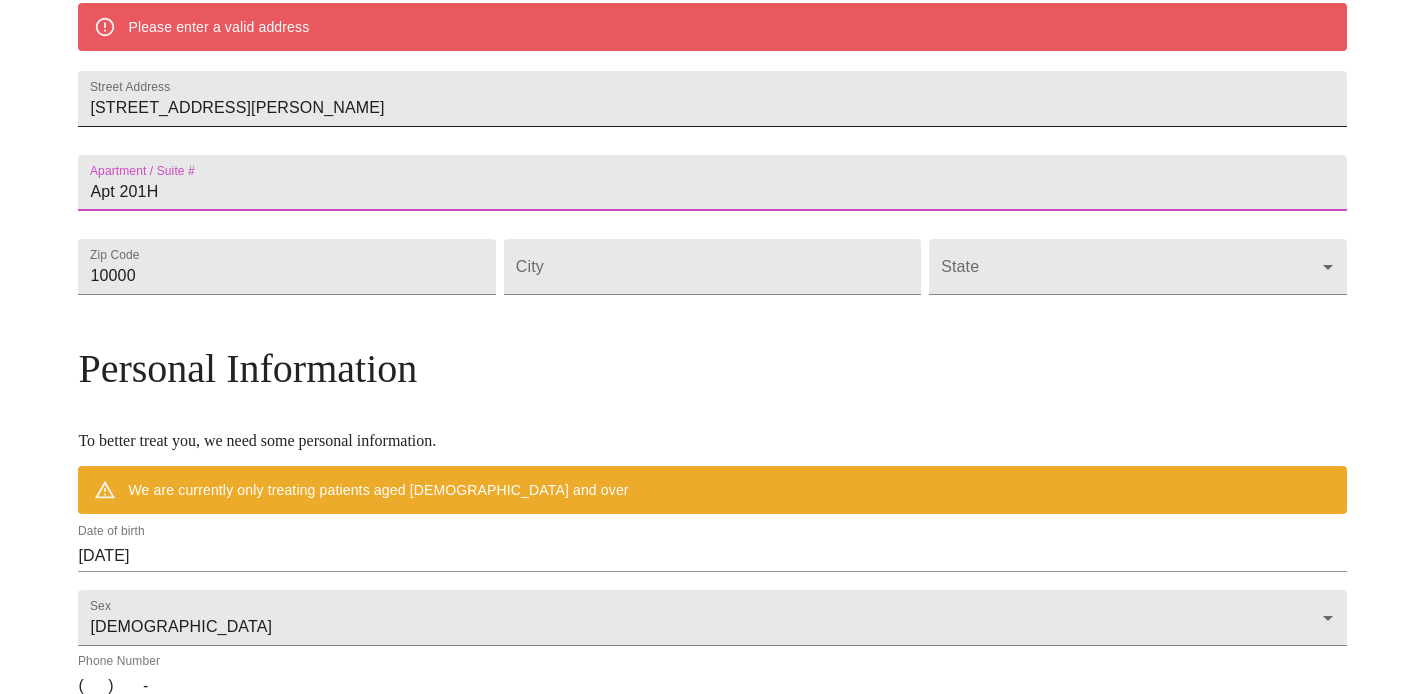 type on "Apt 201H" 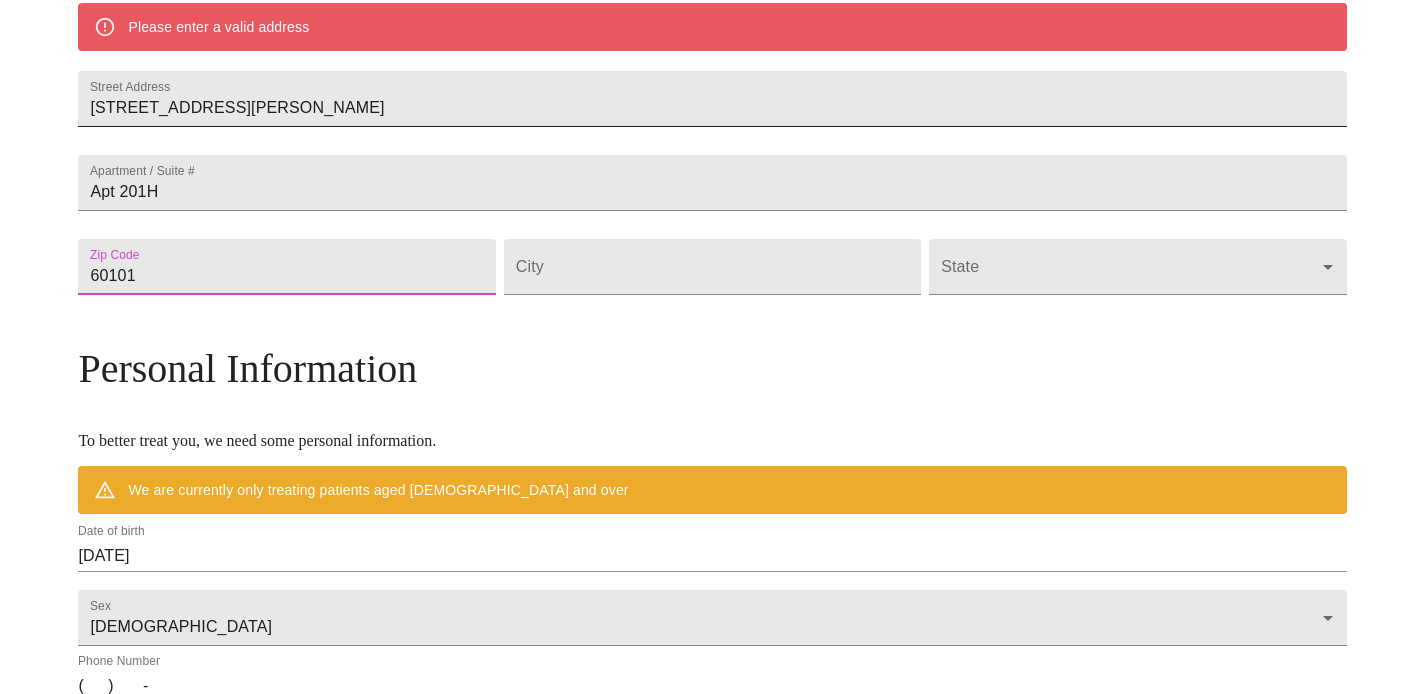 type on "60101" 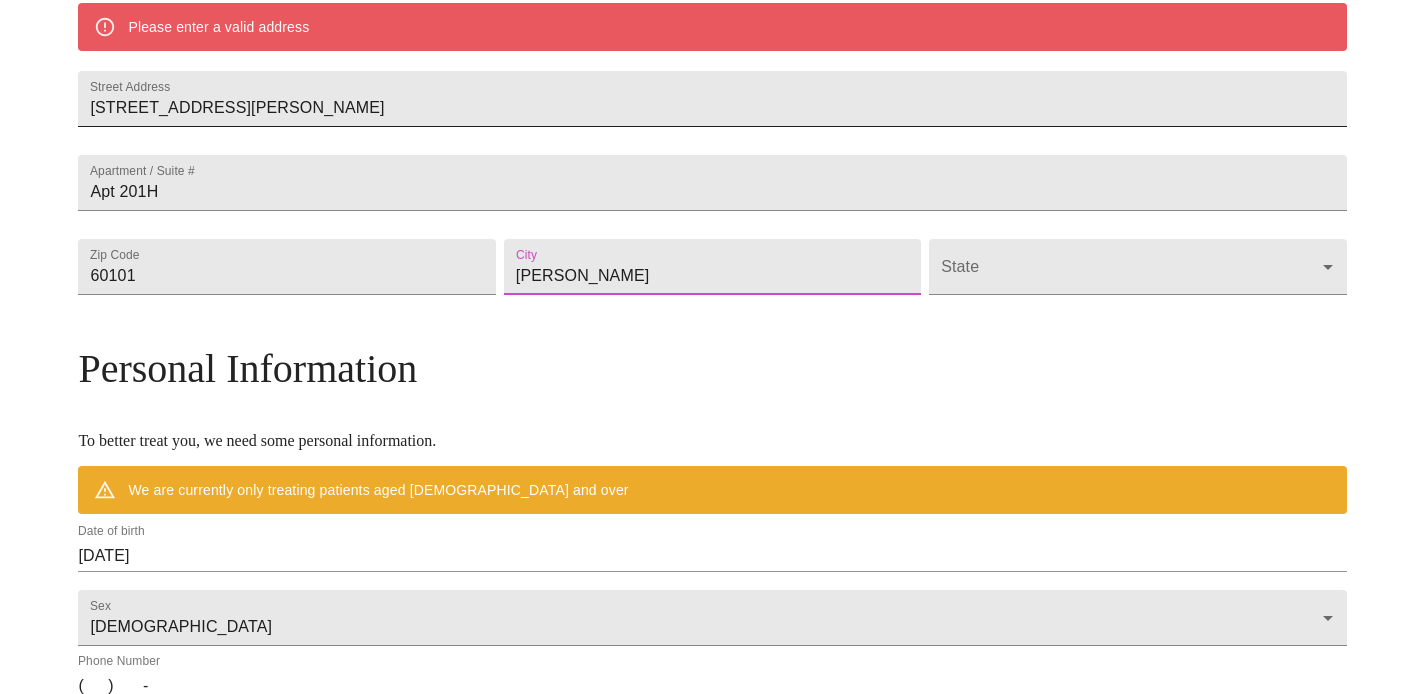 type on "[PERSON_NAME]" 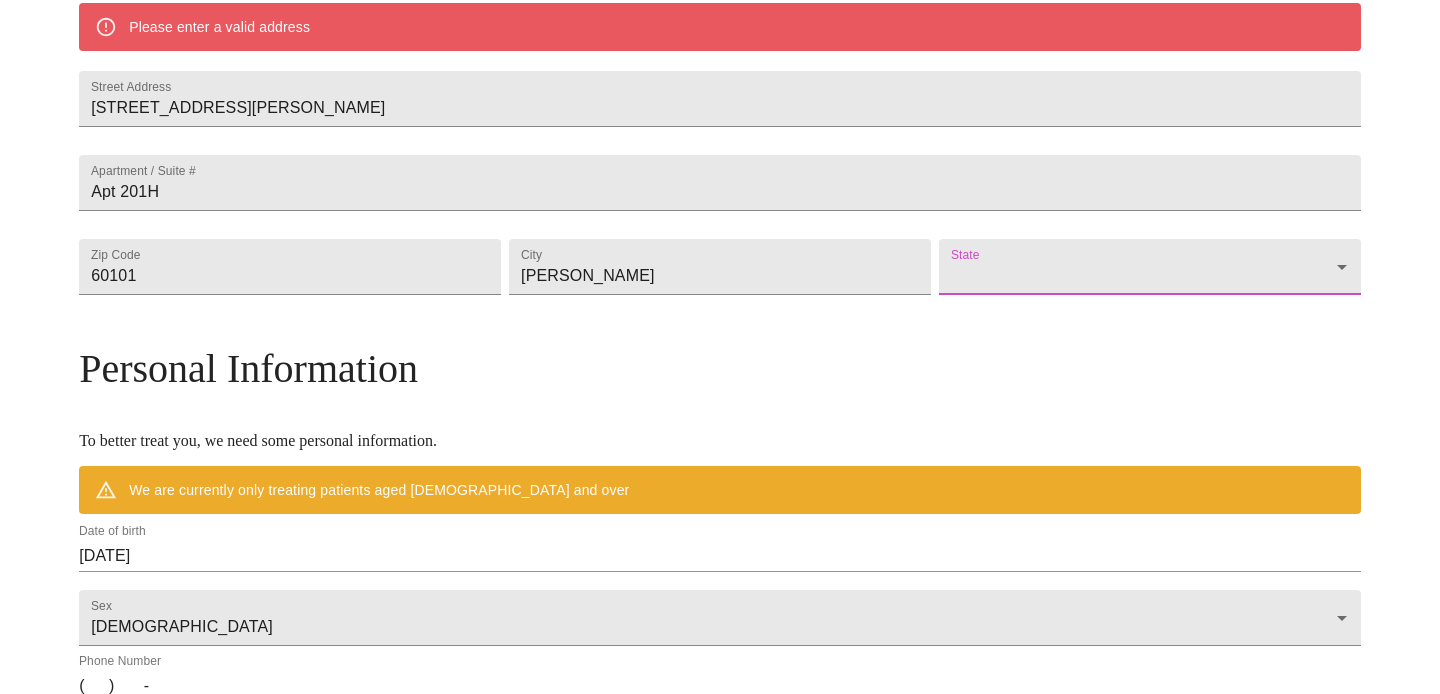 click on "MyMenopauseRx Welcome to MyMenopauseRx Since it's your first time here, you'll need to enter some medical and social information.  We'll guide you through it! Mailing Address We currently are only supporting patients from  [US_STATE], [US_STATE], [US_STATE], [US_STATE], [US_STATE], [US_STATE], [US_STATE], [US_STATE], [US_STATE], [US_STATE], [US_STATE], [US_STATE], [US_STATE], [US_STATE], [US_STATE], [US_STATE], [US_STATE], [US_STATE], [US_STATE], [US_STATE], [US_STATE], [US_STATE], [US_STATE], [US_STATE], [US_STATE], [US_STATE], [US_STATE], [US_STATE]  and  [US_STATE] . If you live elsewhere, reach out to us at  [EMAIL_ADDRESS][DOMAIN_NAME] . Please enter a valid address Street Address [STREET_ADDRESS][GEOGRAPHIC_DATA][PERSON_NAME] Zip Code [GEOGRAPHIC_DATA] ​ Personal Information To better treat you, we need some personal information. We are currently only treating patients aged [DEMOGRAPHIC_DATA] and over Date of birth [DEMOGRAPHIC_DATA] Sex [DEMOGRAPHIC_DATA] [DEMOGRAPHIC_DATA] Phone Number (   )    - Receive Text Message Notifications Terms of Service & Privacy Policy By  Continuing Terms of Service ." at bounding box center (720, 303) 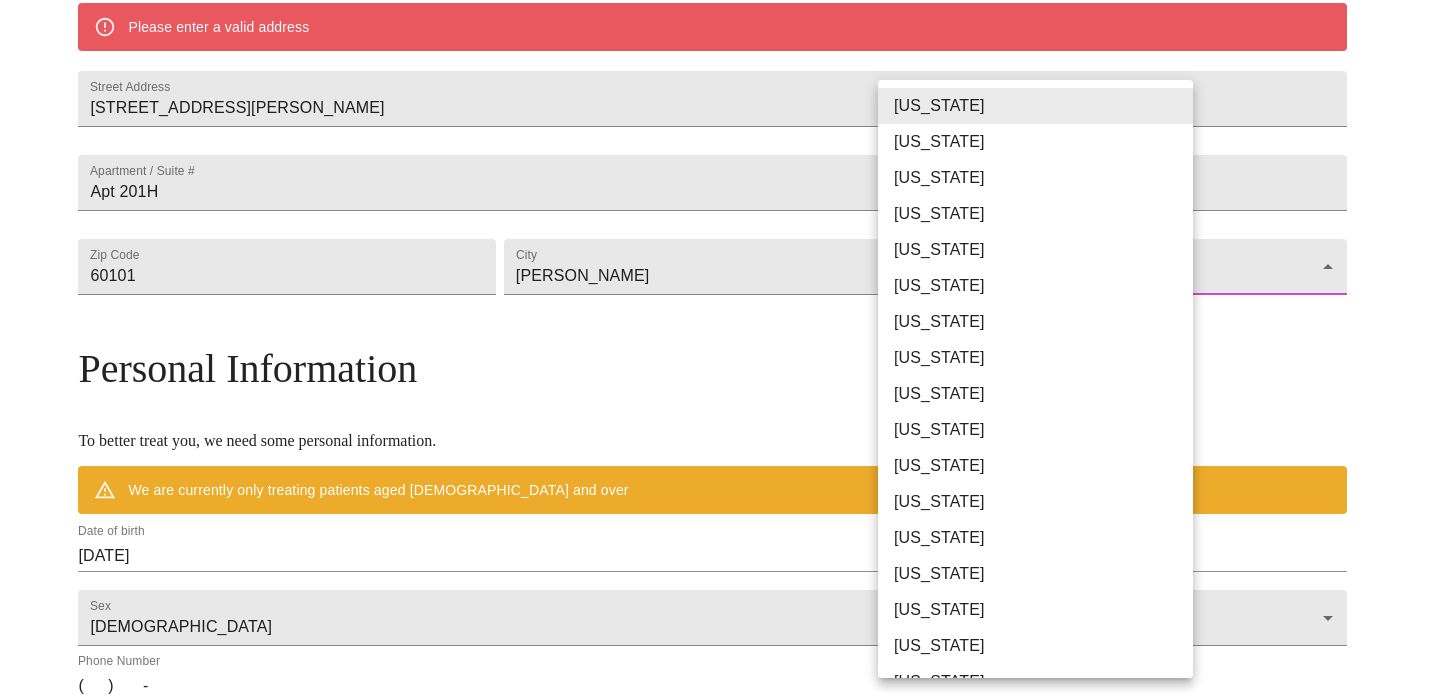 click on "[US_STATE]" at bounding box center [1043, 538] 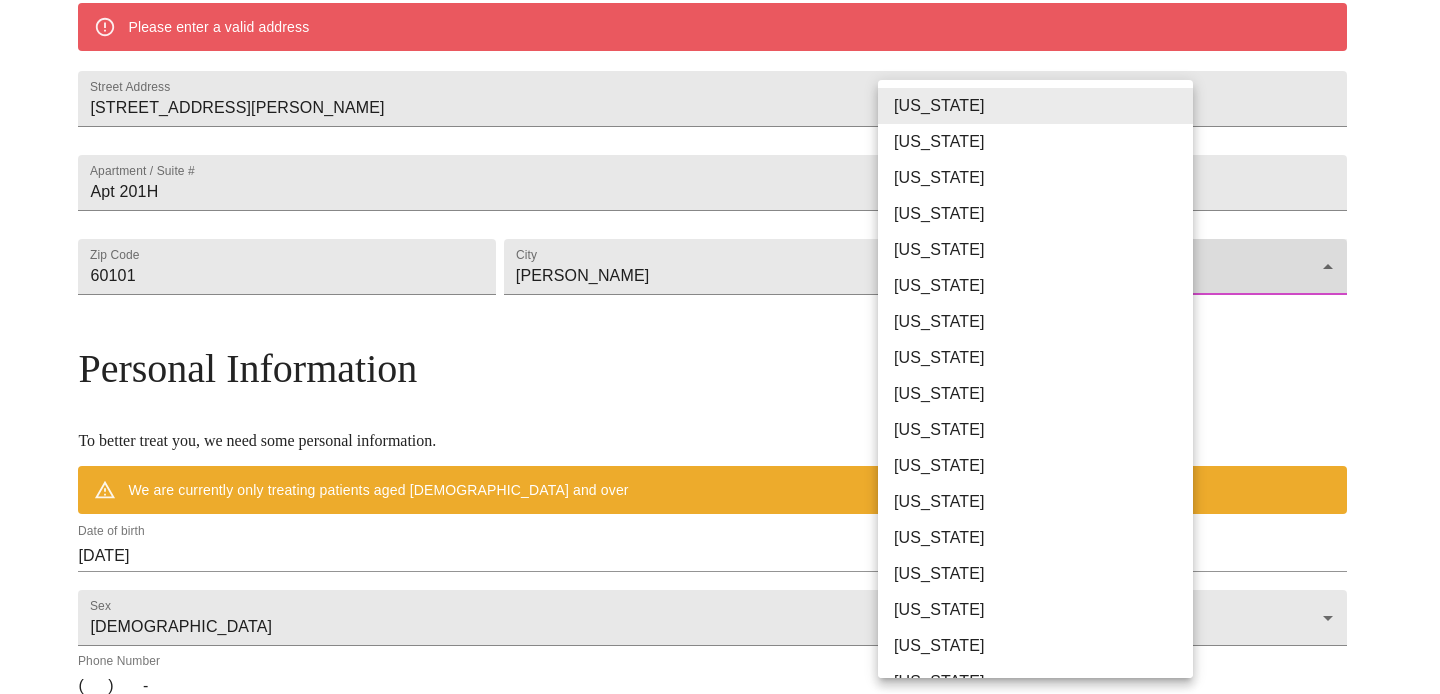 type on "[US_STATE]" 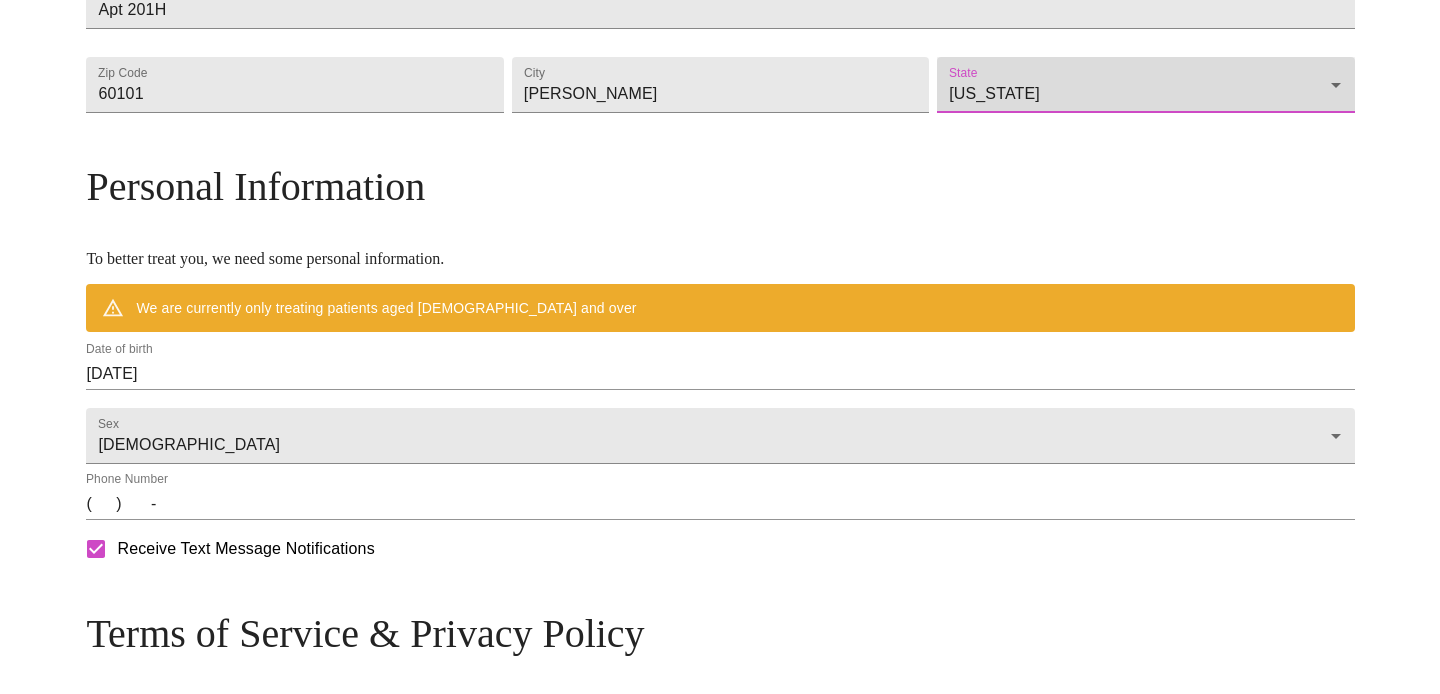 scroll, scrollTop: 625, scrollLeft: 0, axis: vertical 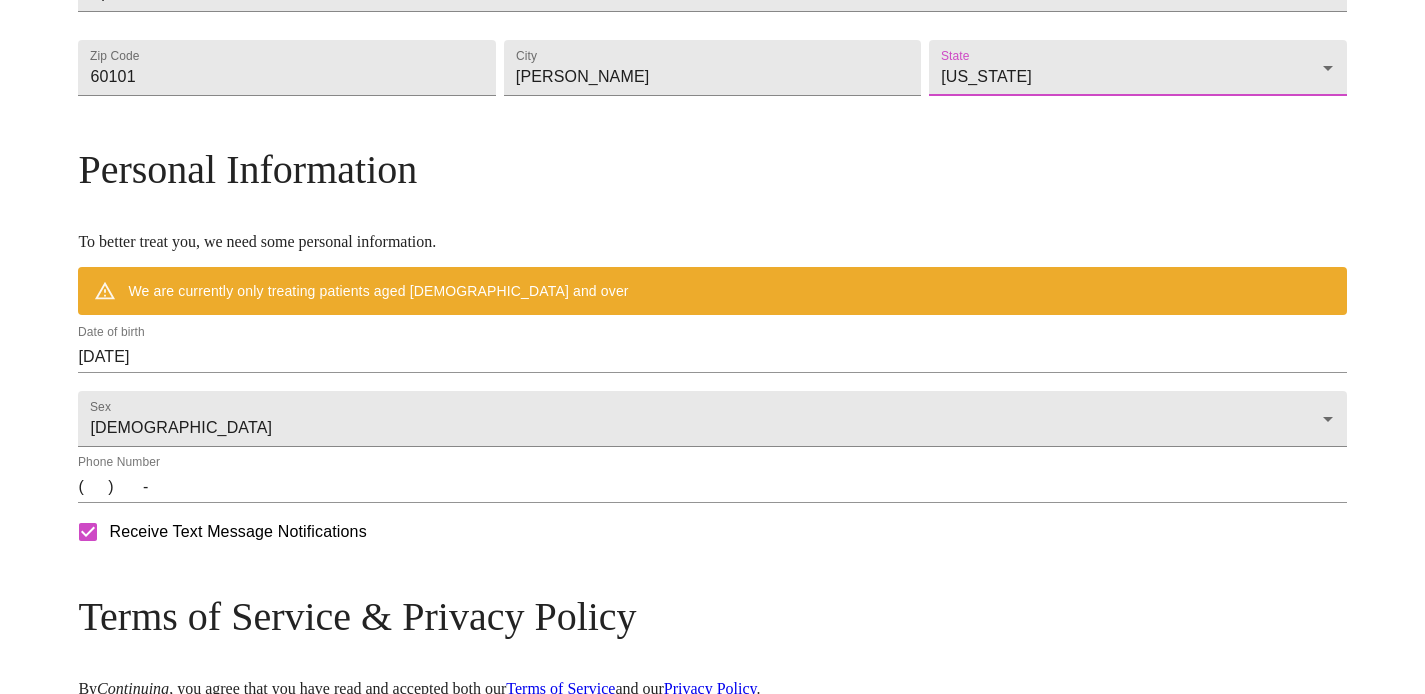 click on "[DATE]" at bounding box center (712, 357) 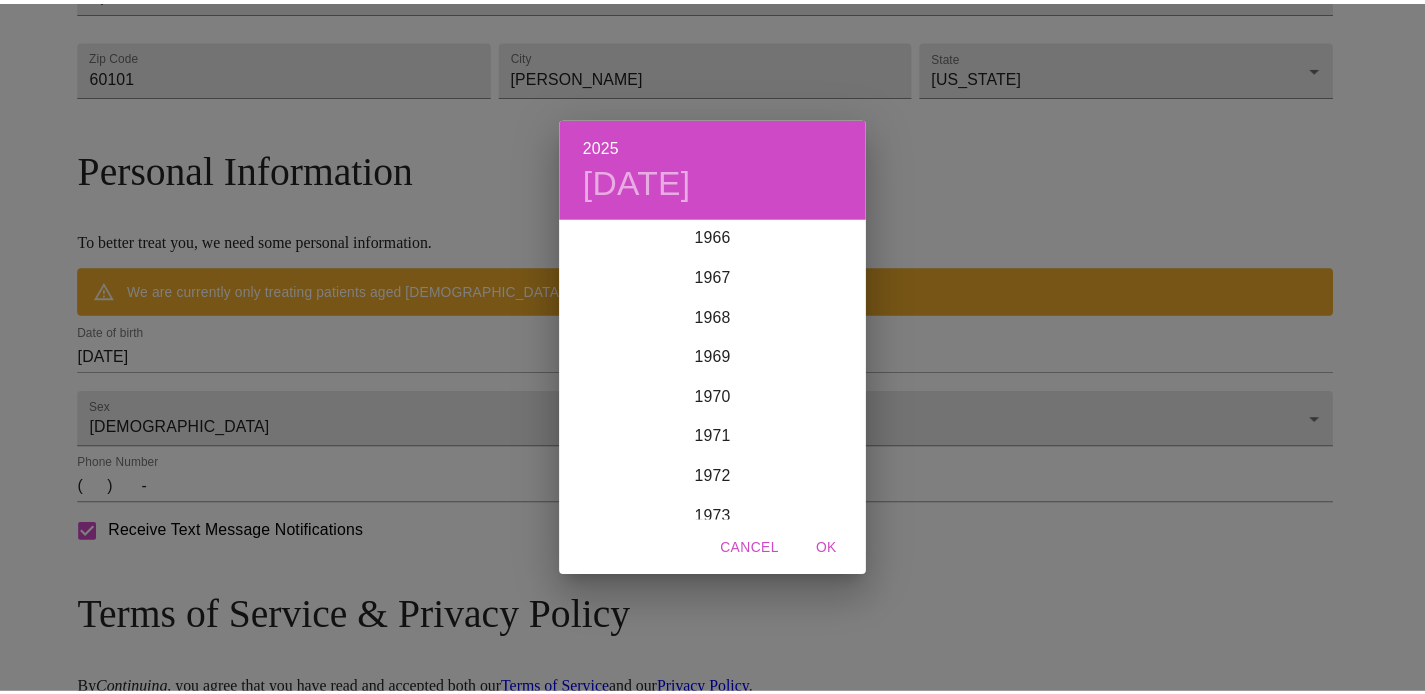 scroll, scrollTop: 2891, scrollLeft: 0, axis: vertical 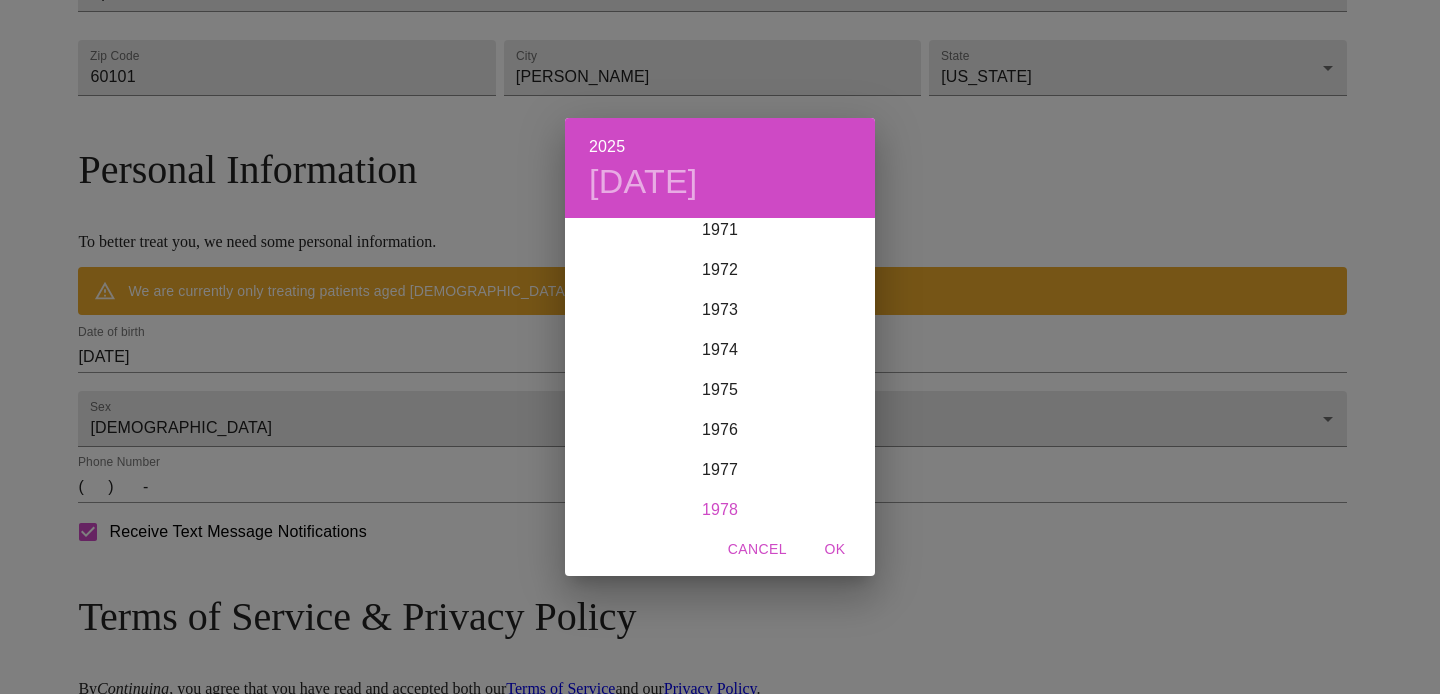 click on "1978" at bounding box center [720, 510] 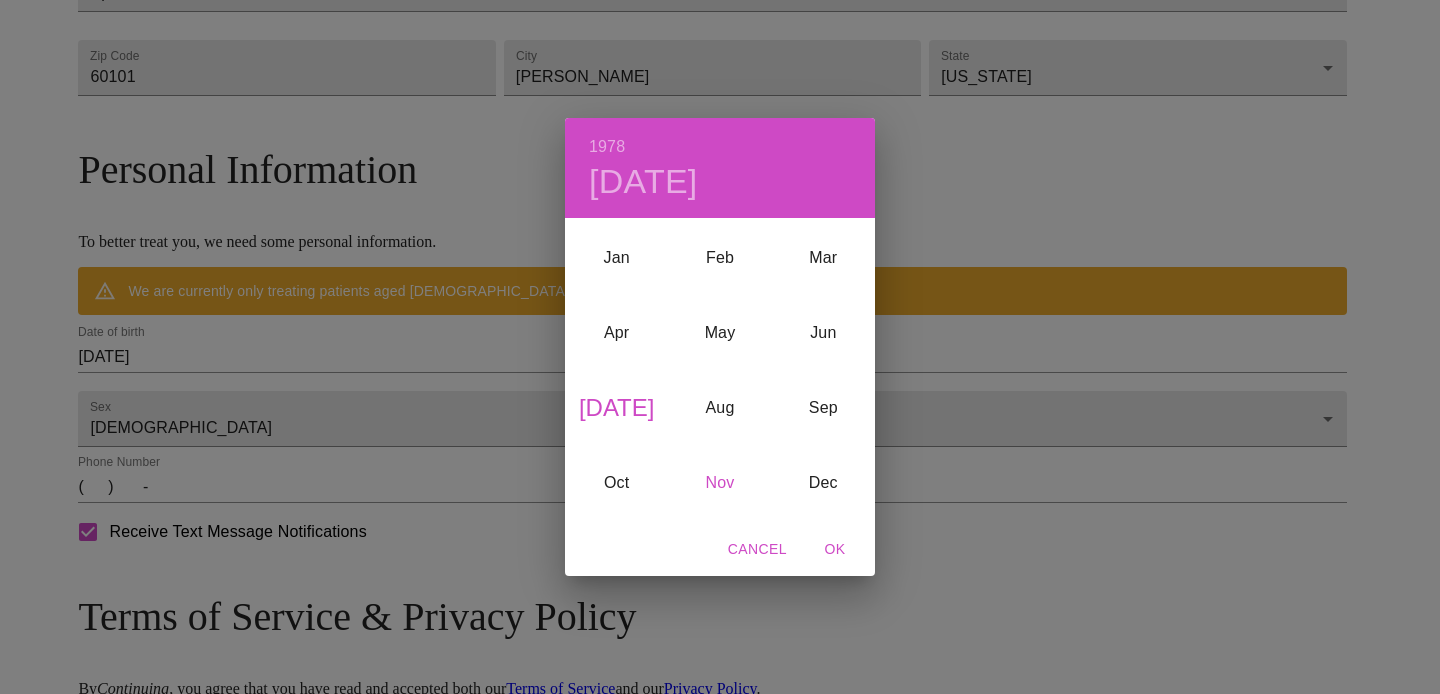 click on "Nov" at bounding box center (719, 483) 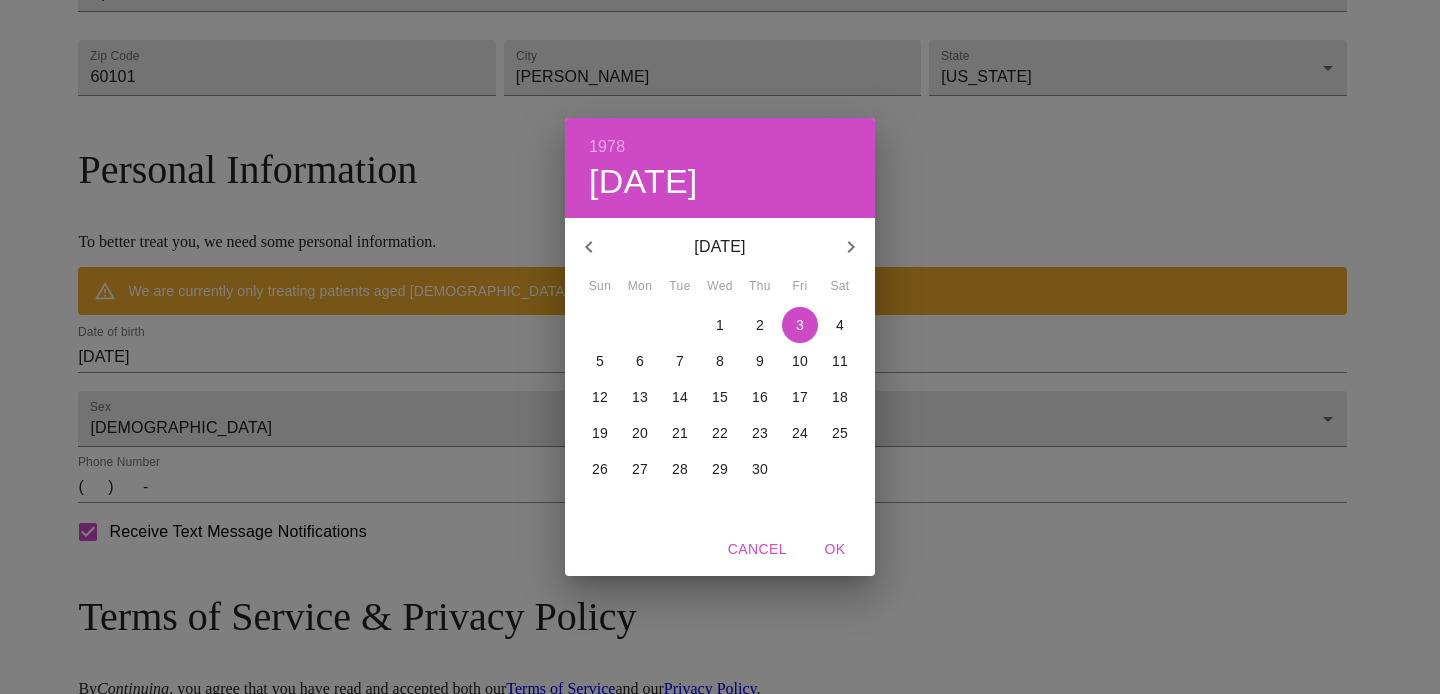 click on "3" at bounding box center (800, 325) 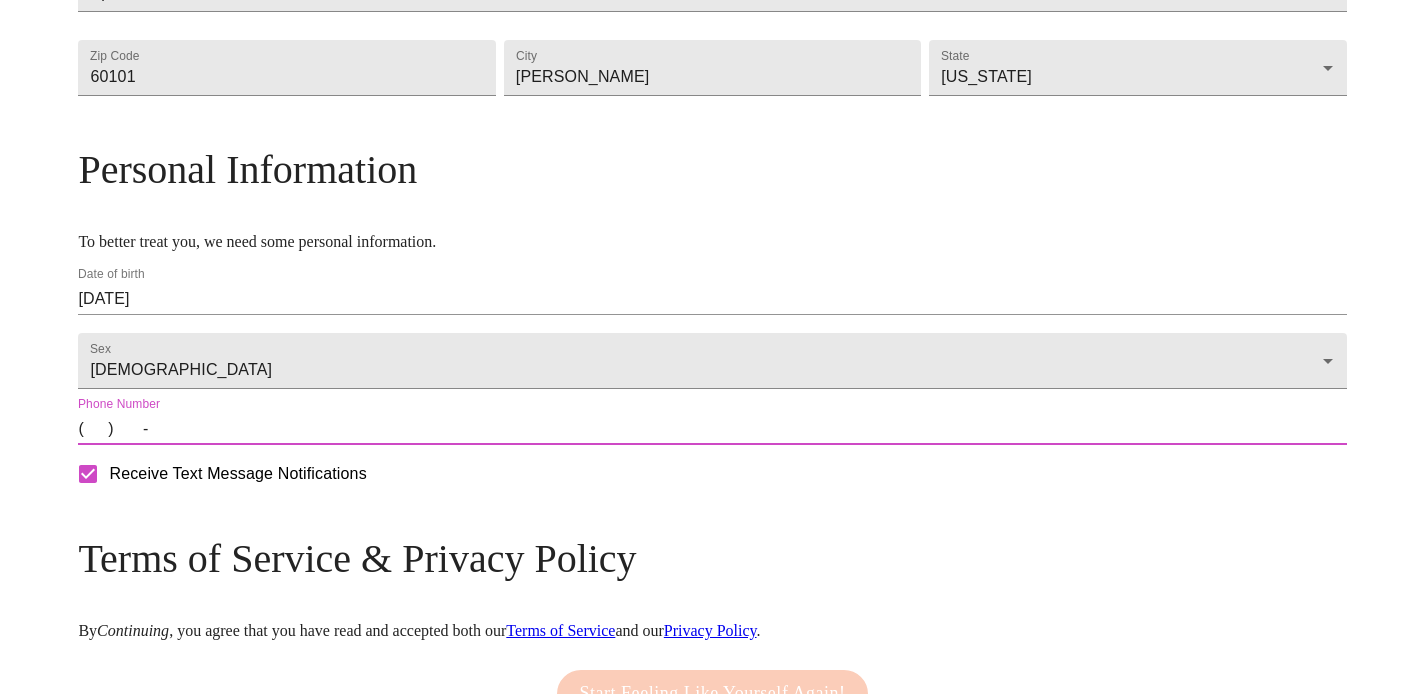 click on "(   )    -" at bounding box center (712, 429) 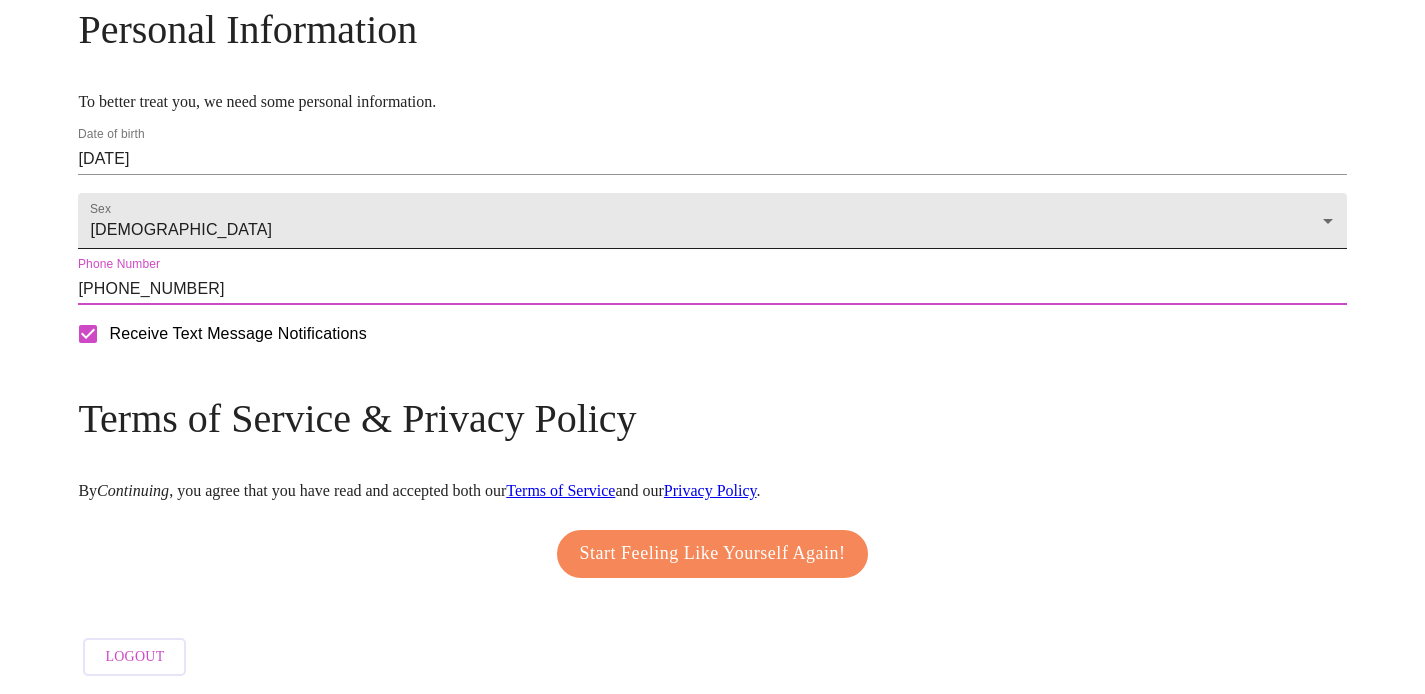 scroll, scrollTop: 881, scrollLeft: 0, axis: vertical 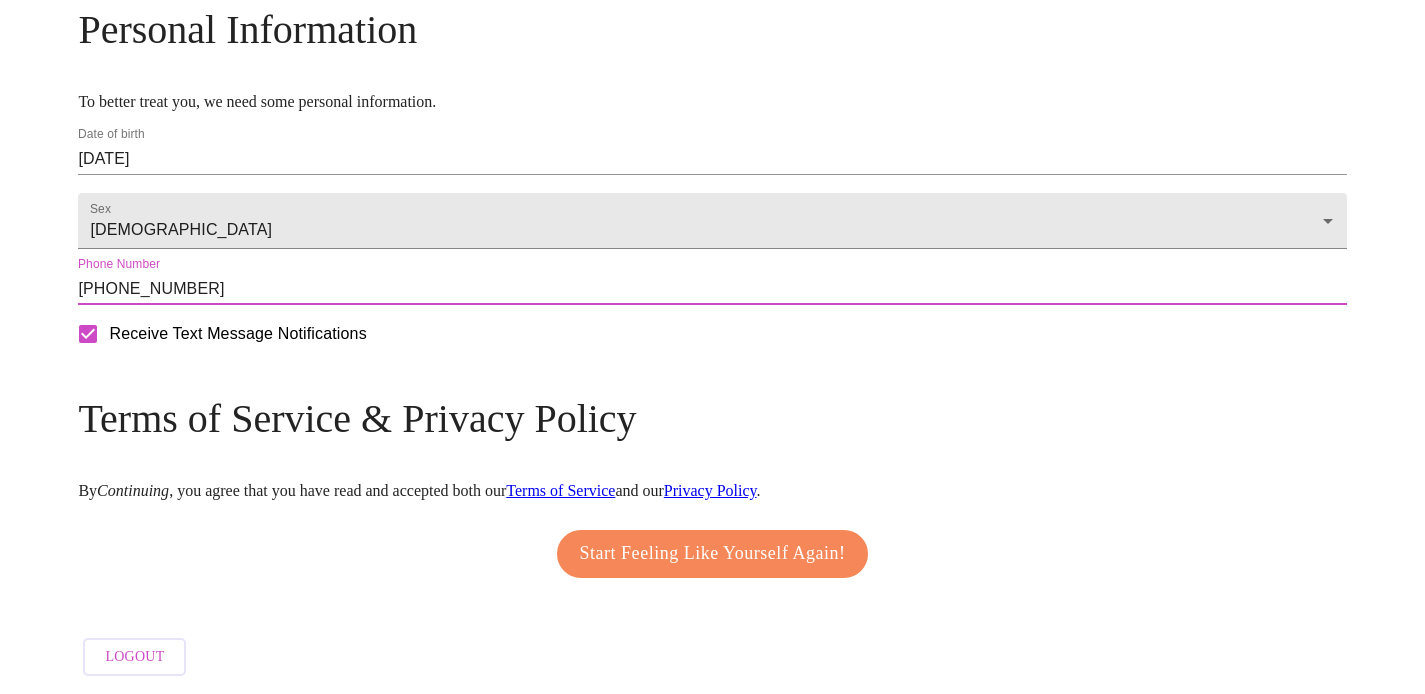 type on "[PHONE_NUMBER]" 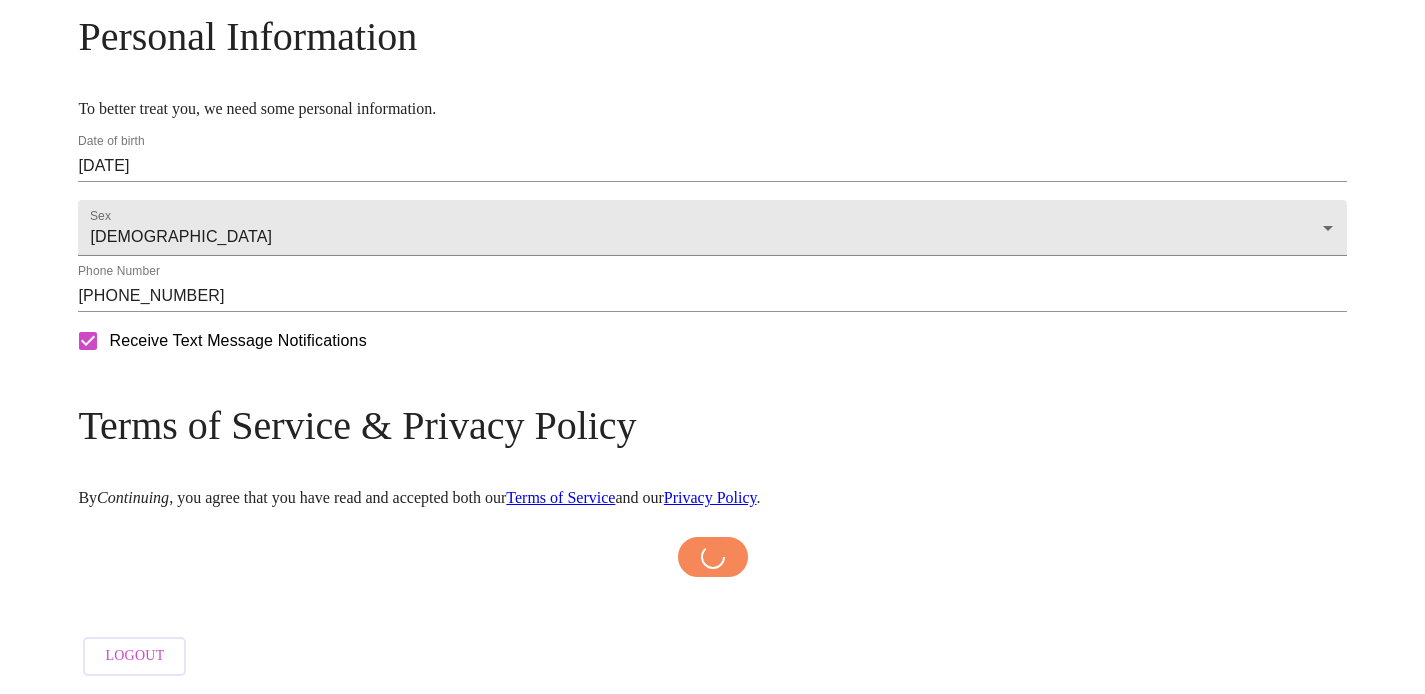 scroll, scrollTop: 873, scrollLeft: 0, axis: vertical 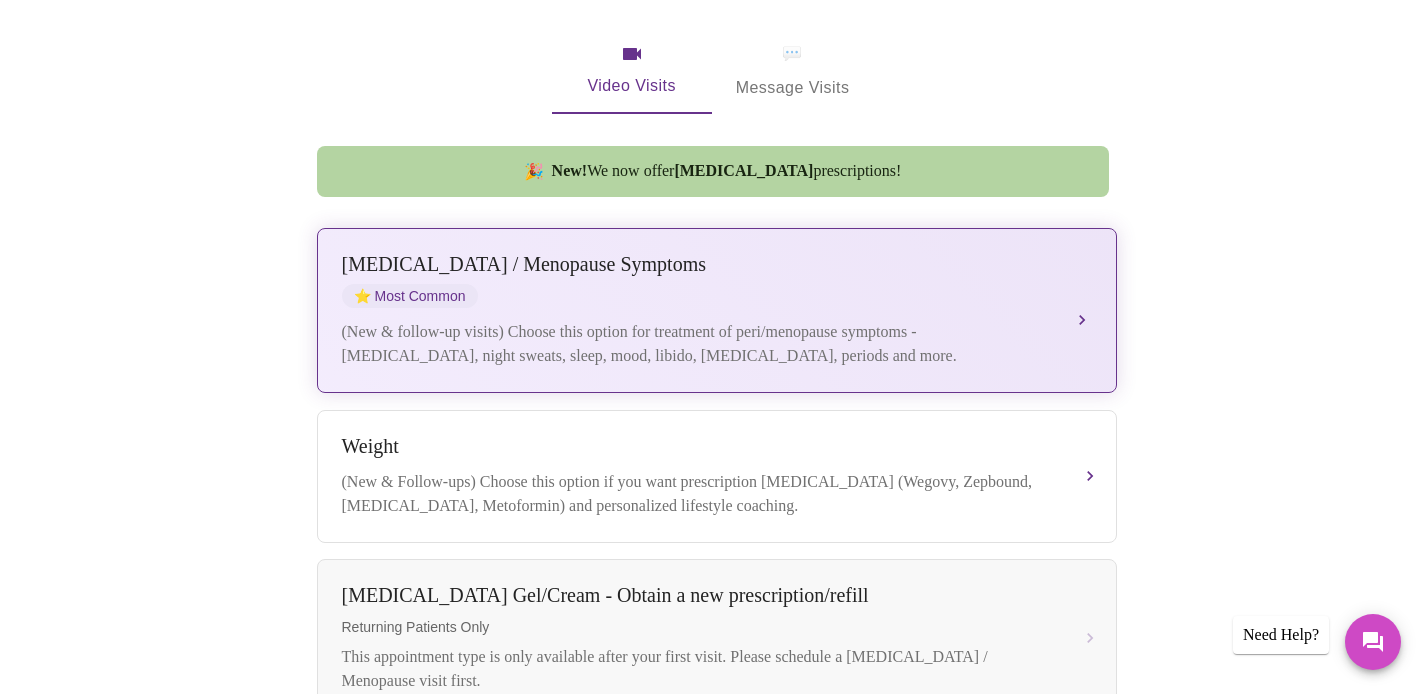 click on "(New & follow-up visits) Choose this option for treatment of peri/menopause symptoms - [MEDICAL_DATA], night sweats, sleep, mood, libido, [MEDICAL_DATA], periods and more." at bounding box center [697, 344] 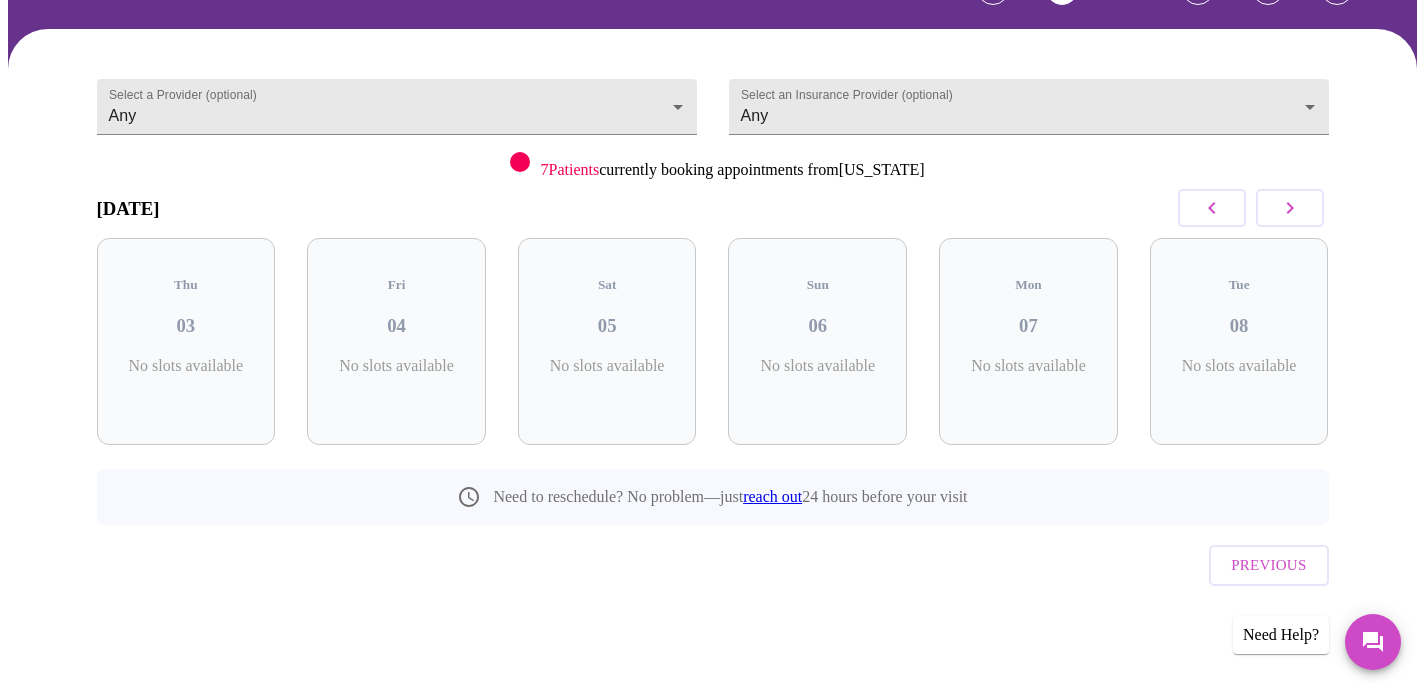 scroll, scrollTop: 122, scrollLeft: 0, axis: vertical 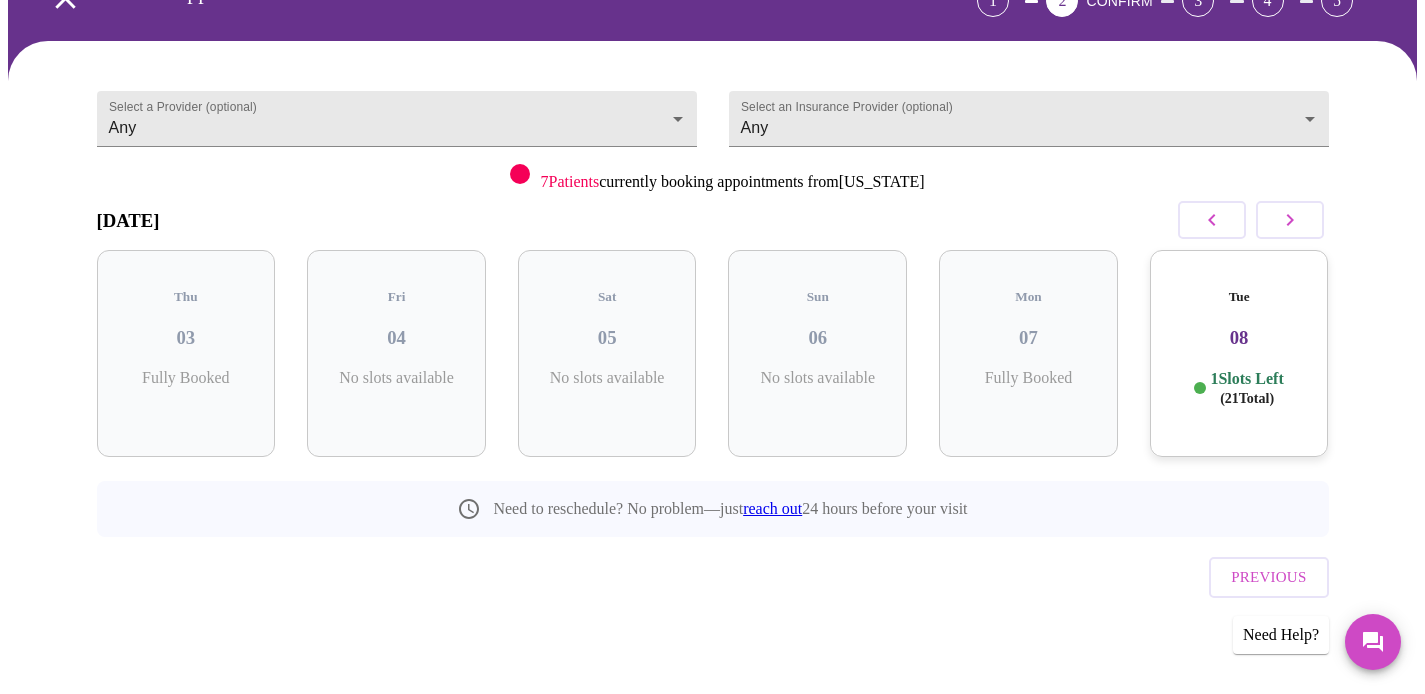 click on "Tue 08 1  Slots Left ( 21  Total)" at bounding box center [1239, 353] 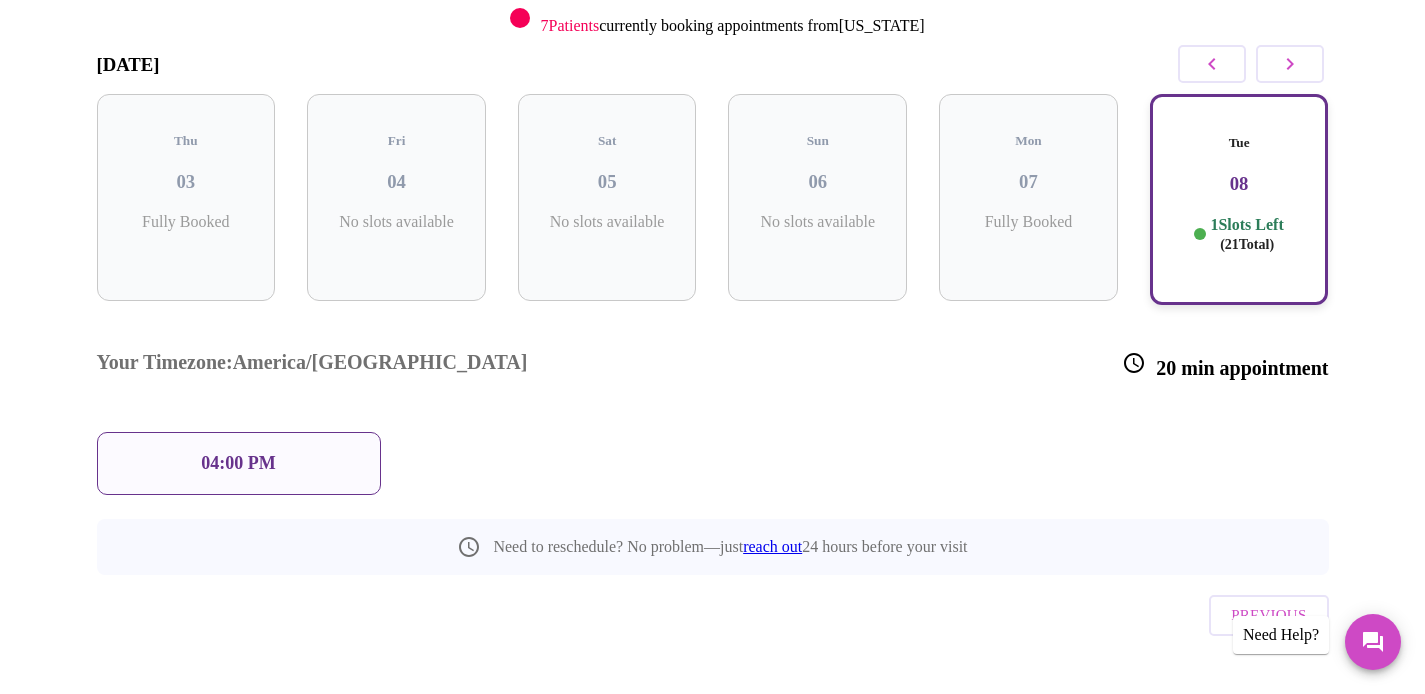 scroll, scrollTop: 282, scrollLeft: 0, axis: vertical 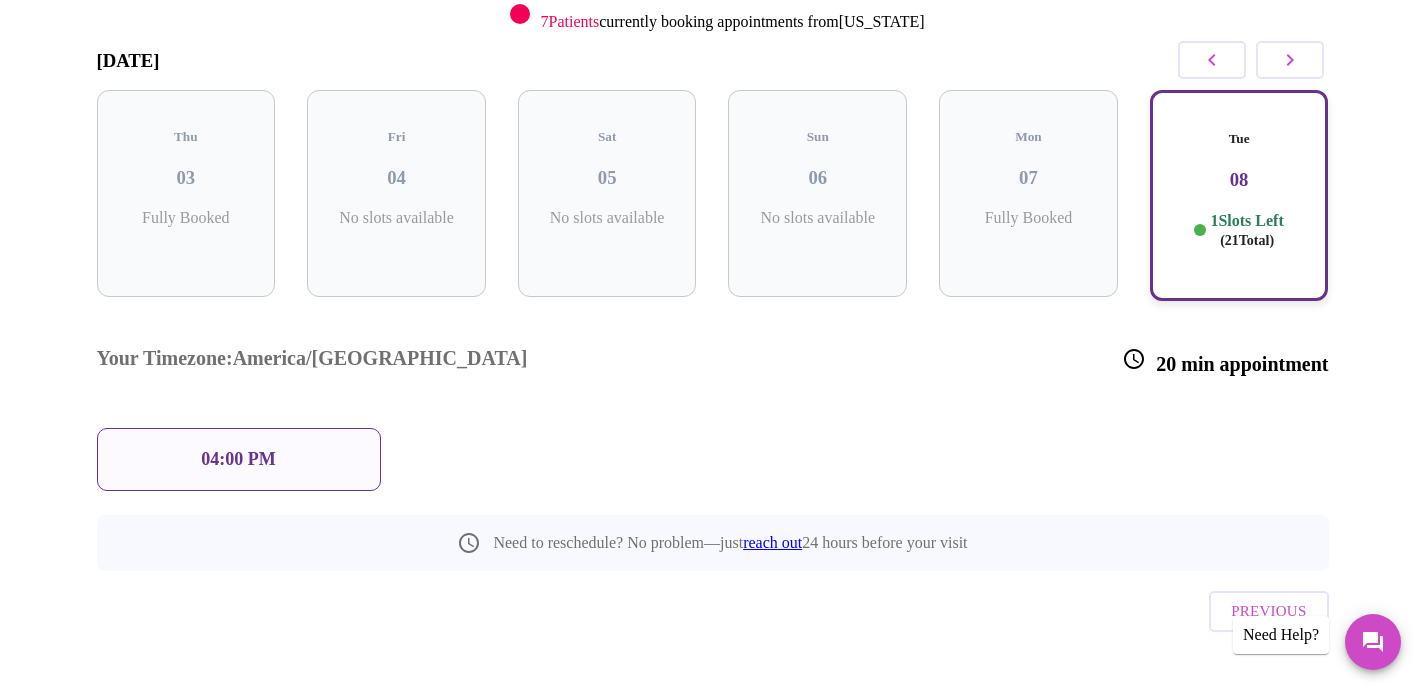 click on "04:00 PM" at bounding box center (238, 459) 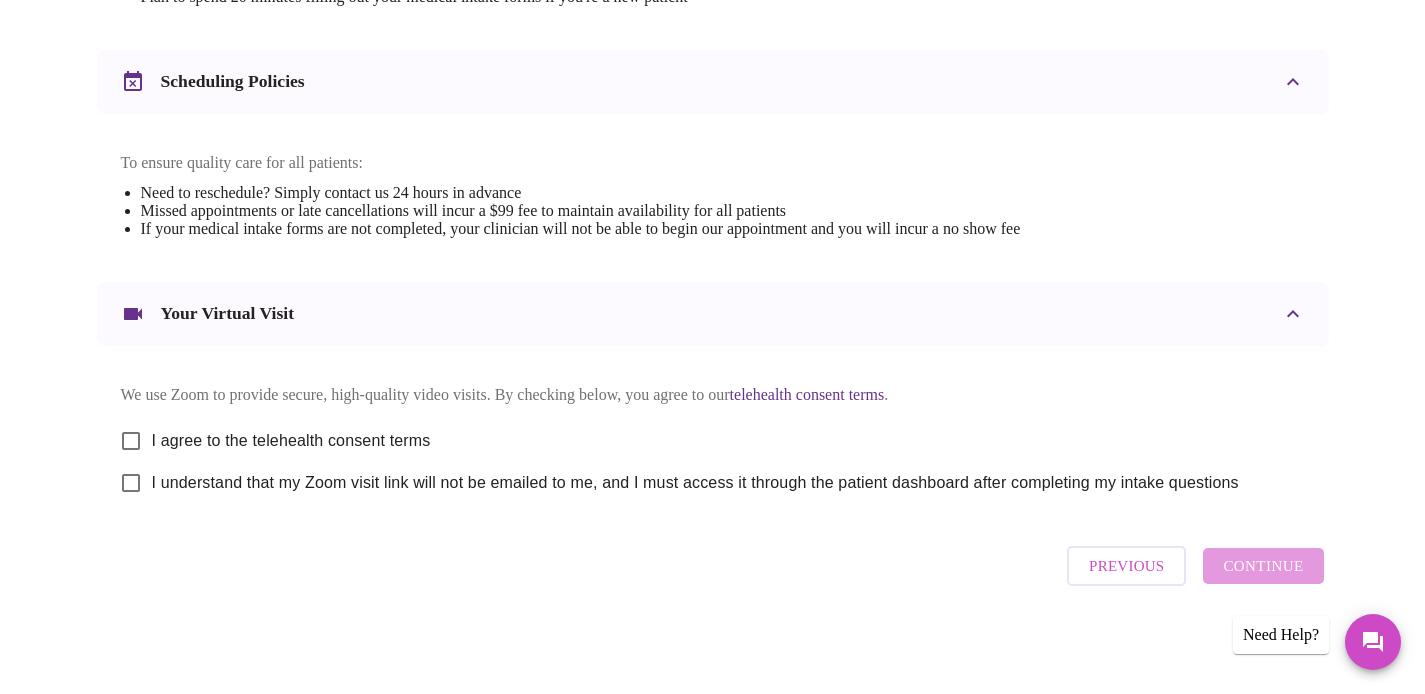 scroll, scrollTop: 896, scrollLeft: 0, axis: vertical 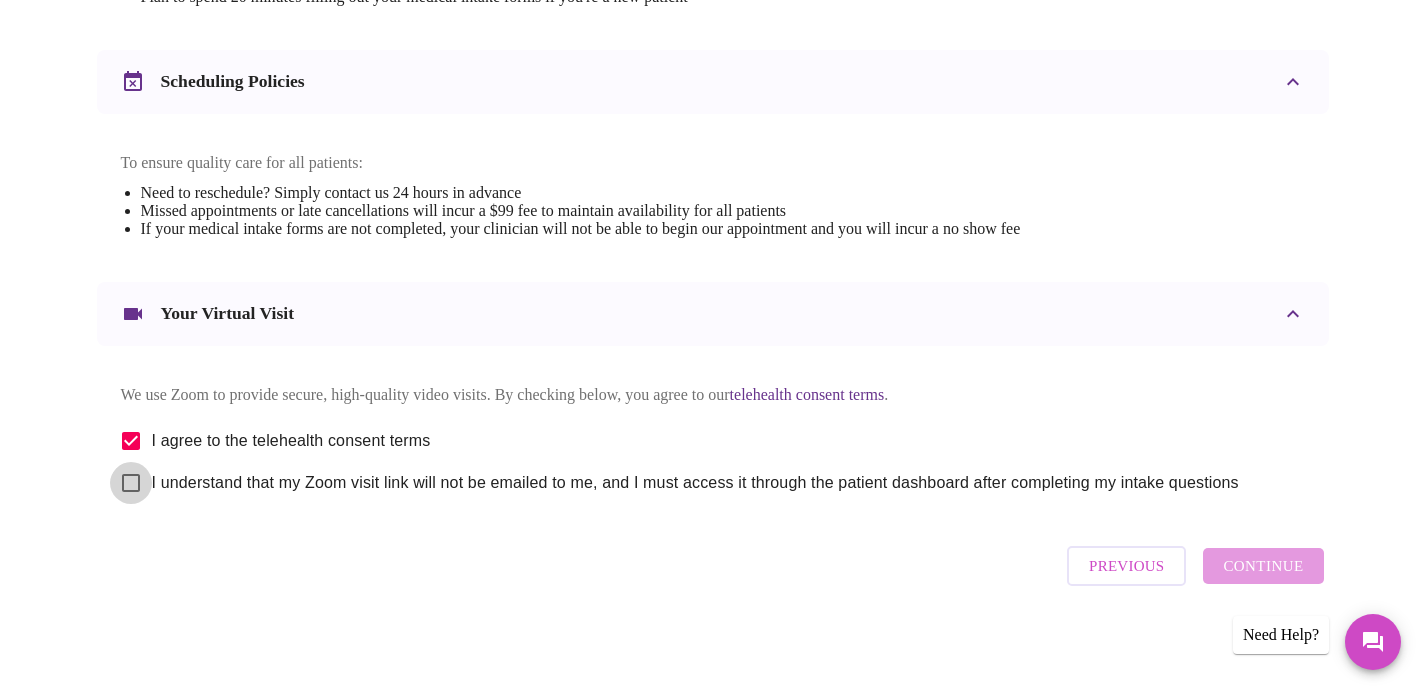 click on "I understand that my Zoom visit link will not be emailed to me, and I must access it through the patient dashboard after completing my intake questions" at bounding box center (131, 483) 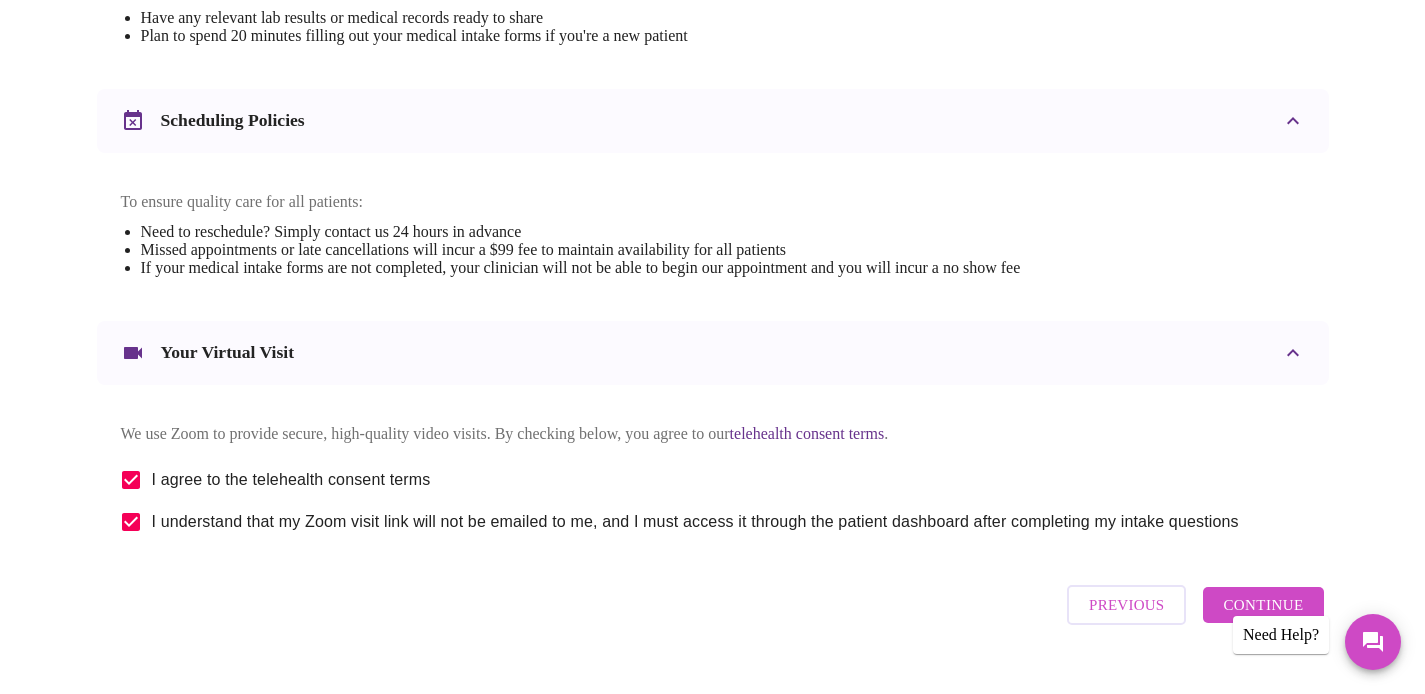scroll, scrollTop: 915, scrollLeft: 0, axis: vertical 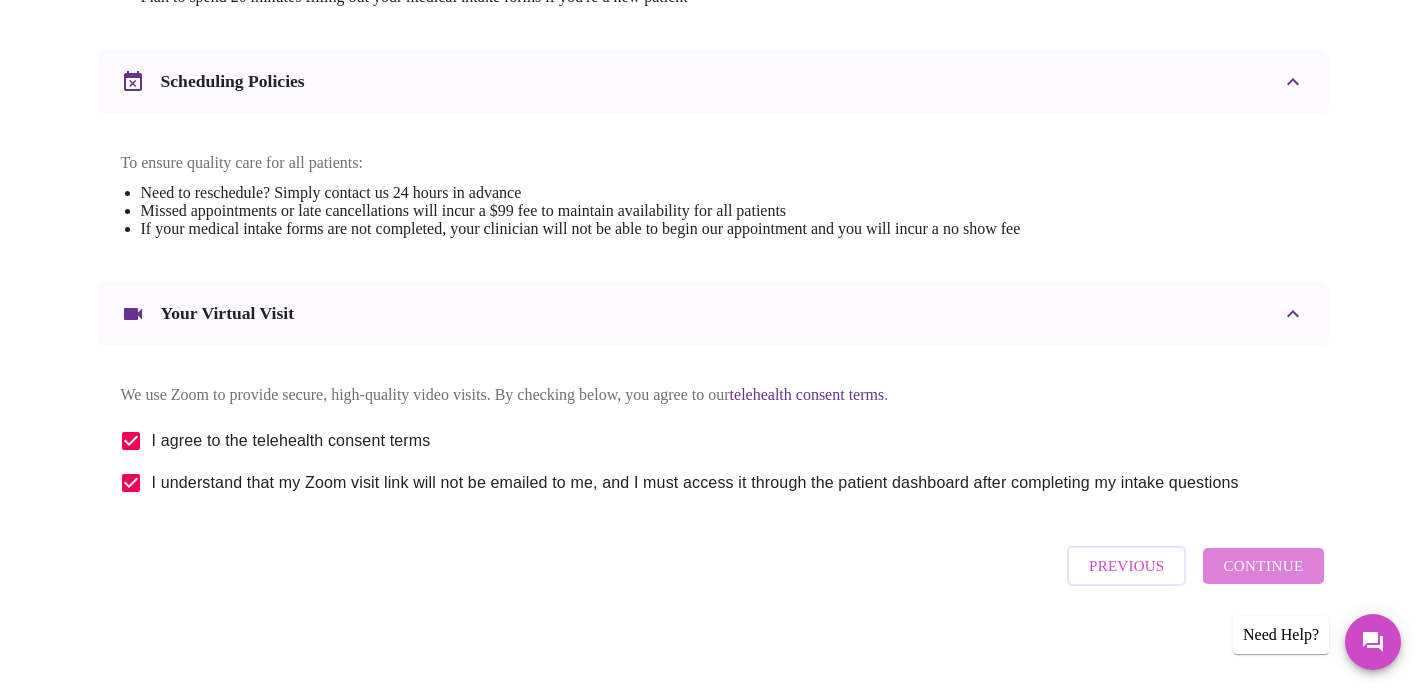 click on "Continue" at bounding box center (1263, 566) 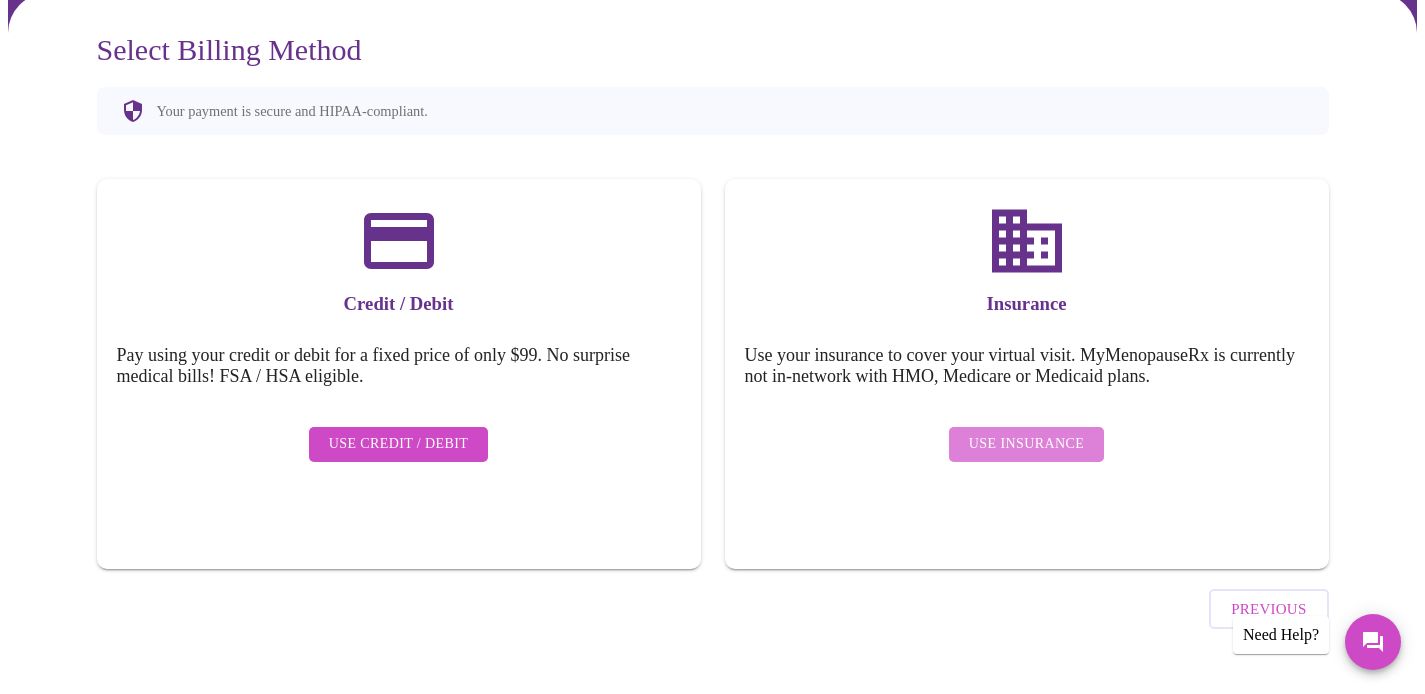 click on "Use Insurance" at bounding box center (1026, 444) 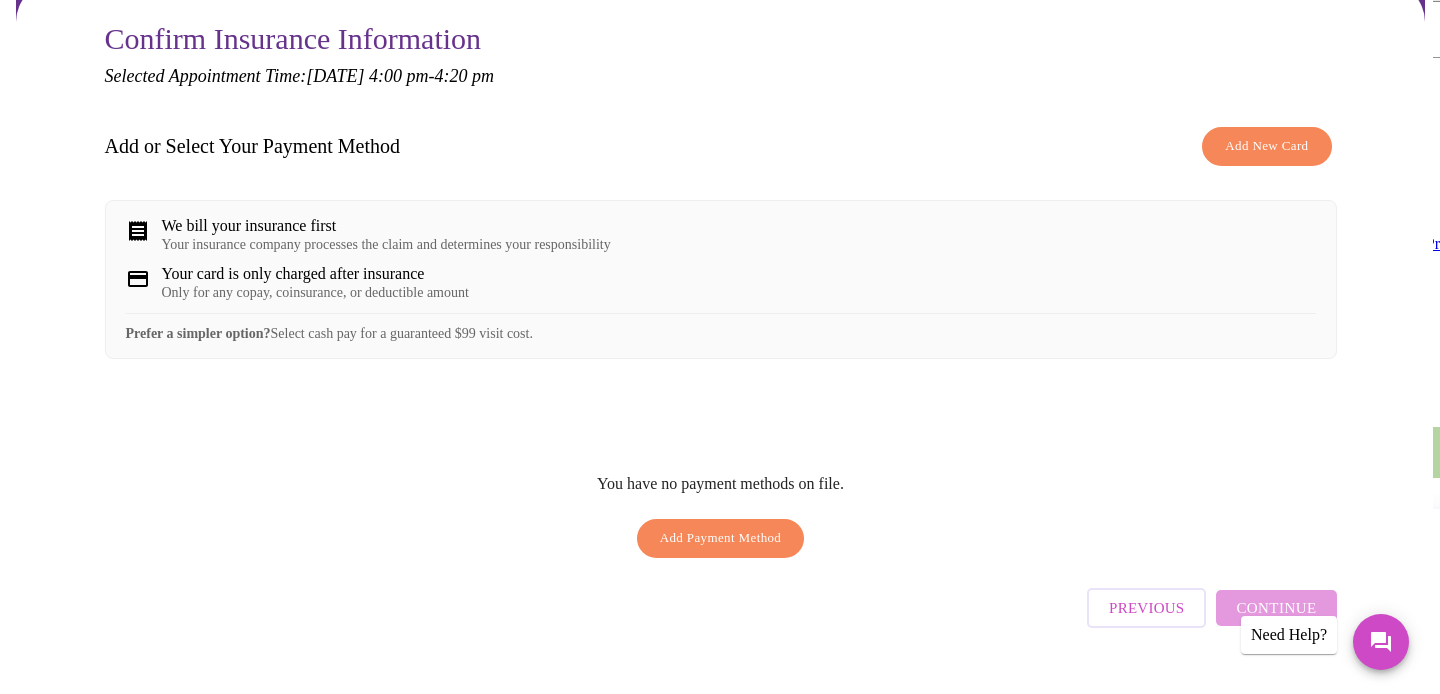 scroll, scrollTop: 264, scrollLeft: 0, axis: vertical 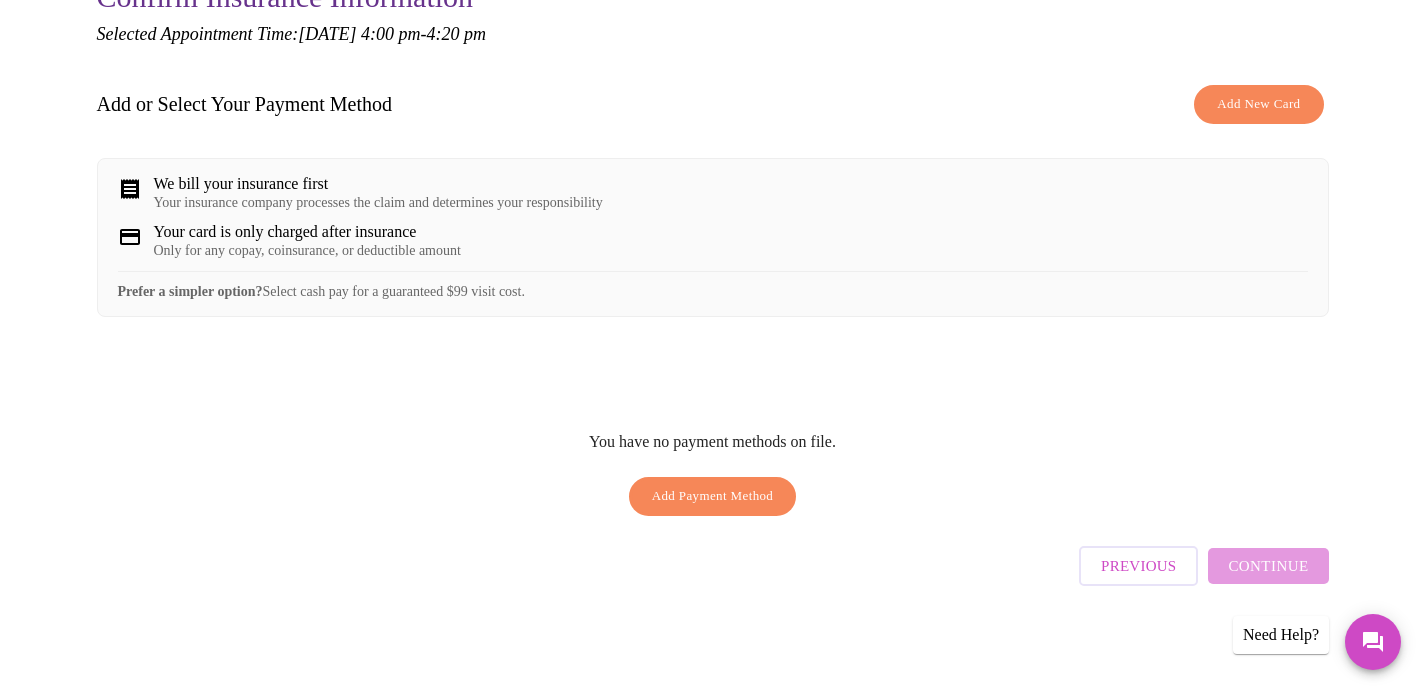 click on "Add Payment Method" at bounding box center (713, 496) 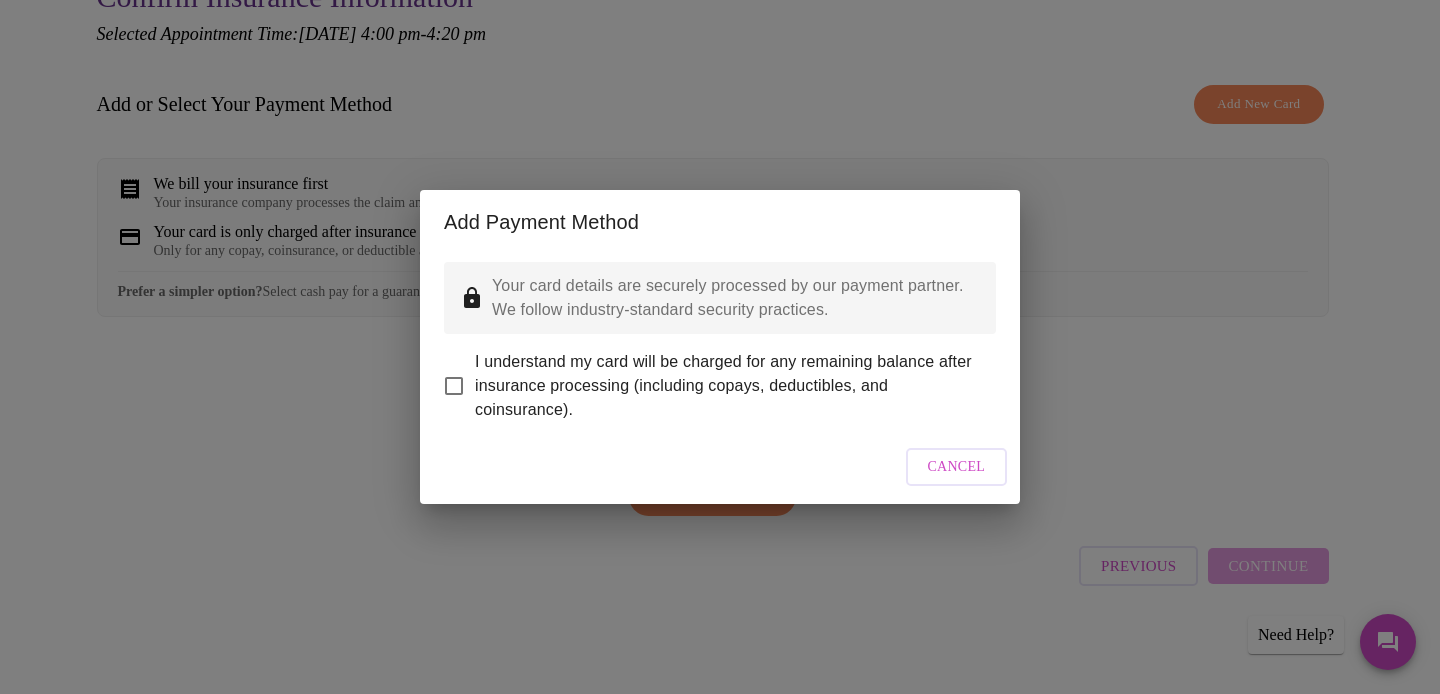 click on "I understand my card will be charged for any remaining balance after insurance processing (including copays, deductibles, and coinsurance)." at bounding box center (454, 386) 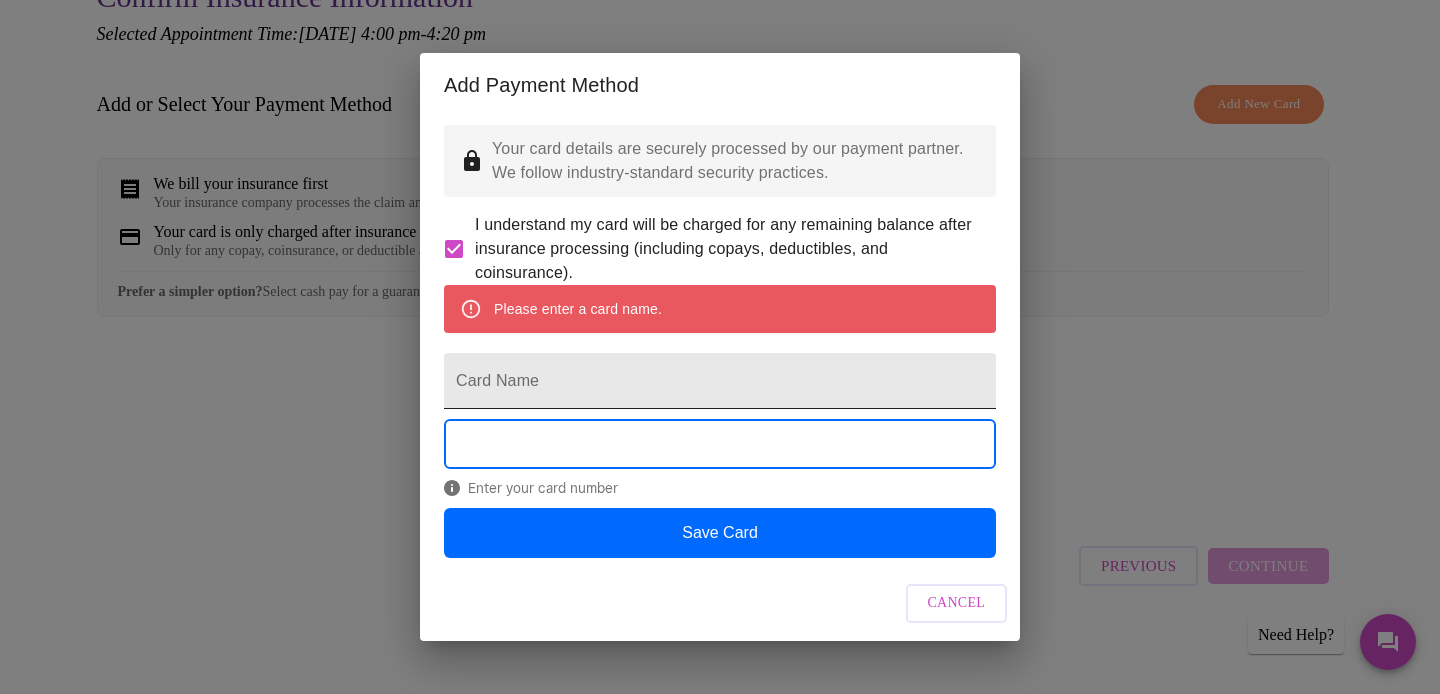 click on "Card Name" at bounding box center (720, 381) 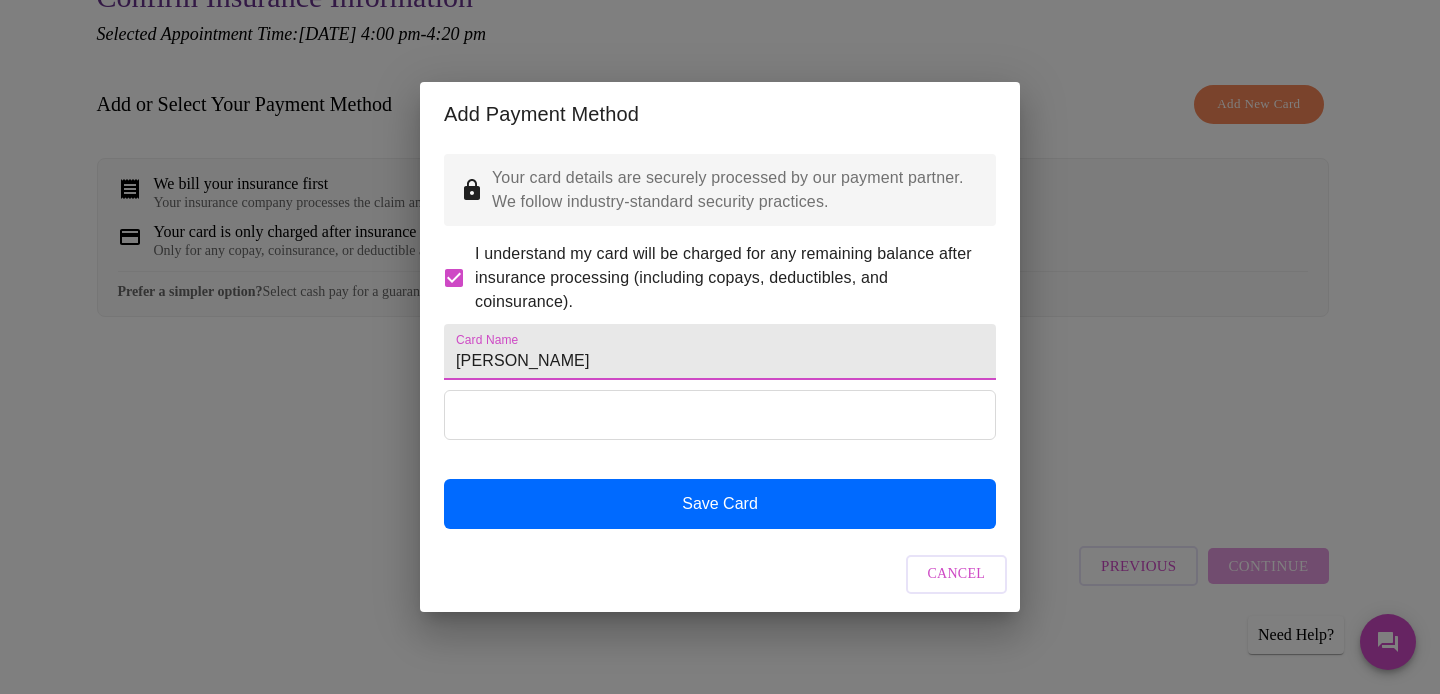 type on "[PERSON_NAME]" 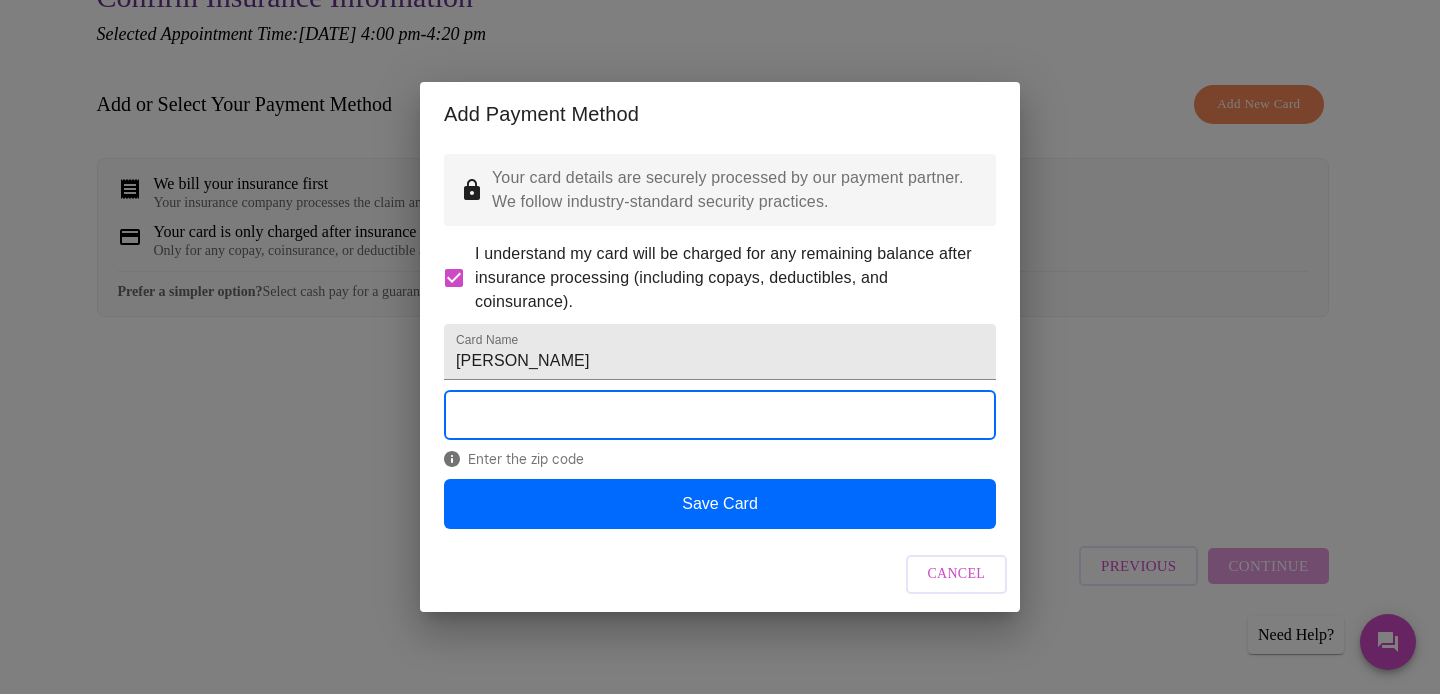 scroll, scrollTop: 33, scrollLeft: 0, axis: vertical 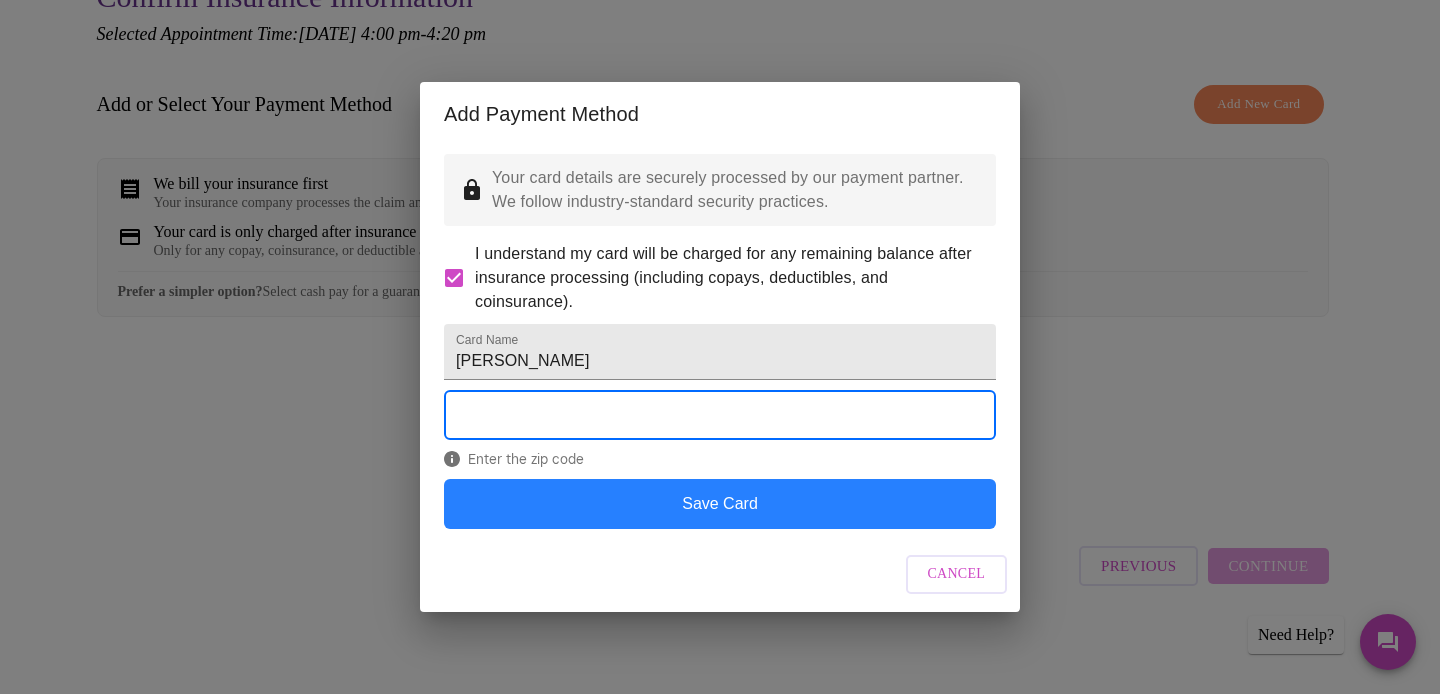 click on "Save Card" at bounding box center (720, 504) 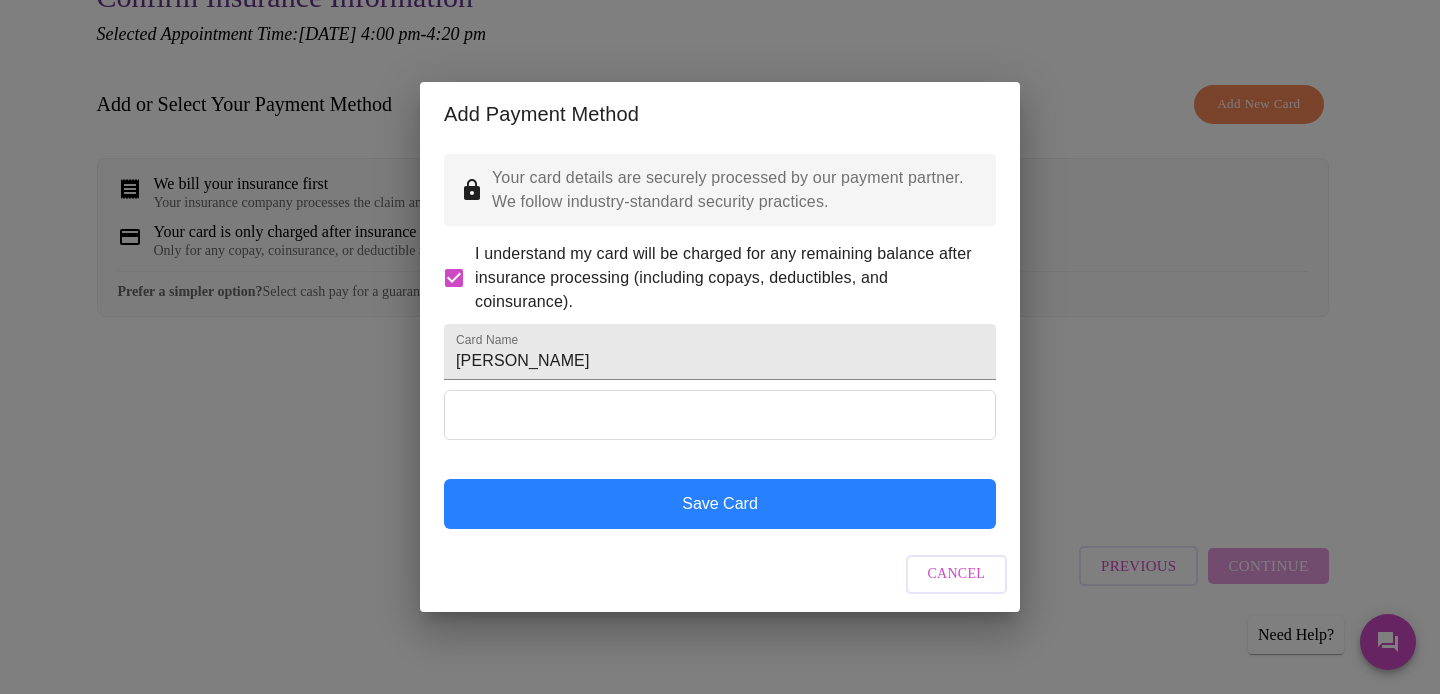 scroll, scrollTop: 0, scrollLeft: 0, axis: both 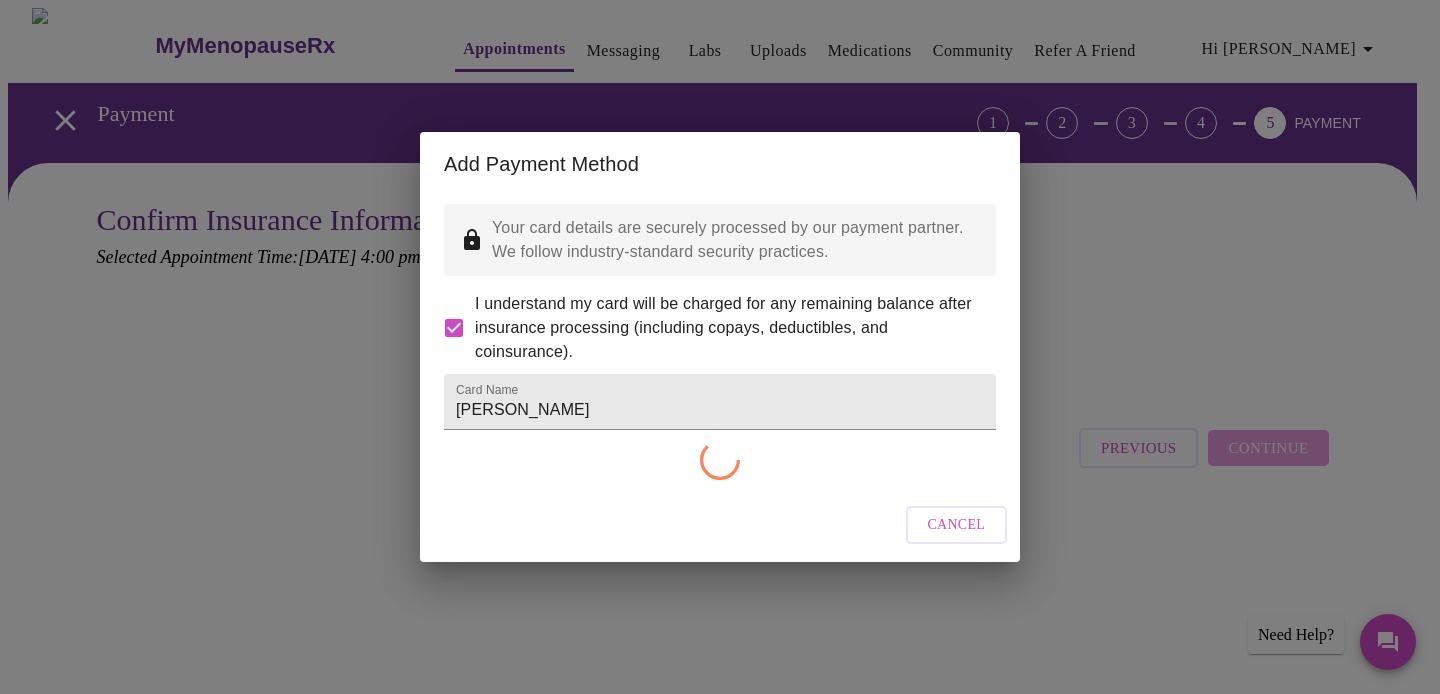 checkbox on "false" 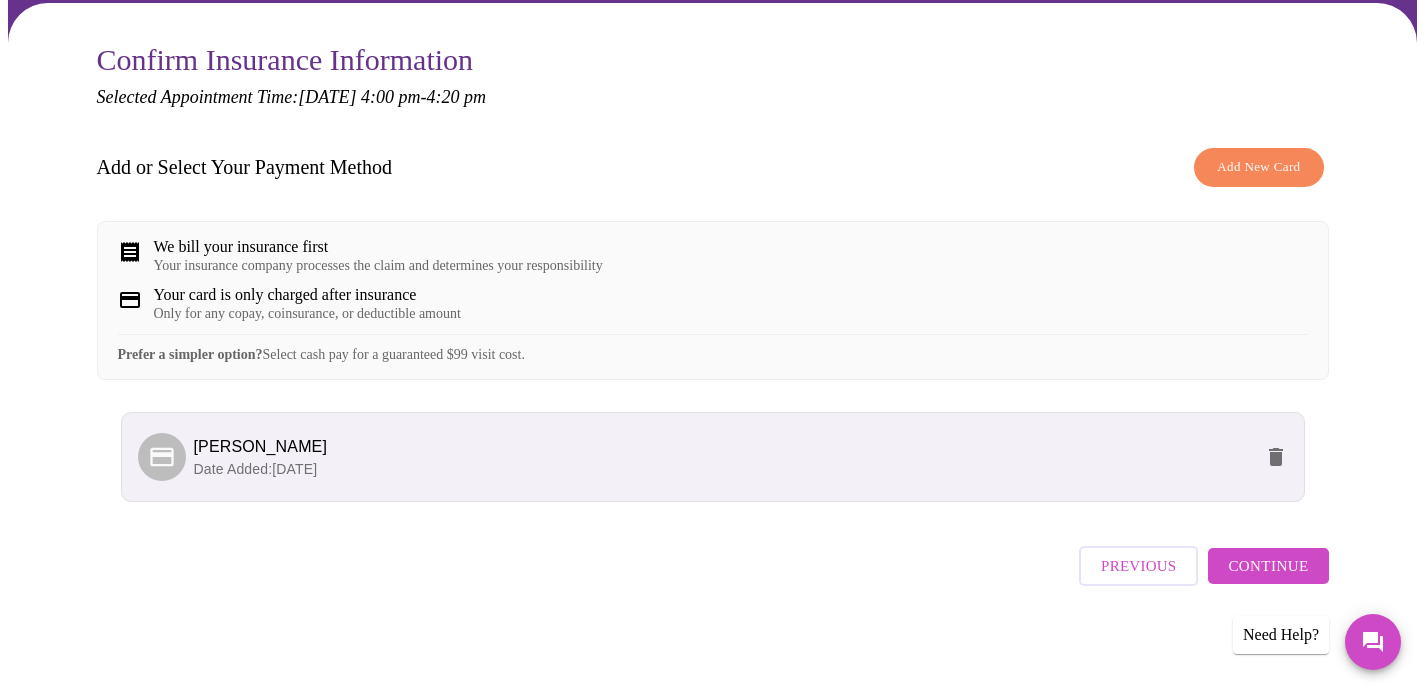 scroll, scrollTop: 212, scrollLeft: 0, axis: vertical 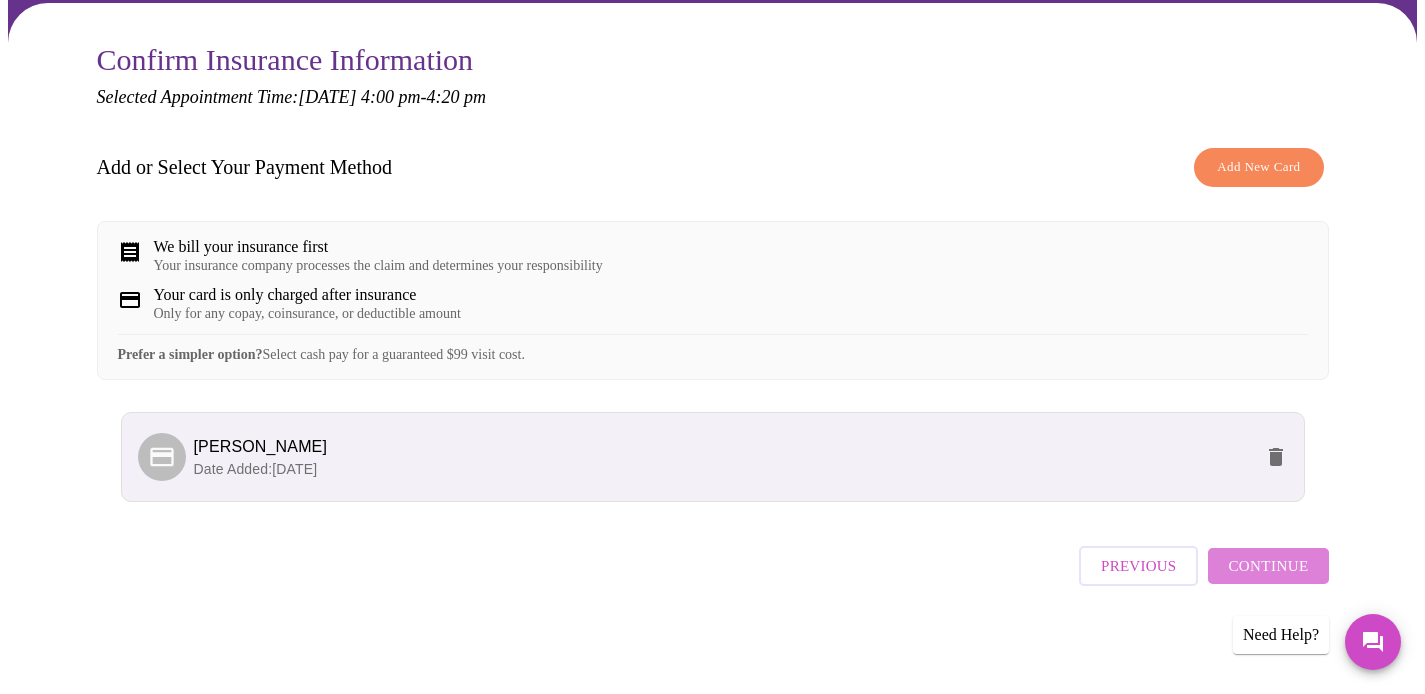 click on "Continue" at bounding box center (1268, 566) 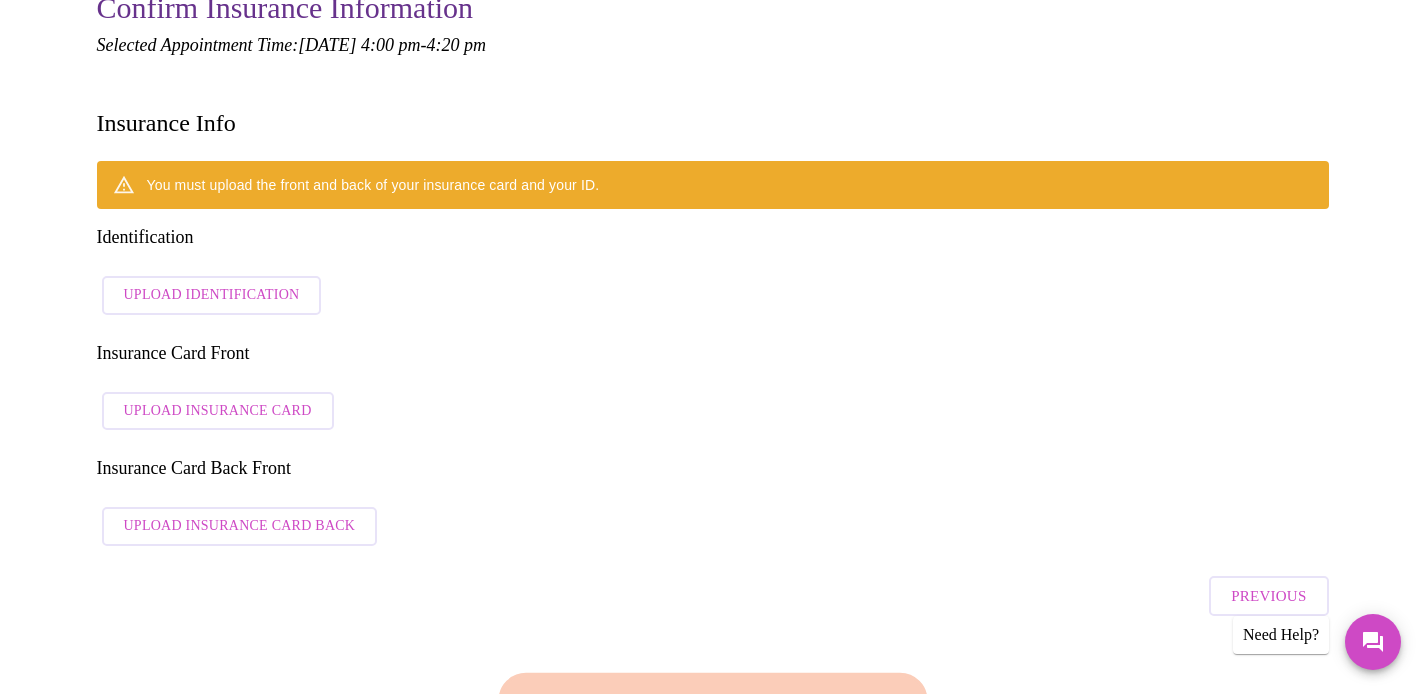 click on "Upload Identification" at bounding box center [212, 295] 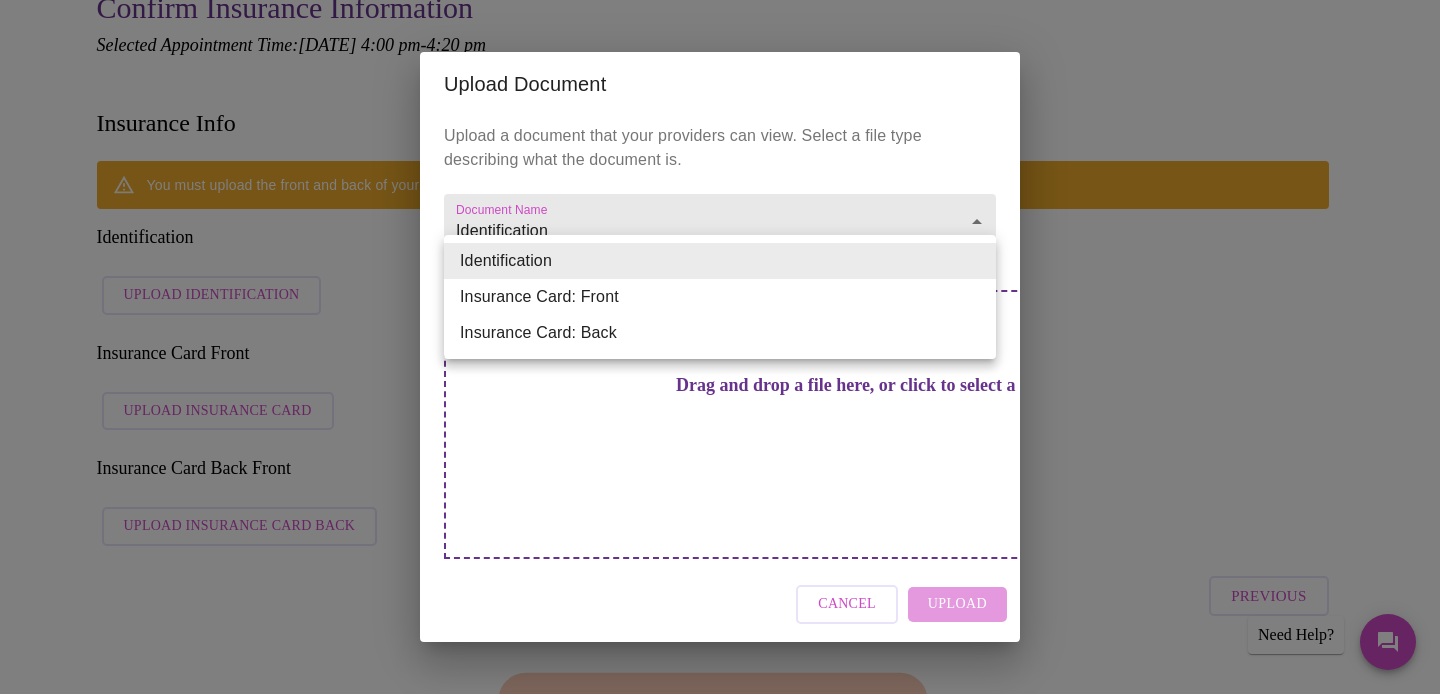 click on "MyMenopauseRx Appointments Messaging Labs Uploads Medications Community Refer a Friend Hi [PERSON_NAME]   Payment 1 2 3 4 5 PAYMENT Confirm Insurance Information Selected Appointment Time:  [DATE] 4:00 pm  -  4:20 pm Insurance Info You must upload the front and back of your insurance card and your ID. Identification Upload Identification Insurance Card Front Upload Insurance Card Insurance Card Back Front Upload Insurance Card Back Previous Finish and Book Now!   Patient Reviews "   [PERSON_NAME] It was nice to speak to a physician who actually spent the time to explain and answer my questions. [PERSON_NAME] made me feel very comfortable during this first visit. This was much better than any the doctor's office. "   [PERSON_NAME] "   [PERSON_NAME] "   [PERSON_NAME] "   [PERSON_NAME] "   Terra "   [PERSON_NAME] "   Deb "   [PERSON_NAME] "   [PERSON_NAME] Need Help? Settings Billing Invoices Log out Upload Document Upload a document that your providers can view. Select a file type describing what the document is. Document Name Identification Identification" at bounding box center (720, 1276) 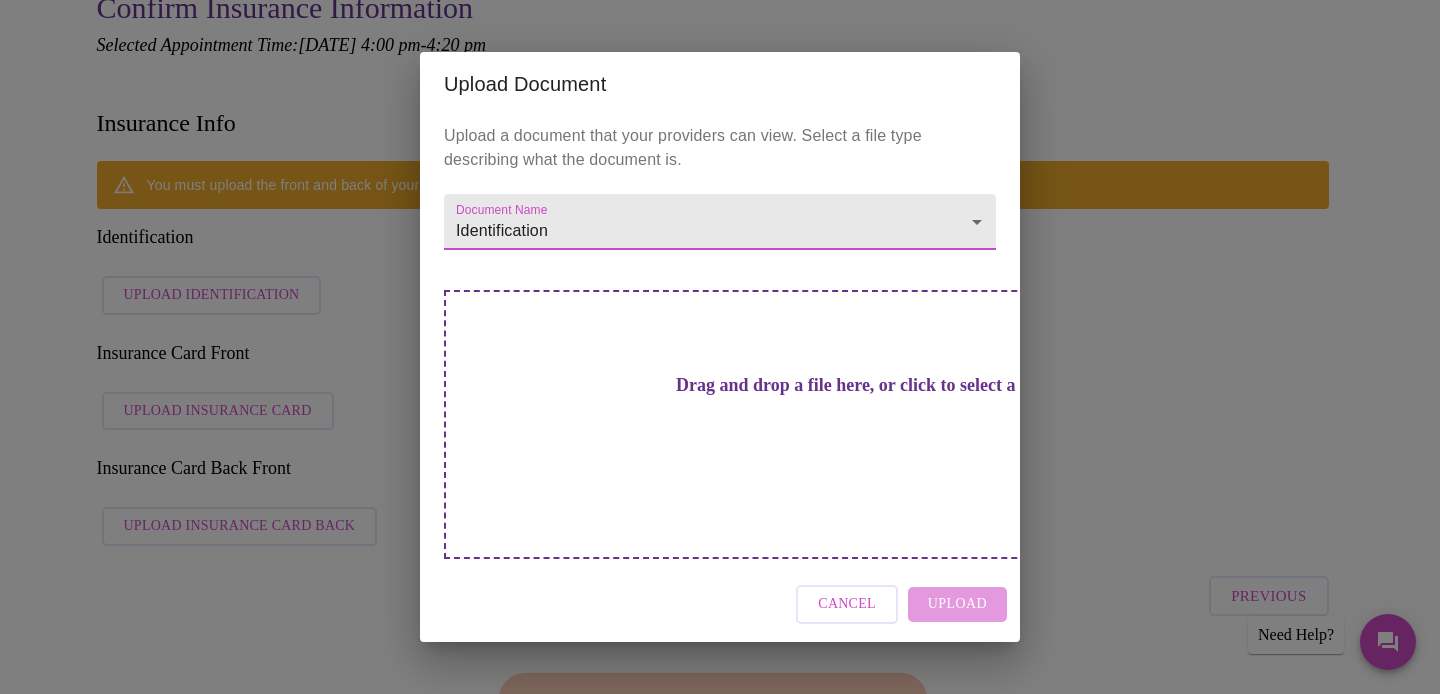 click on "Drag and drop a file here, or click to select a file" at bounding box center (860, 385) 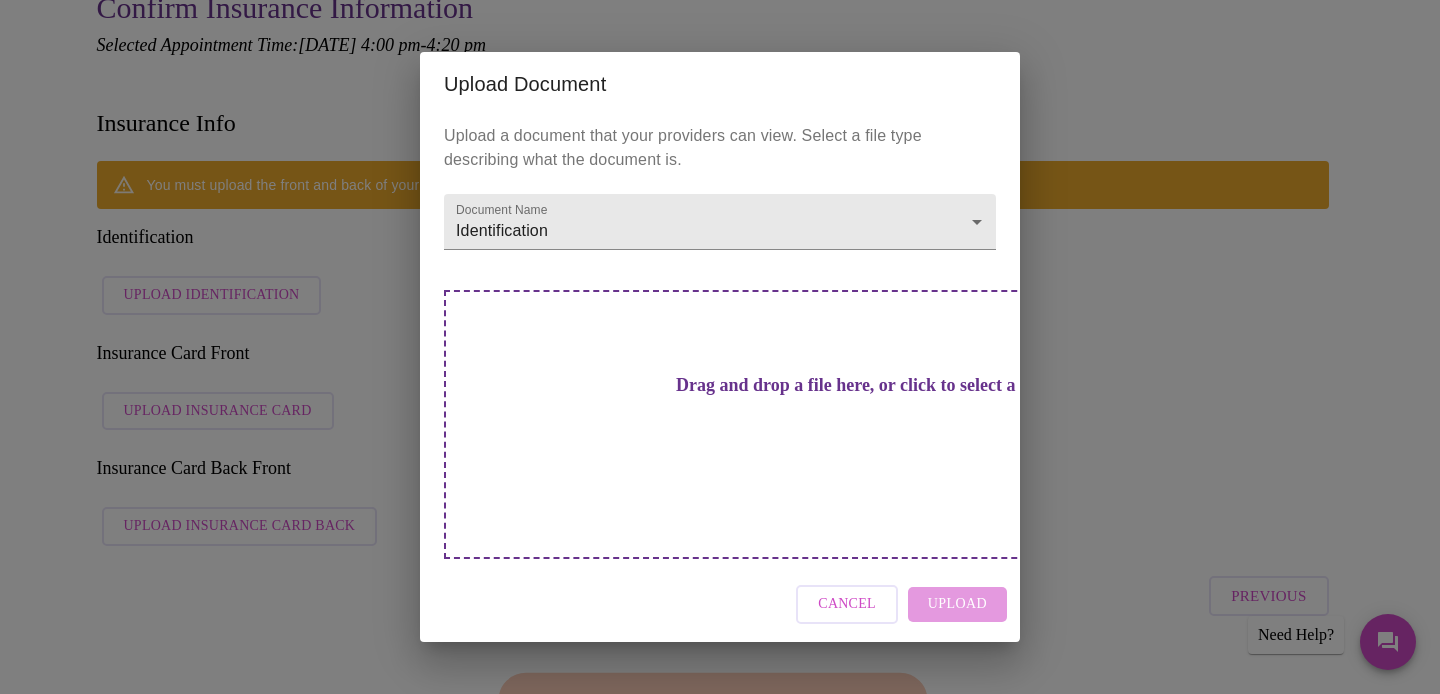 click on "Cancel Upload" at bounding box center [720, 604] 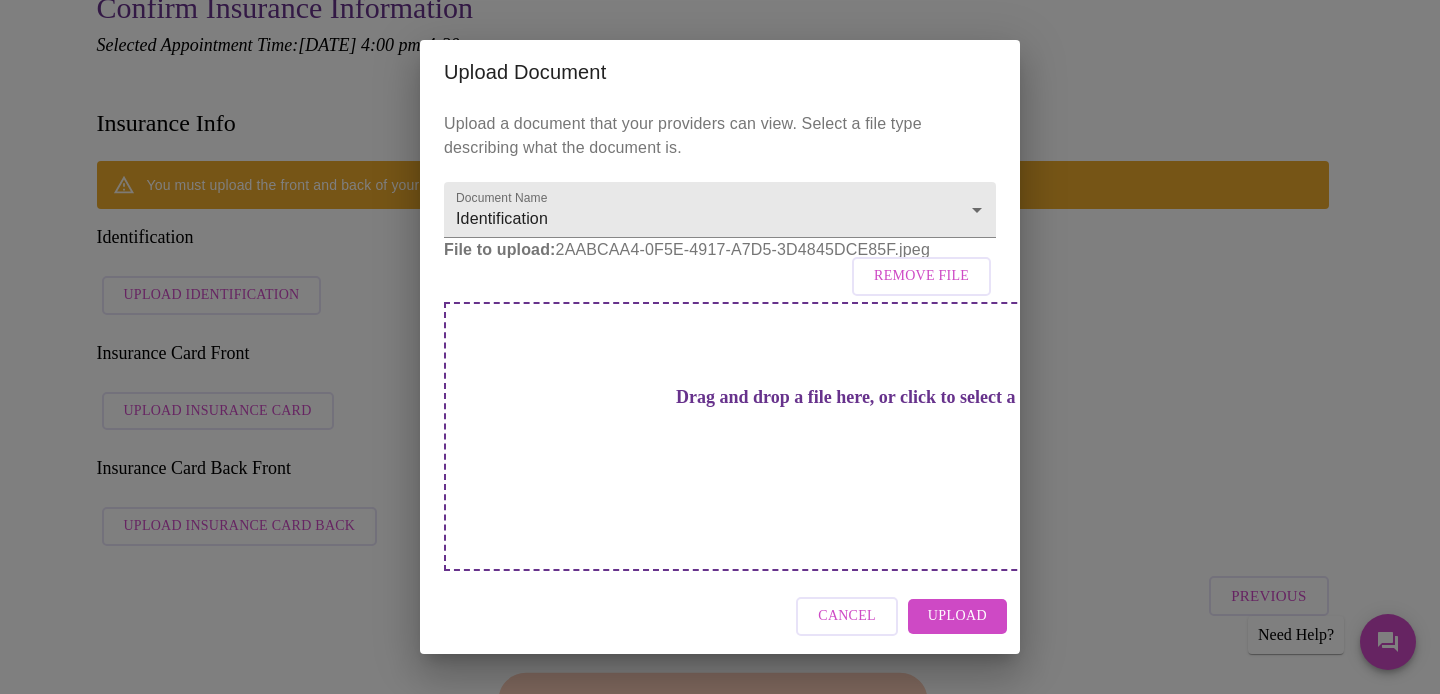 click on "Upload" at bounding box center (957, 616) 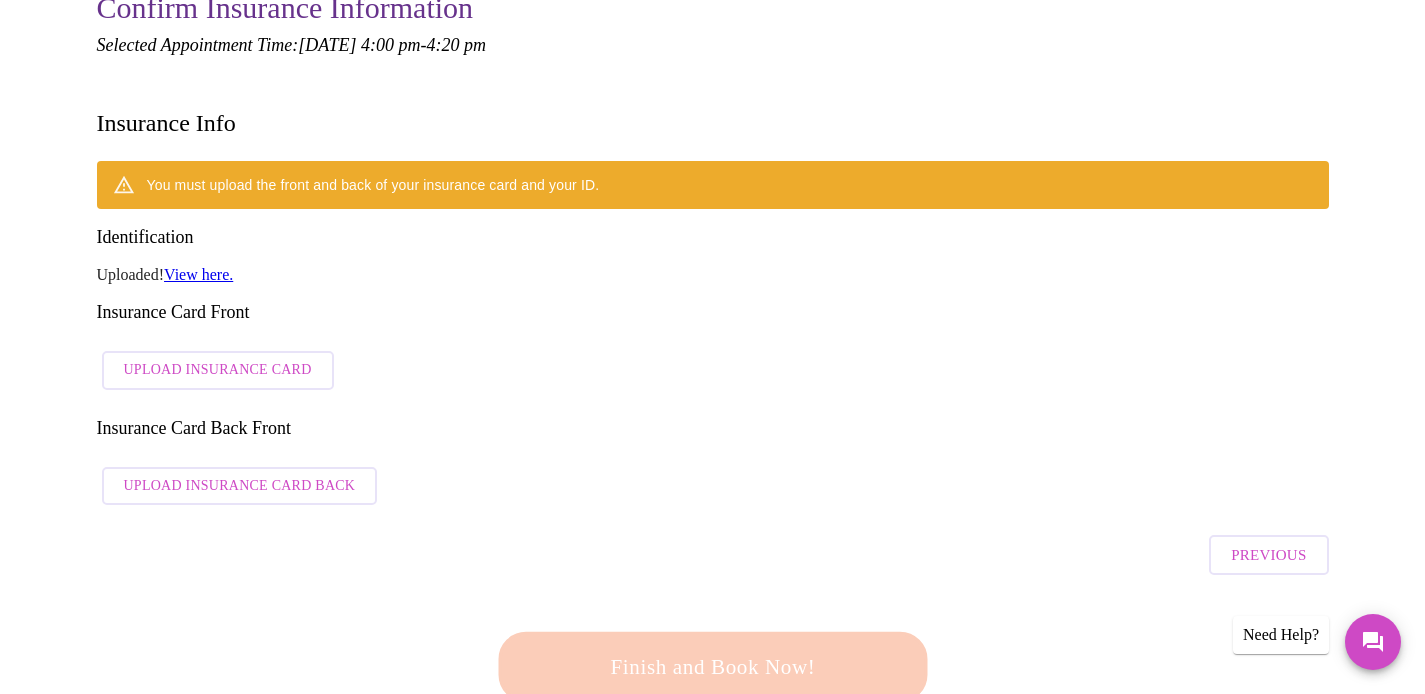 click on "View here." at bounding box center [198, 274] 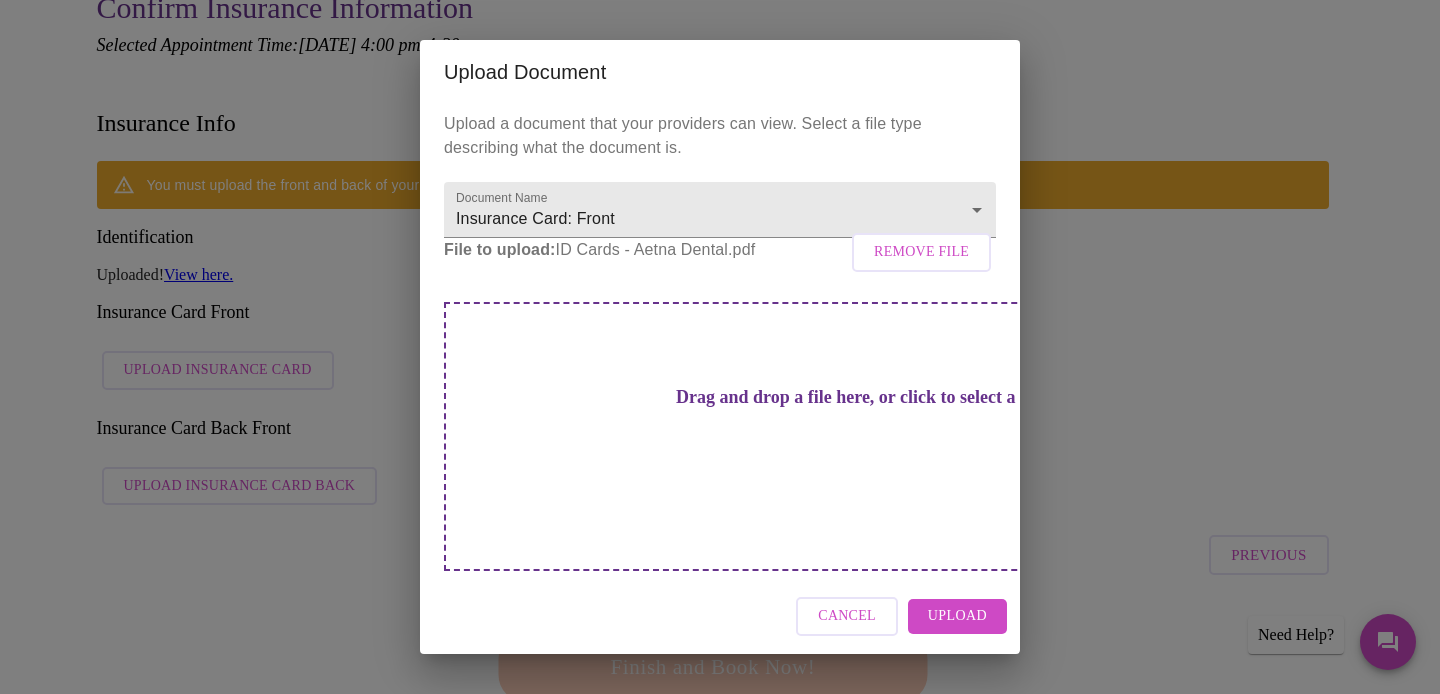 click on "Upload" at bounding box center [957, 616] 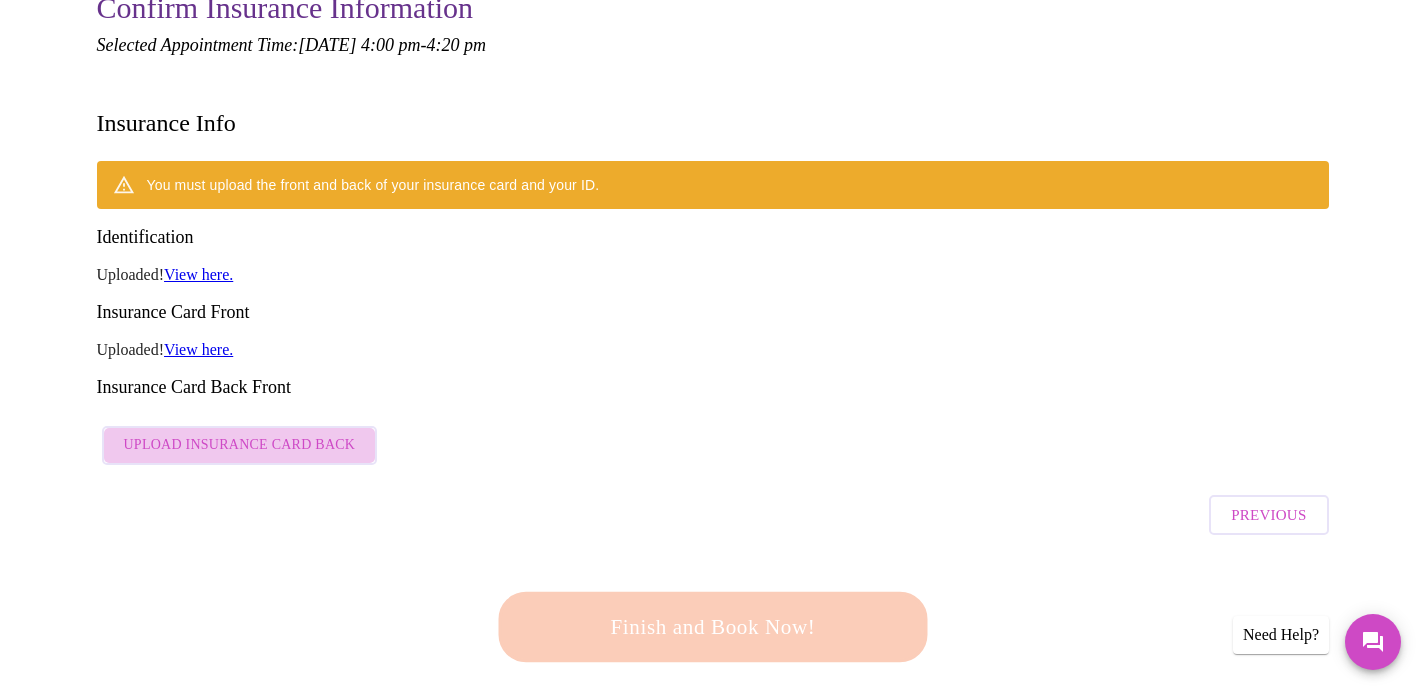 click on "Upload Insurance Card Back" at bounding box center [240, 445] 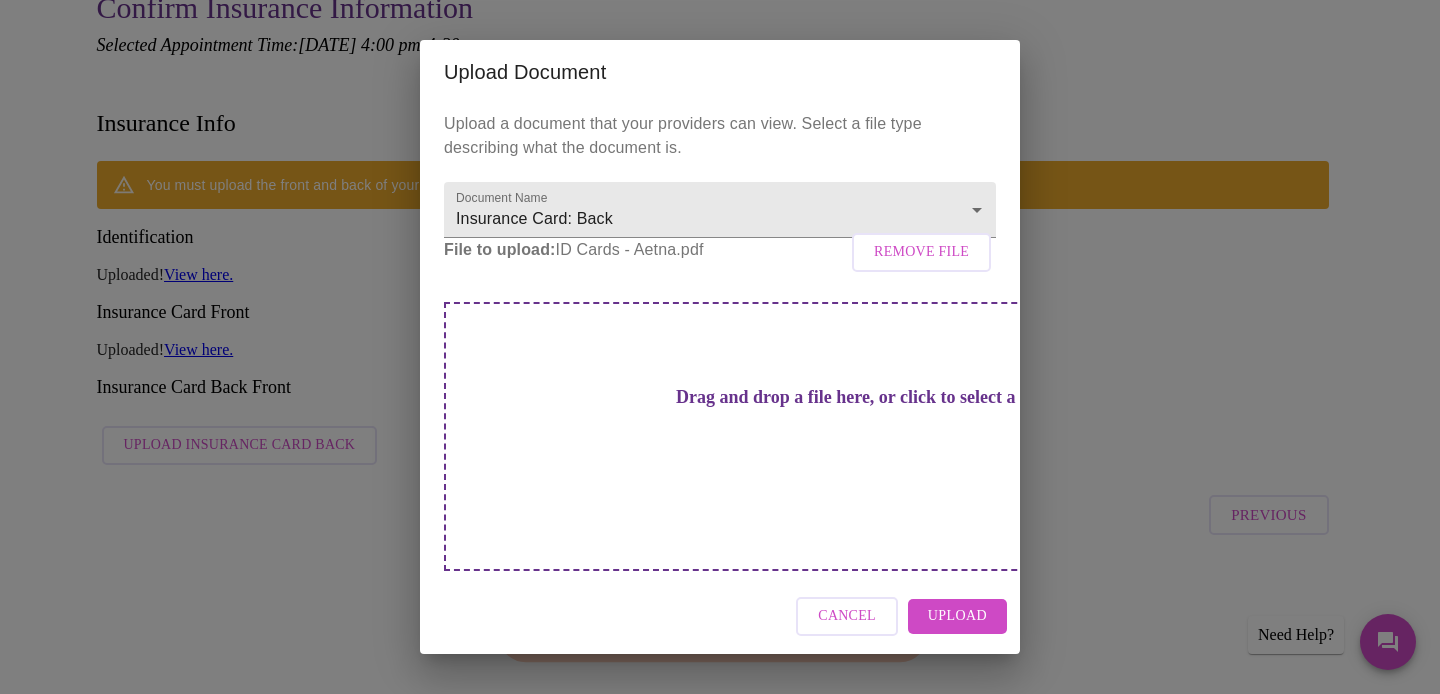 click on "Upload" at bounding box center (957, 616) 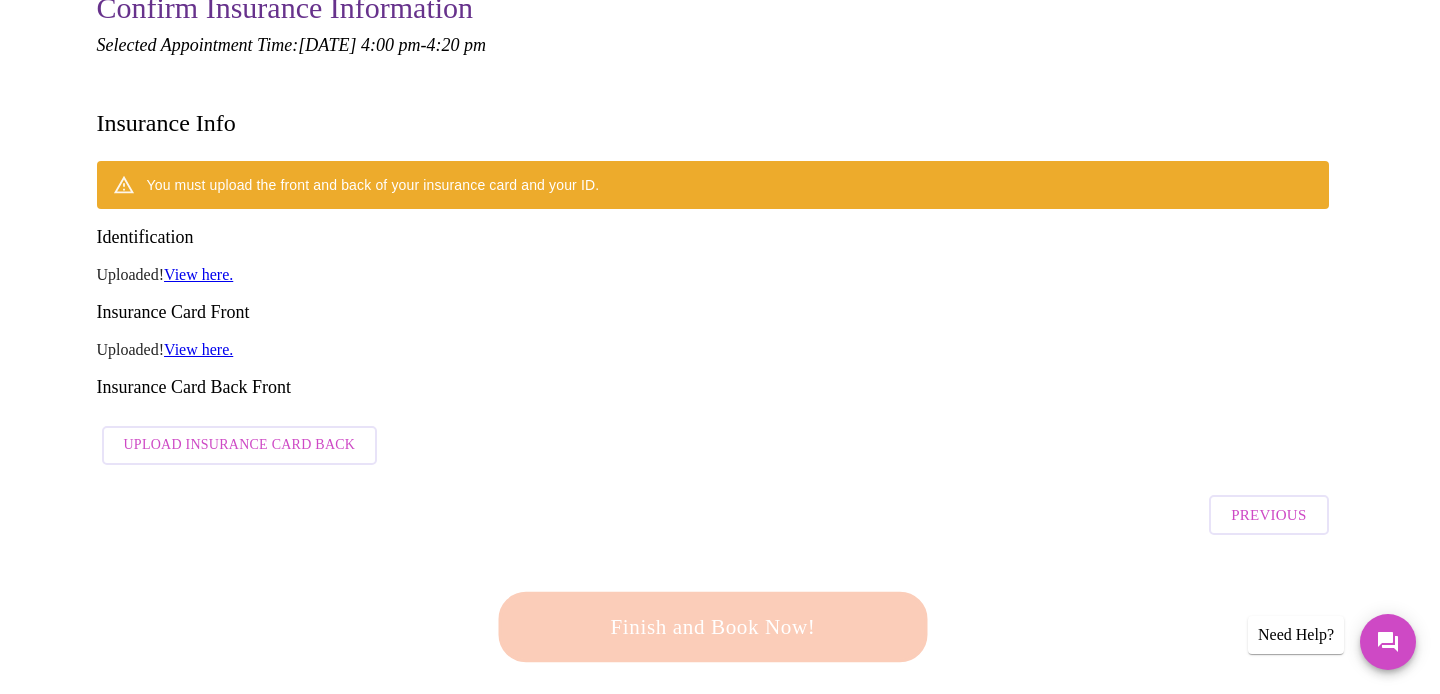 click on "Finish and Book Now!" at bounding box center [713, 627] 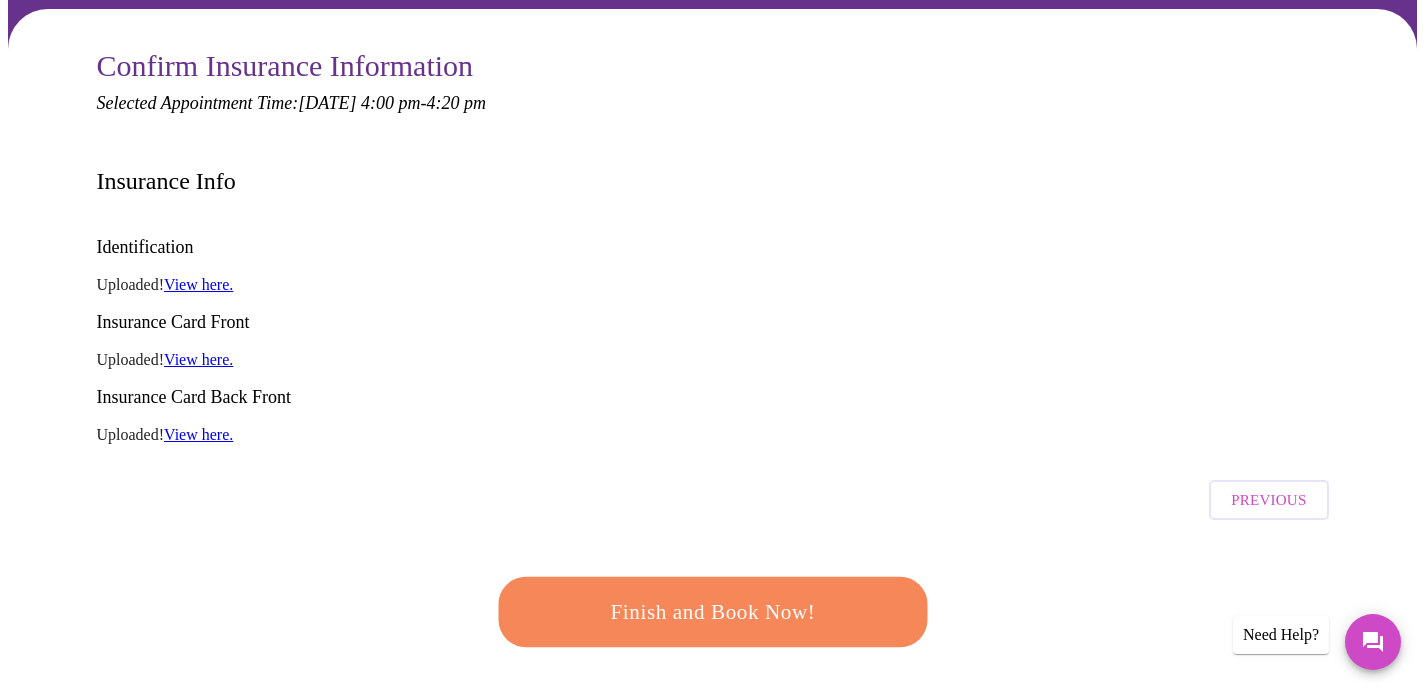 scroll, scrollTop: 36, scrollLeft: 0, axis: vertical 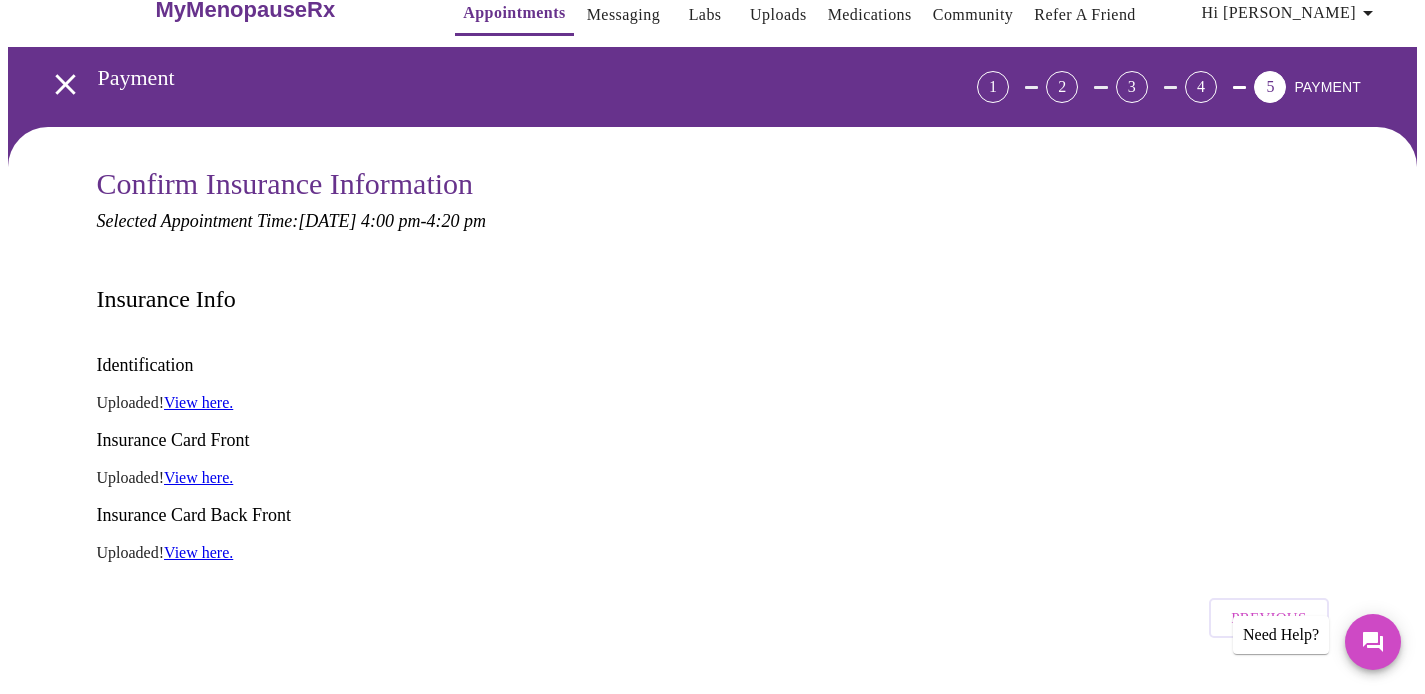 click on "View here." at bounding box center (198, 477) 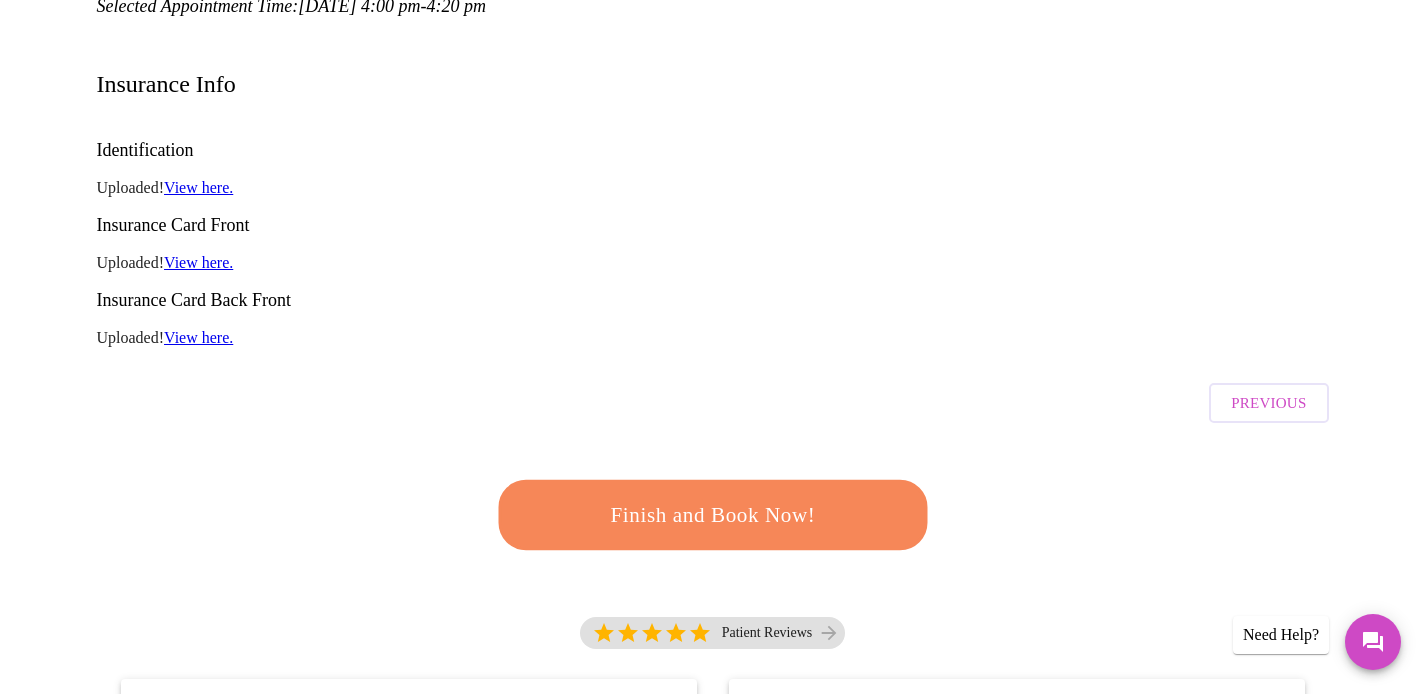 scroll, scrollTop: 236, scrollLeft: 0, axis: vertical 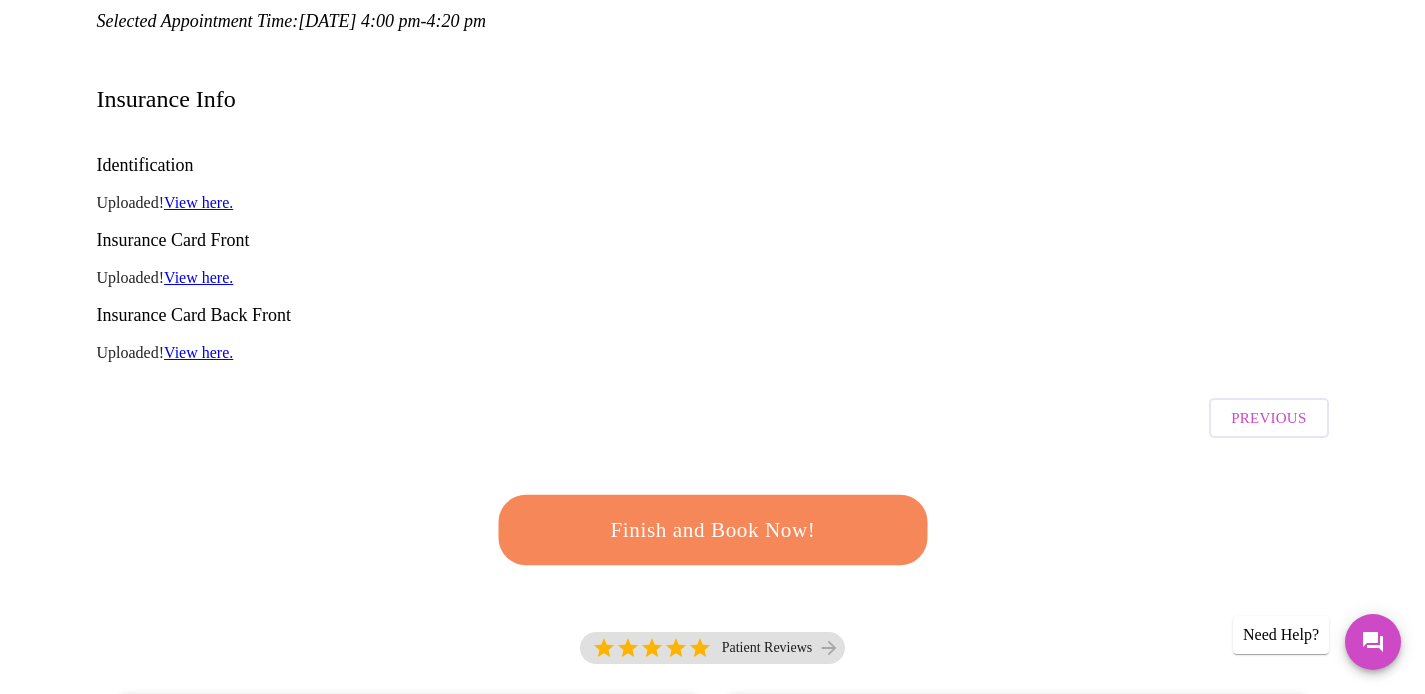 click on "Previous" at bounding box center [1268, 418] 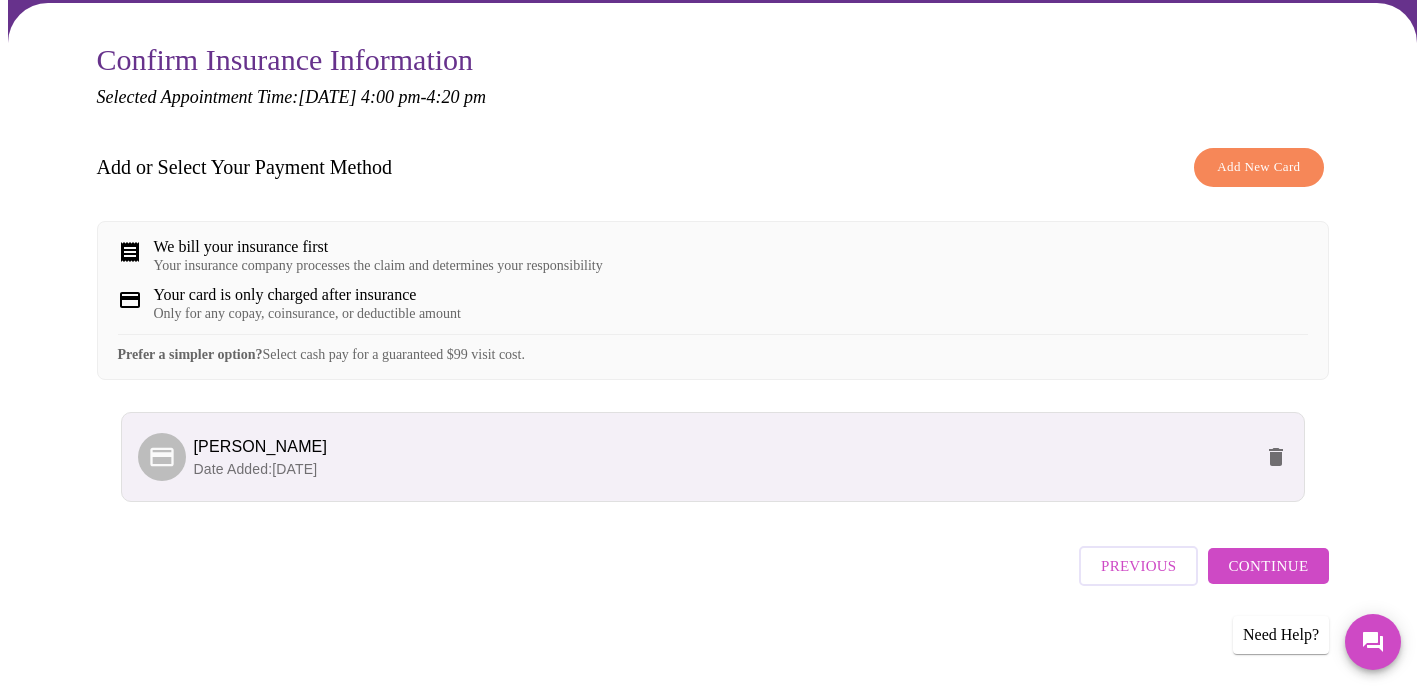 scroll, scrollTop: 212, scrollLeft: 0, axis: vertical 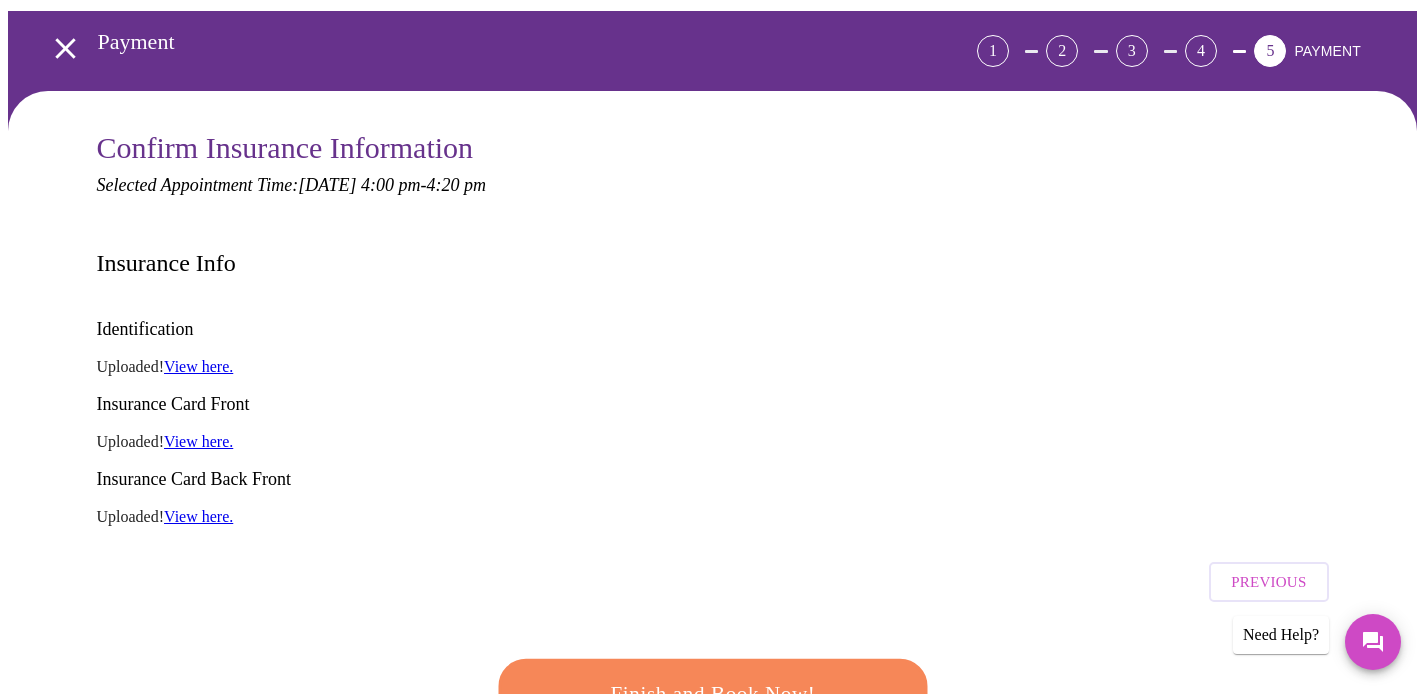 click on "View here." at bounding box center [198, 516] 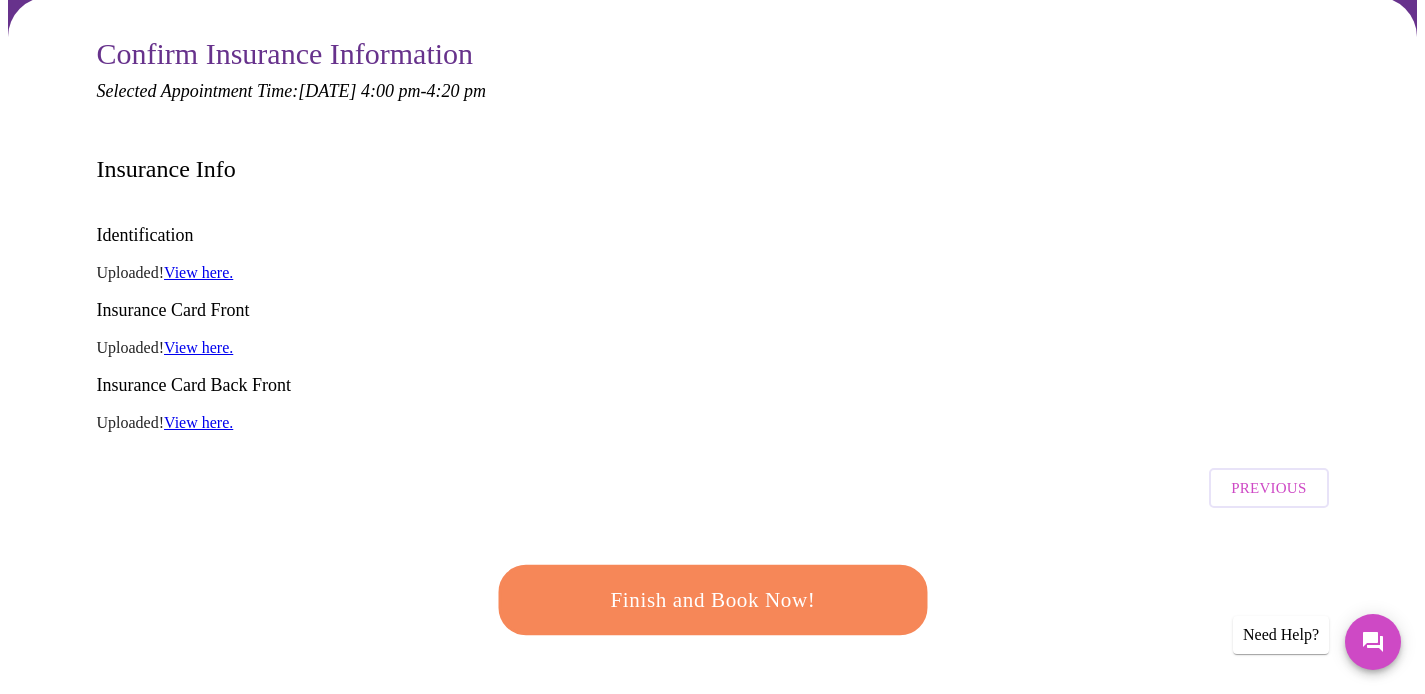 scroll, scrollTop: 176, scrollLeft: 0, axis: vertical 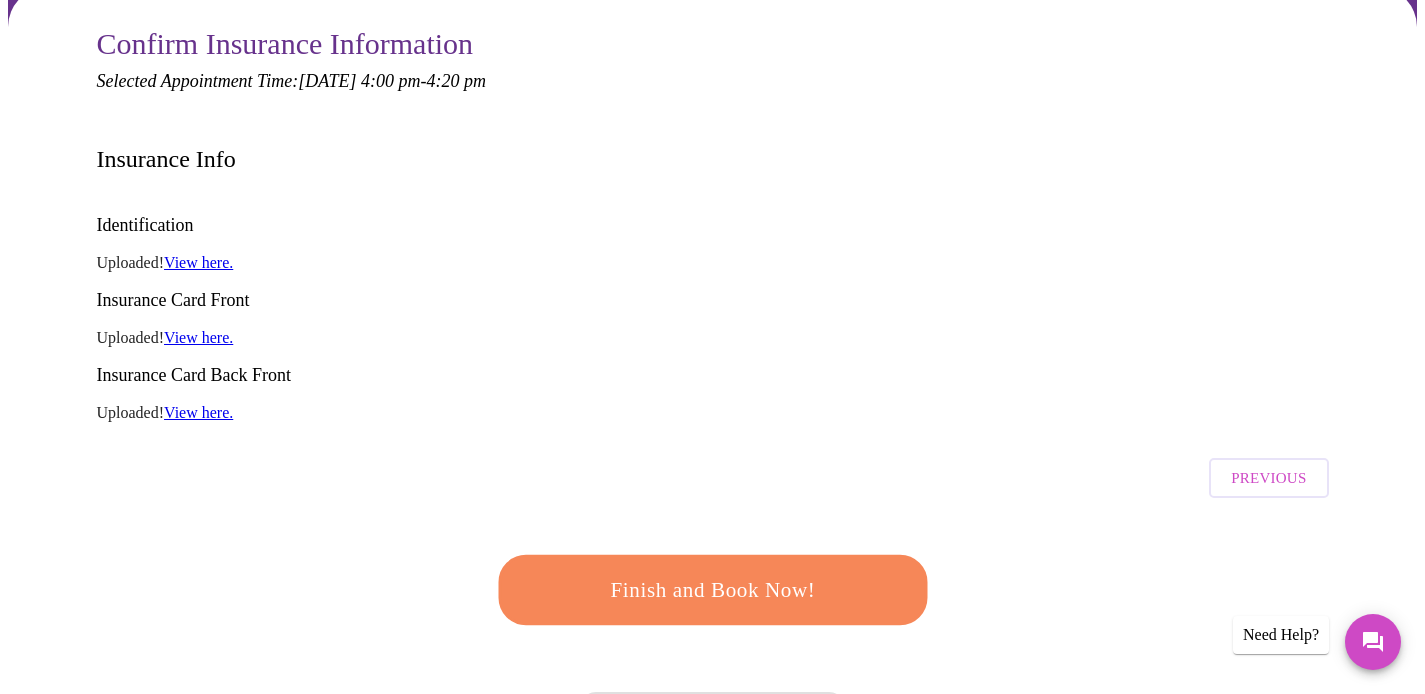 click on "Finish and Book Now!" at bounding box center (713, 590) 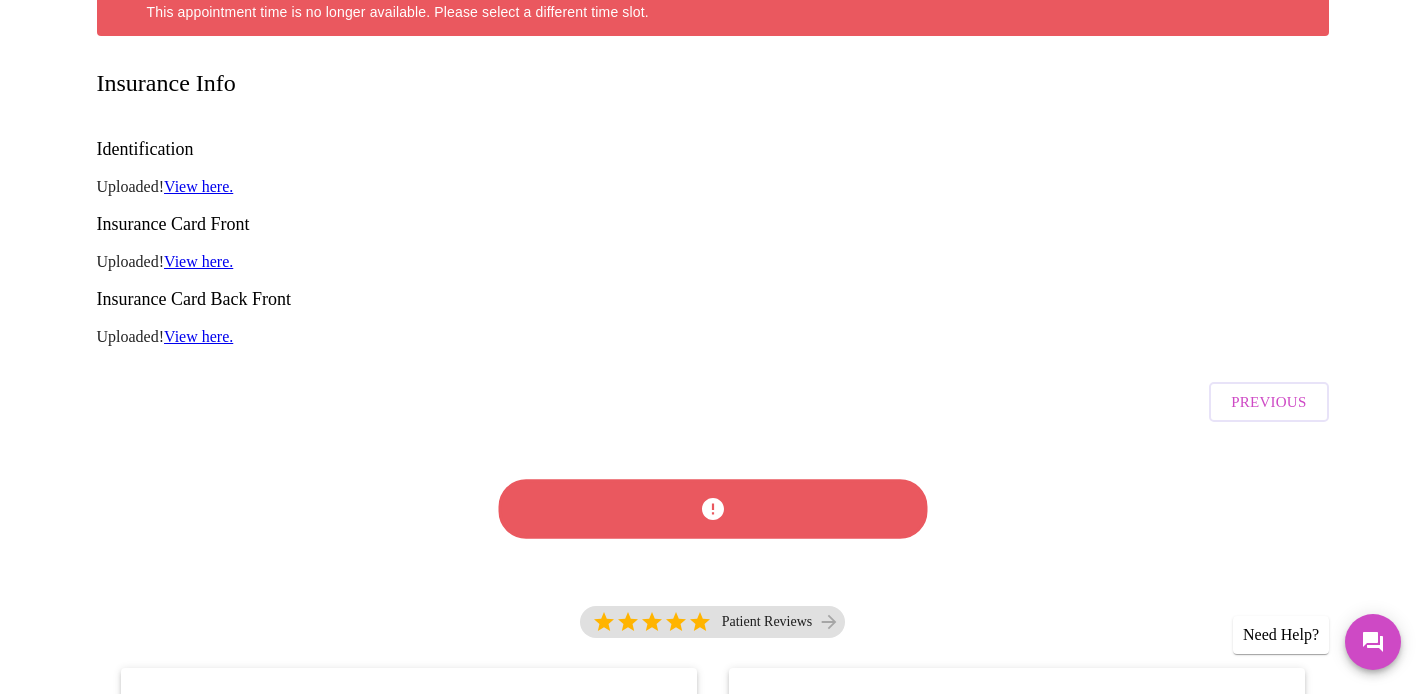 click on "Previous" at bounding box center (1268, 402) 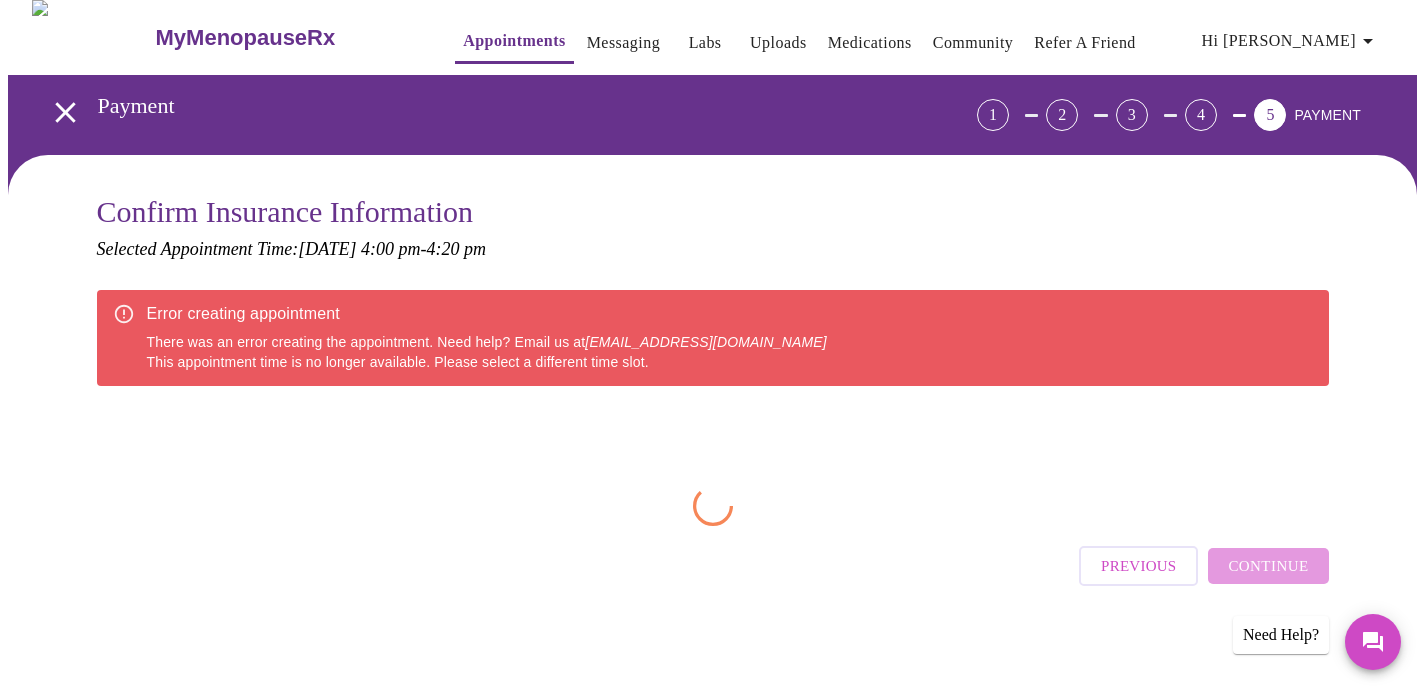 scroll, scrollTop: 335, scrollLeft: 0, axis: vertical 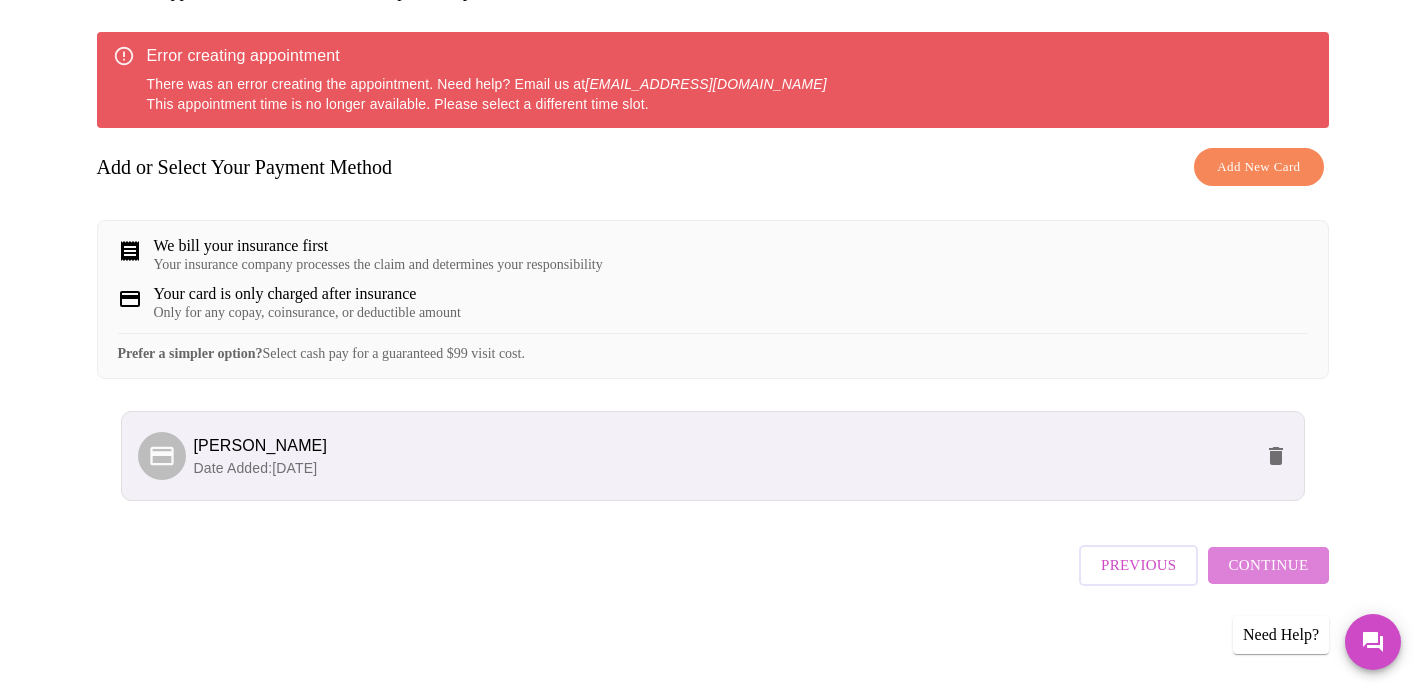 click on "Continue" at bounding box center [1268, 565] 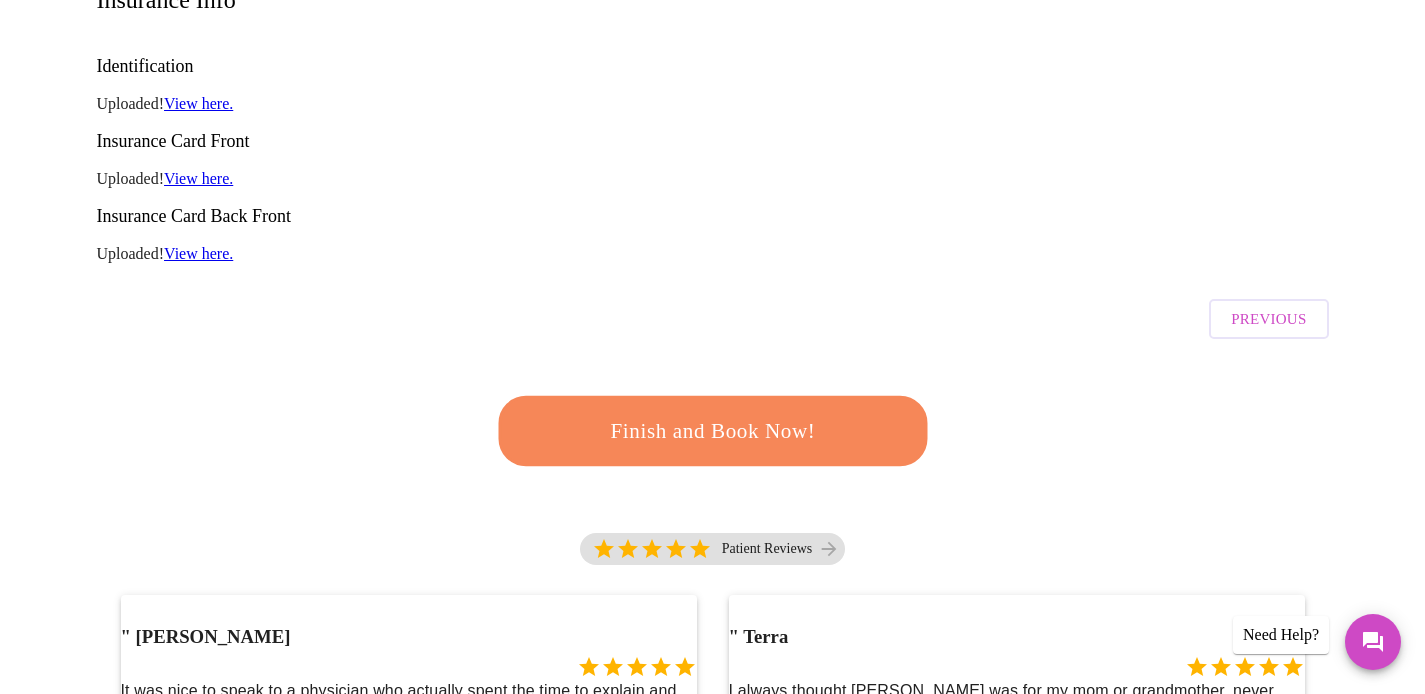 scroll, scrollTop: 212, scrollLeft: 0, axis: vertical 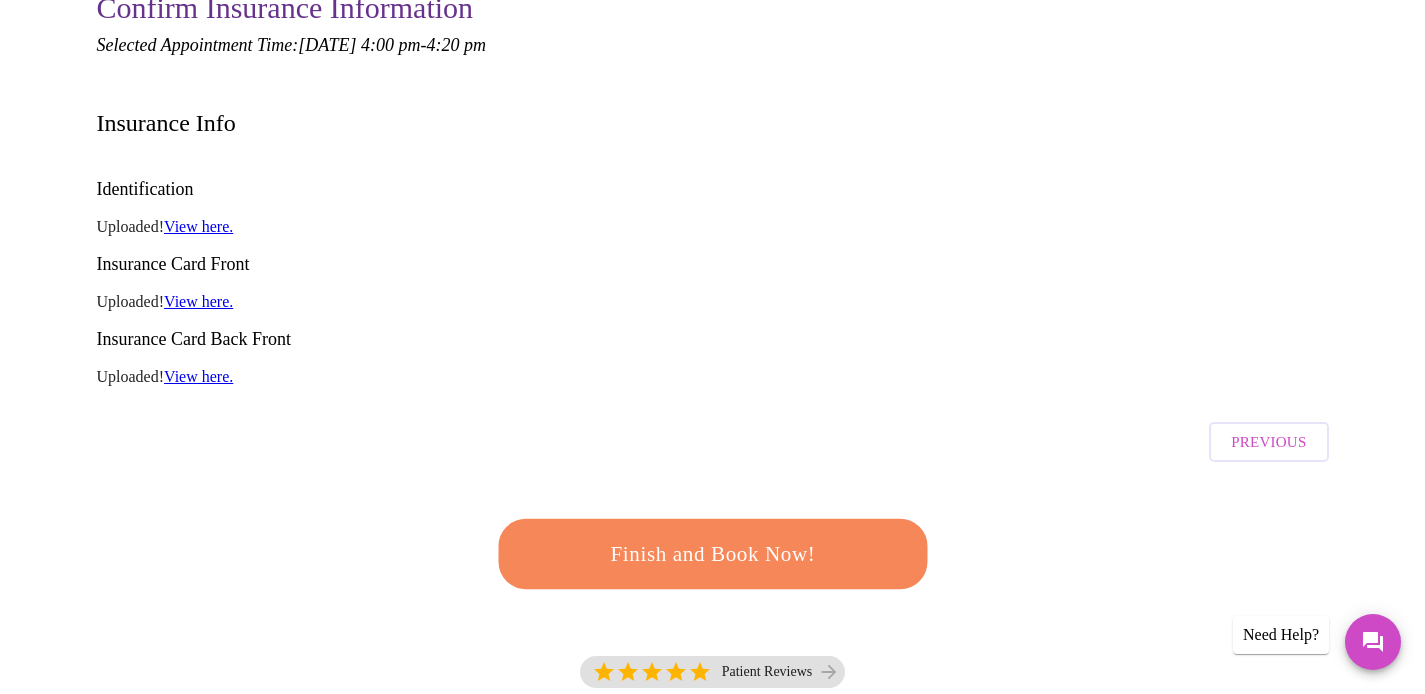 click on "Finish and Book Now!" at bounding box center (713, 554) 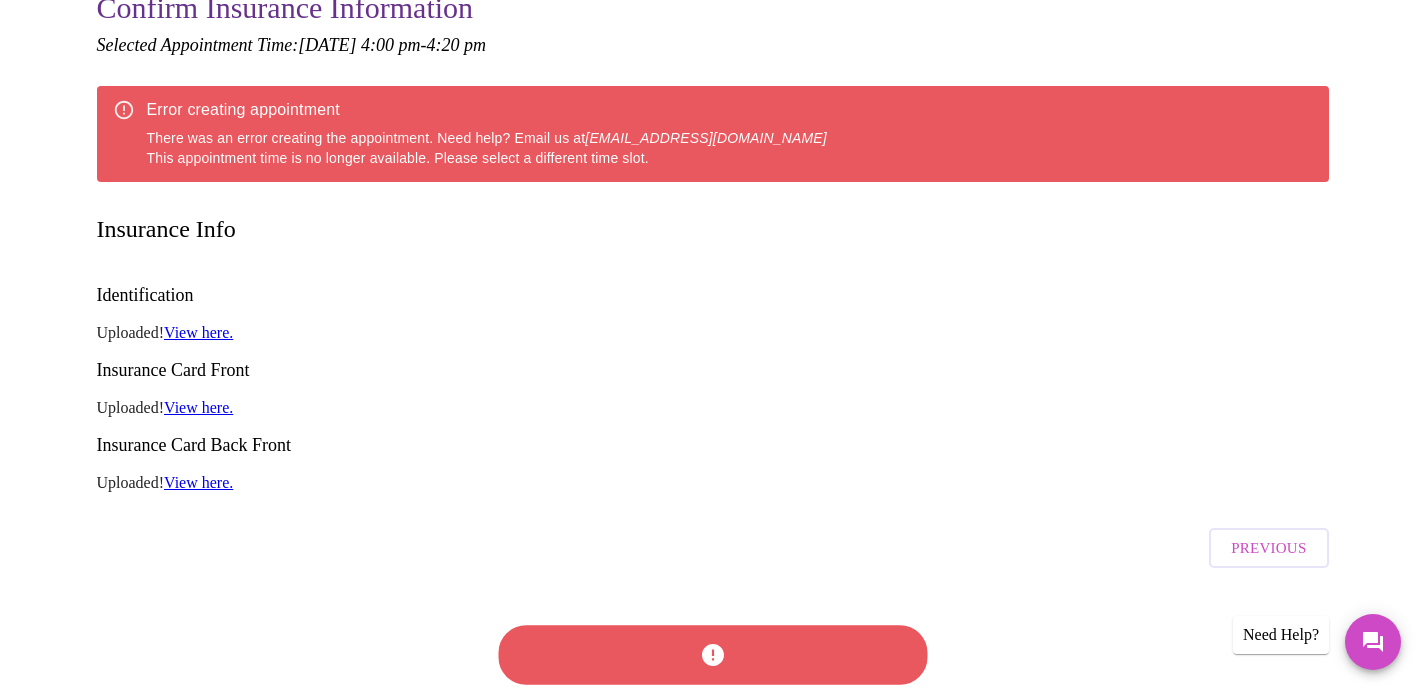 scroll, scrollTop: 0, scrollLeft: 0, axis: both 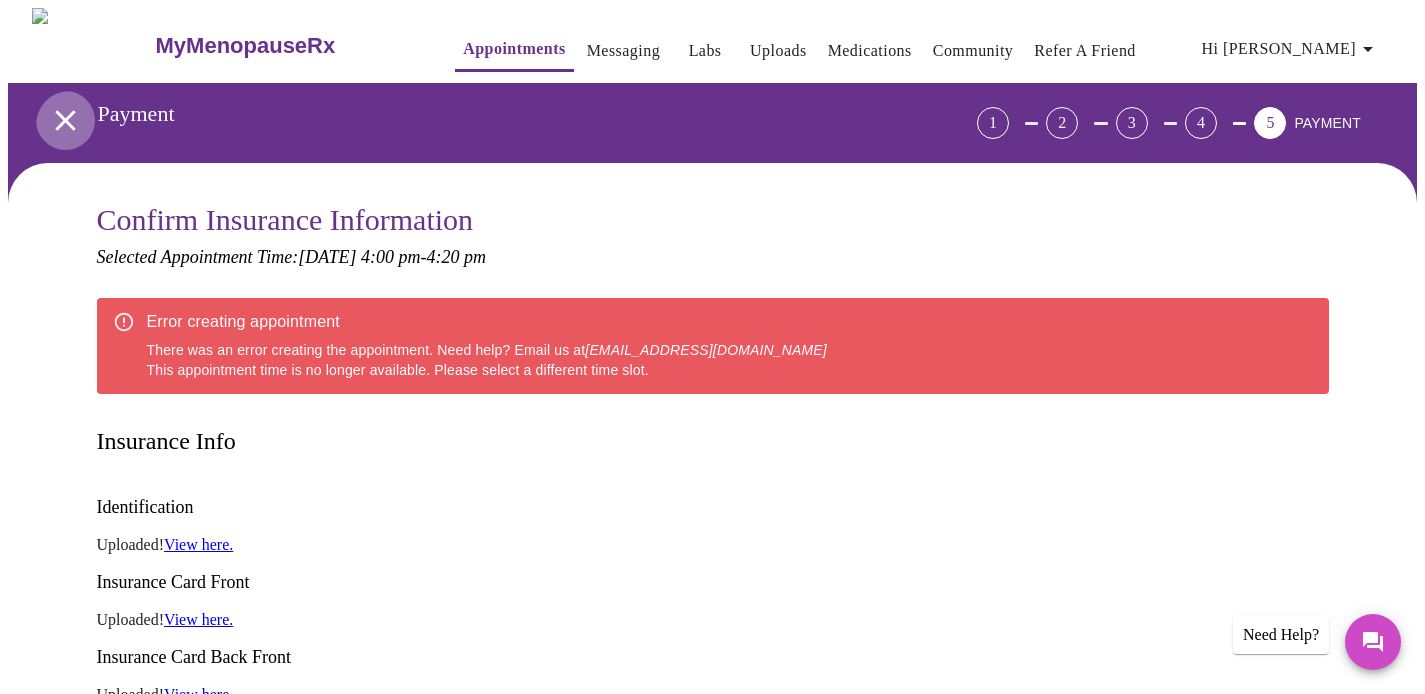 click 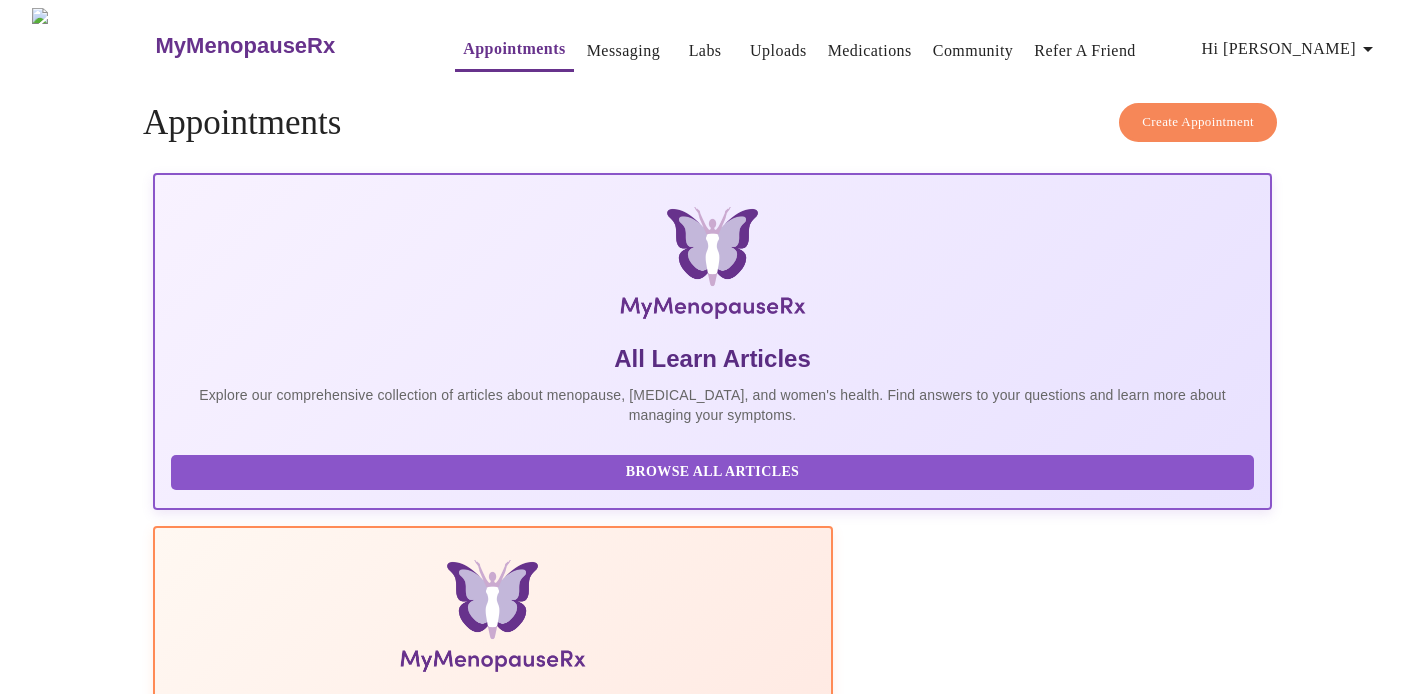 click on "Create Appointment" at bounding box center [1198, 122] 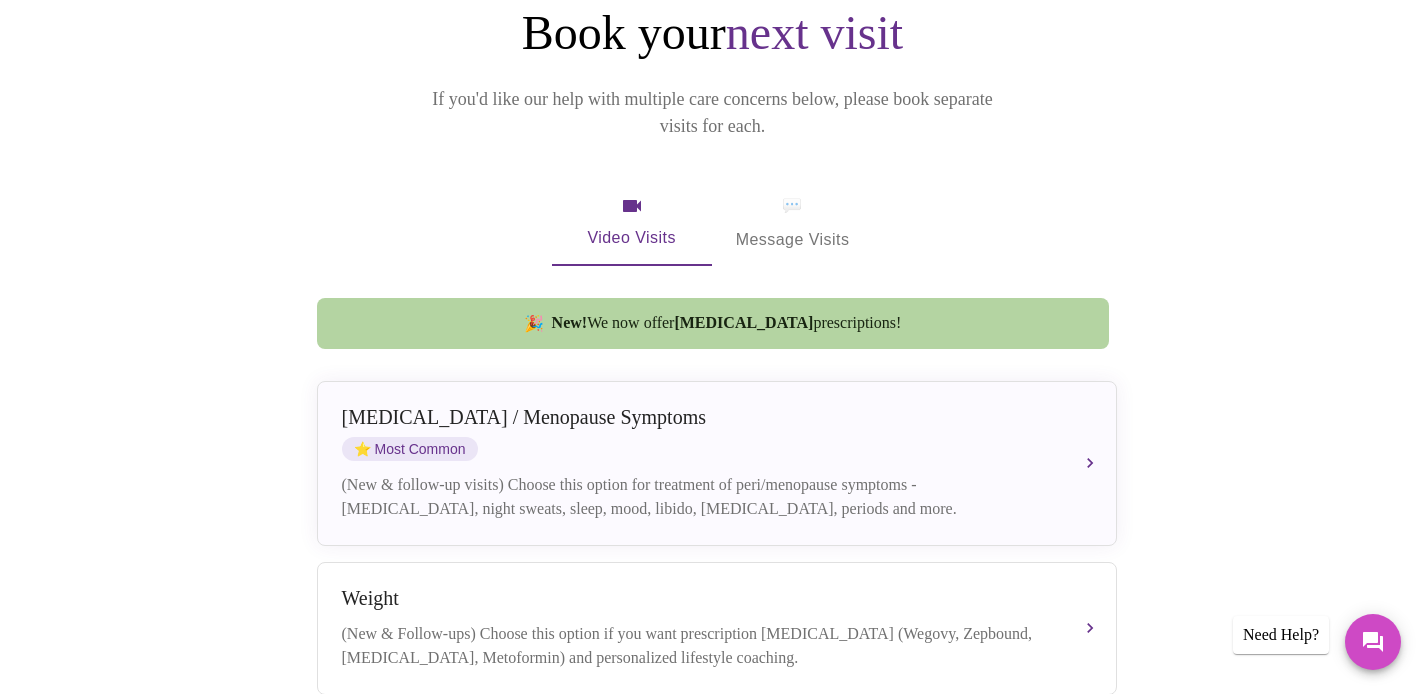 scroll, scrollTop: 279, scrollLeft: 0, axis: vertical 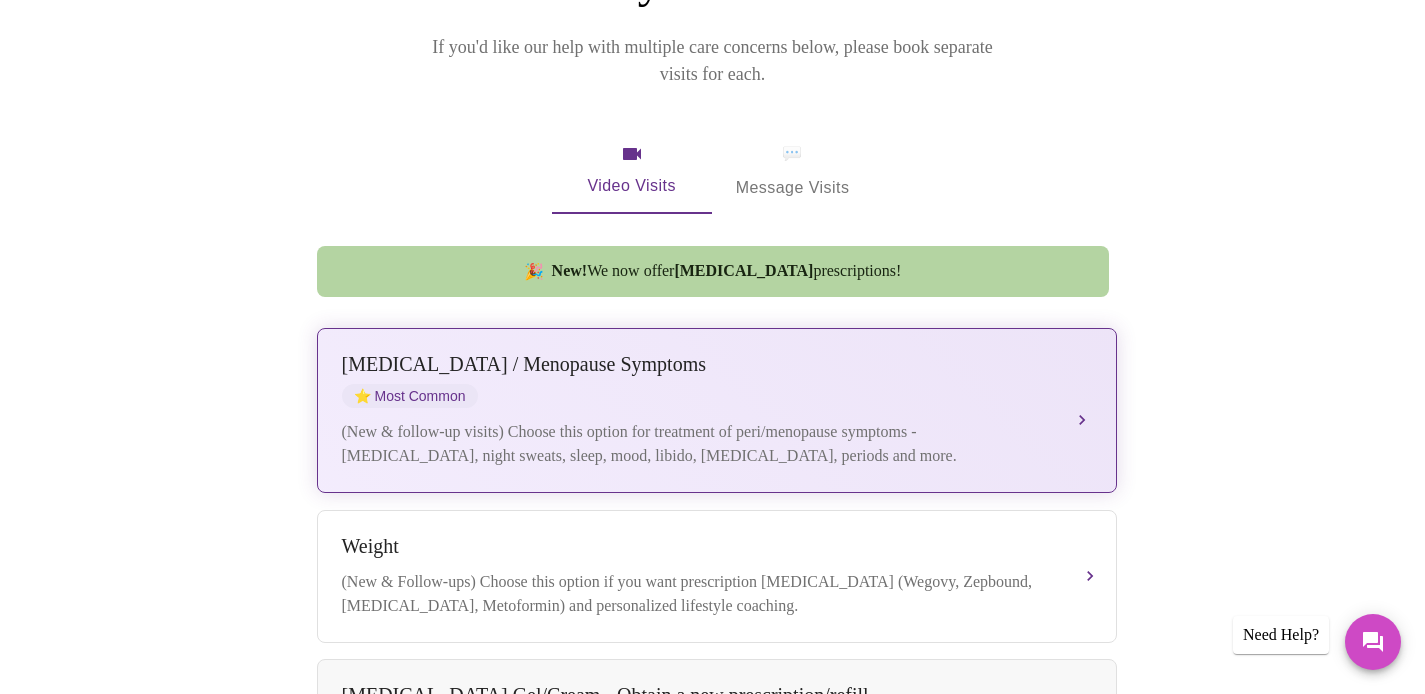 click on "[MEDICAL_DATA] / Menopause Symptoms  ⭐  Most Common" at bounding box center [697, 380] 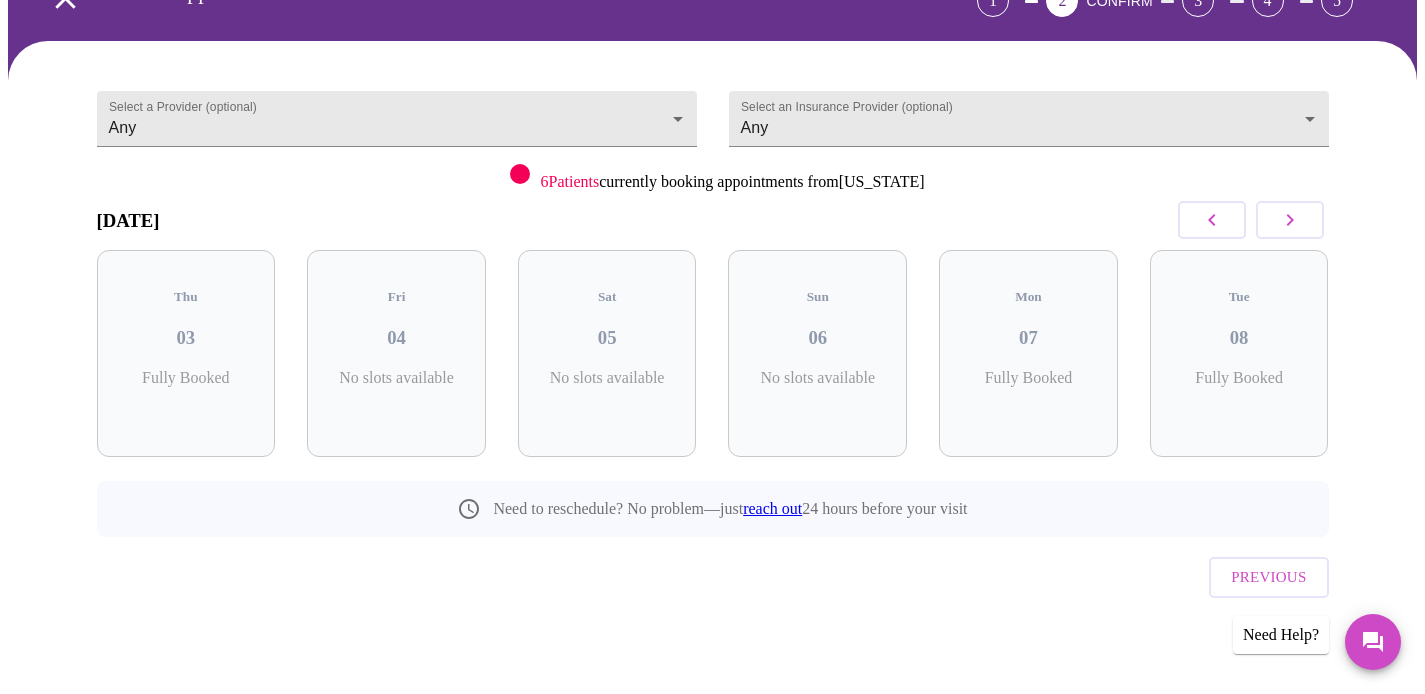 click 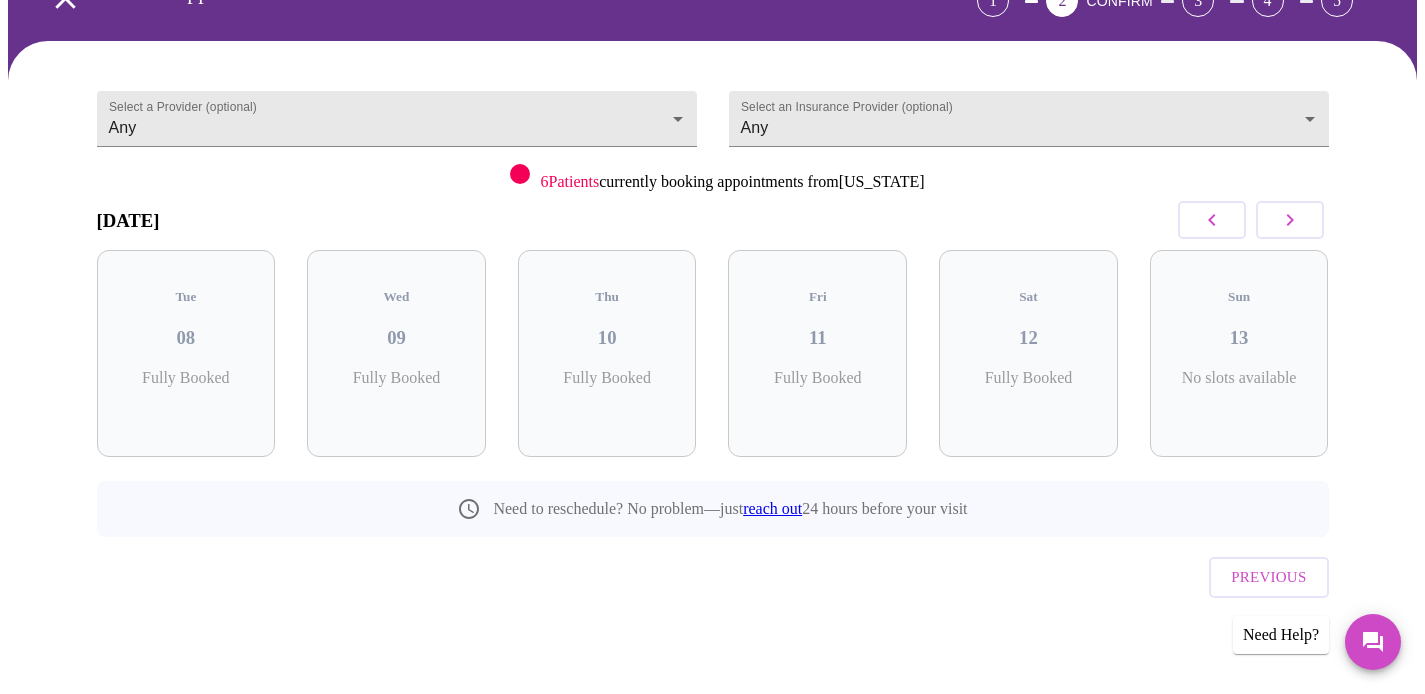 click 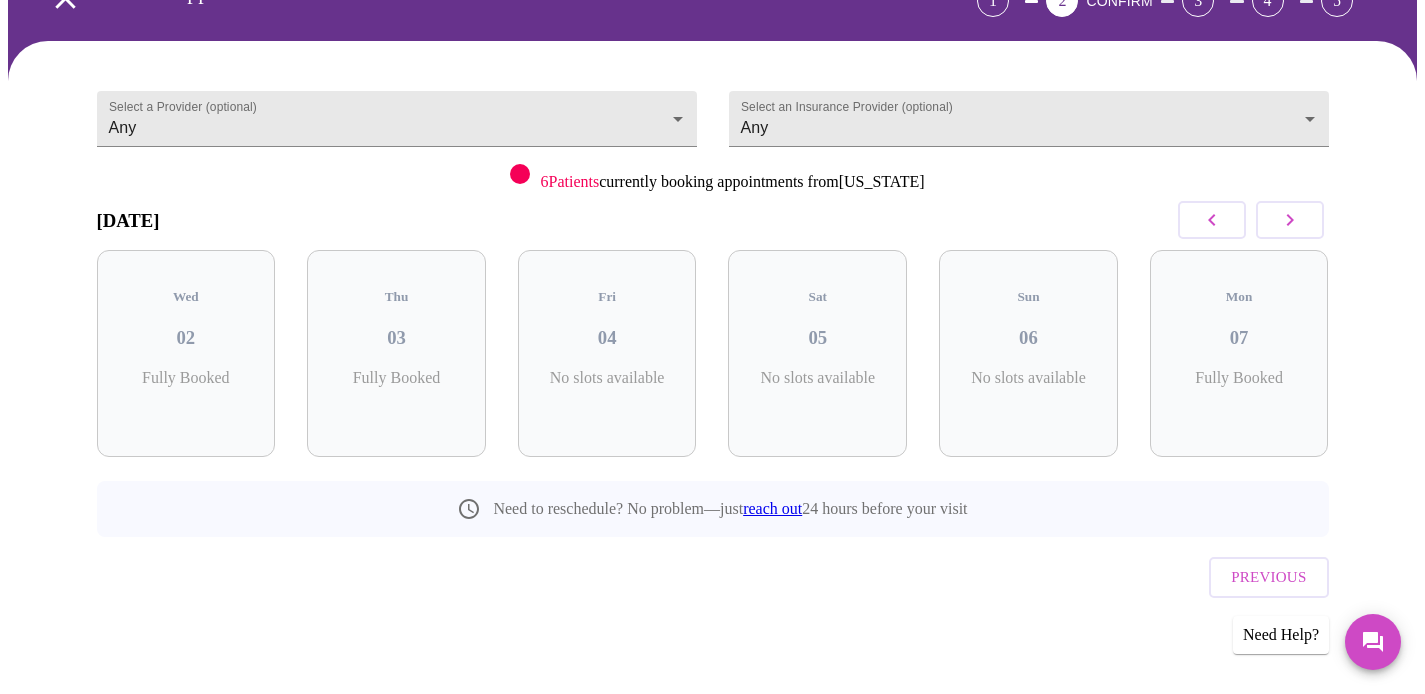 click 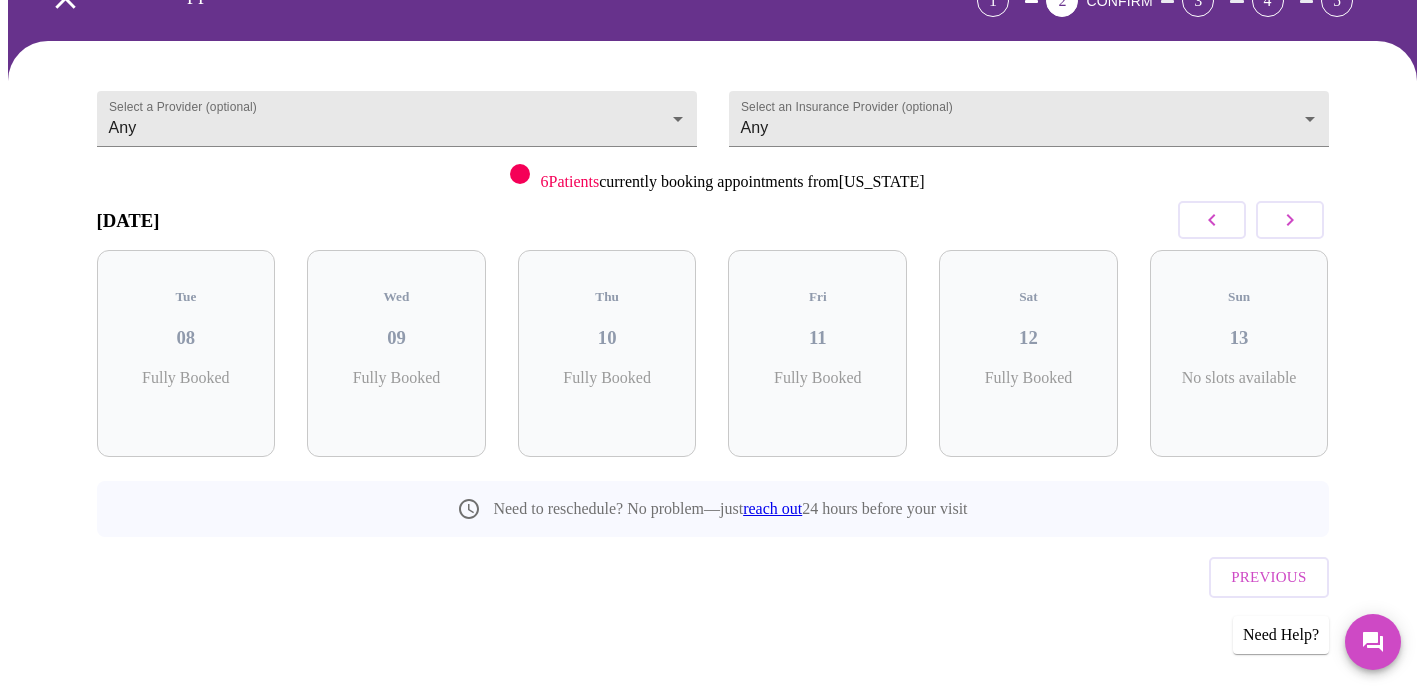 click 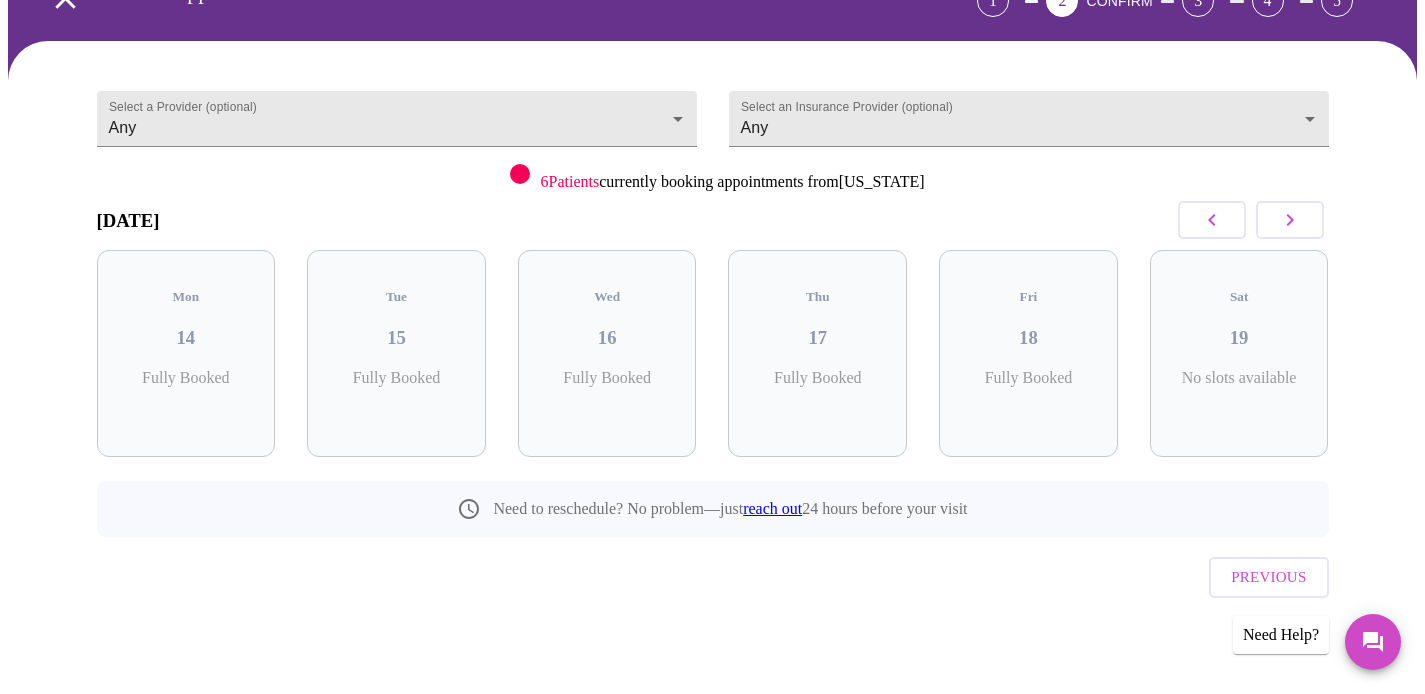 click 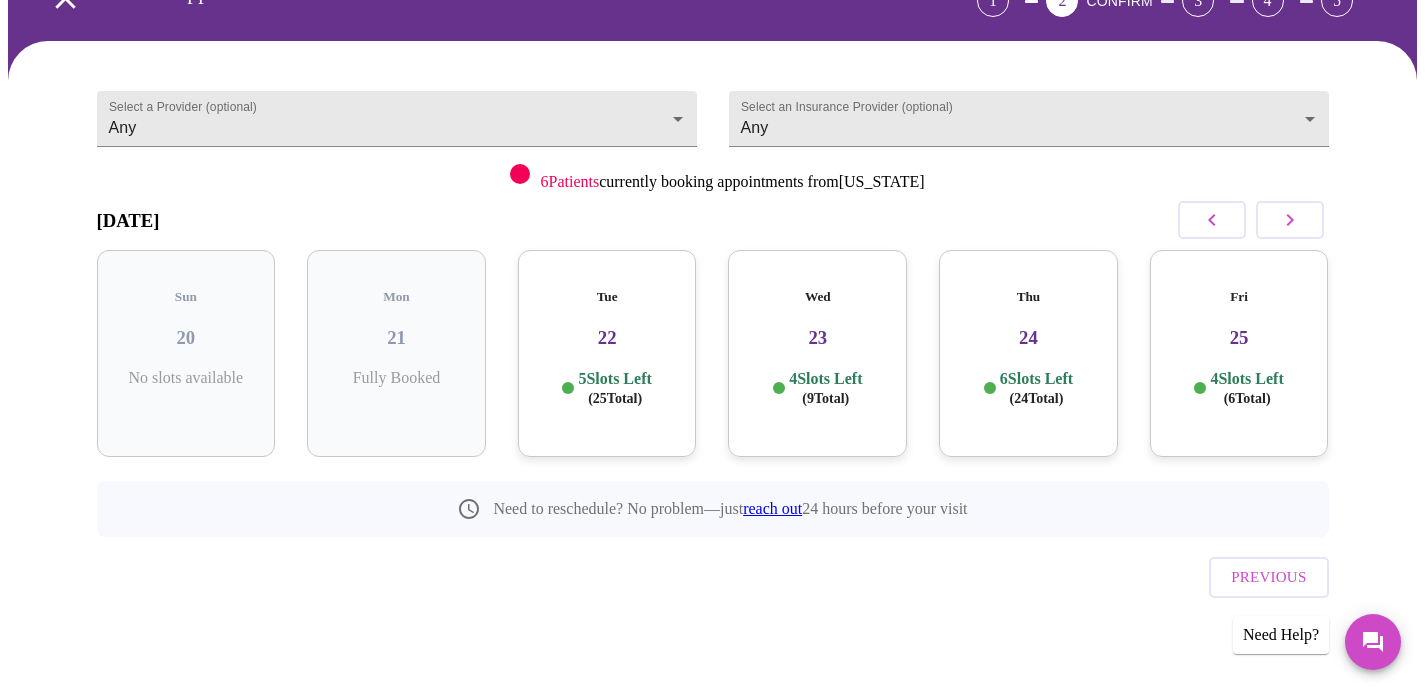 click on "Tue 22 5  Slots Left ( 25  Total)" at bounding box center [607, 353] 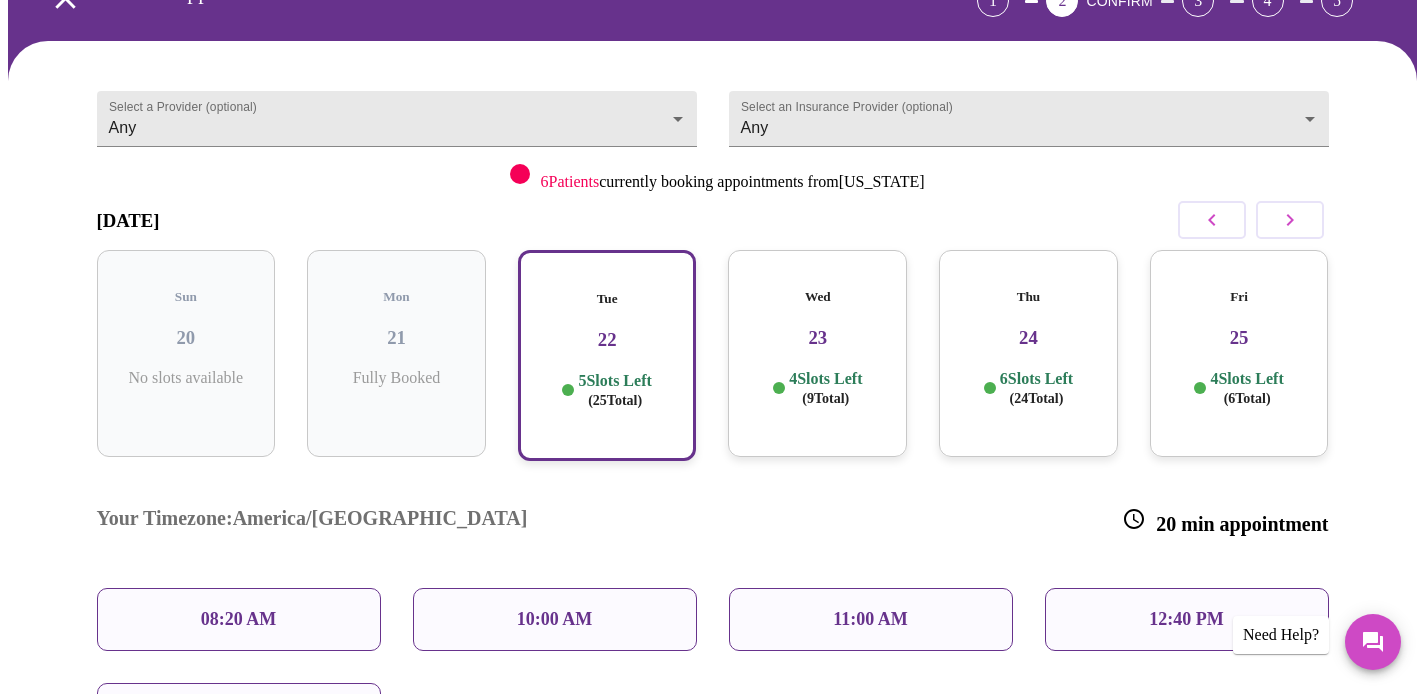 click on "08:20 AM" at bounding box center (239, 619) 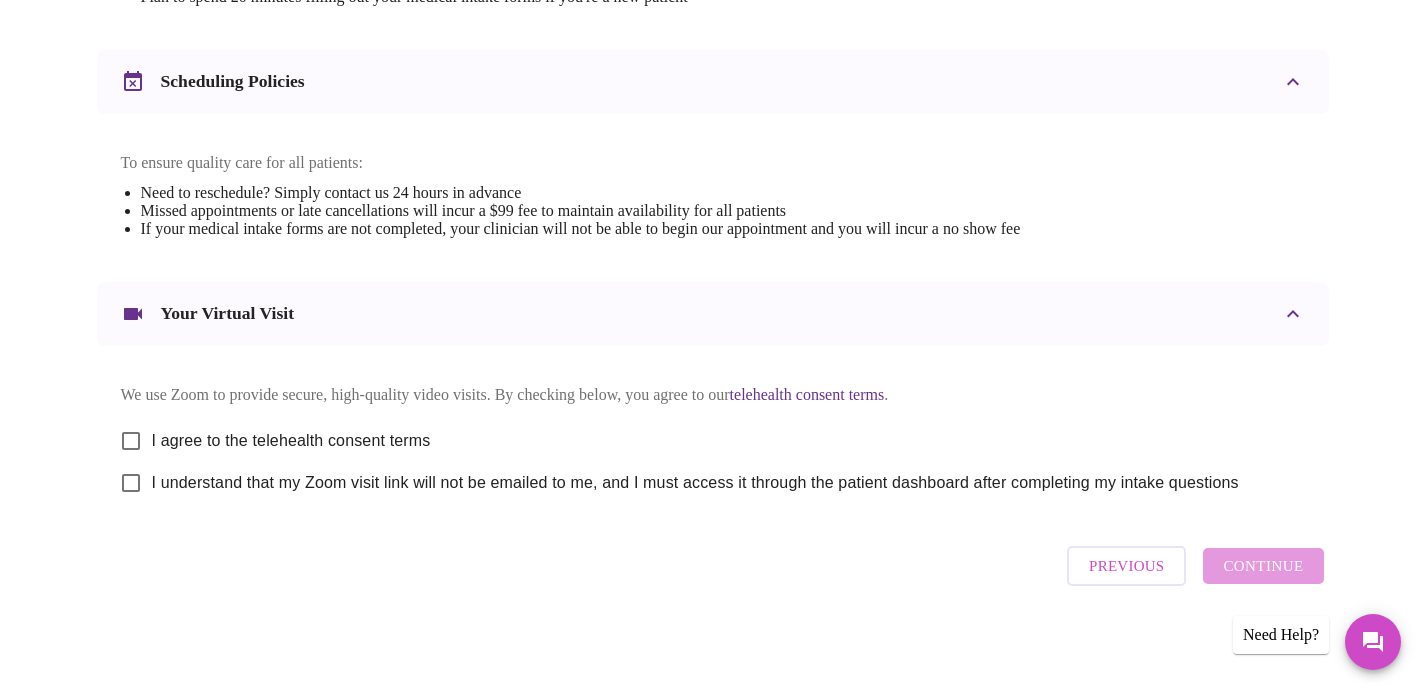 scroll, scrollTop: 915, scrollLeft: 0, axis: vertical 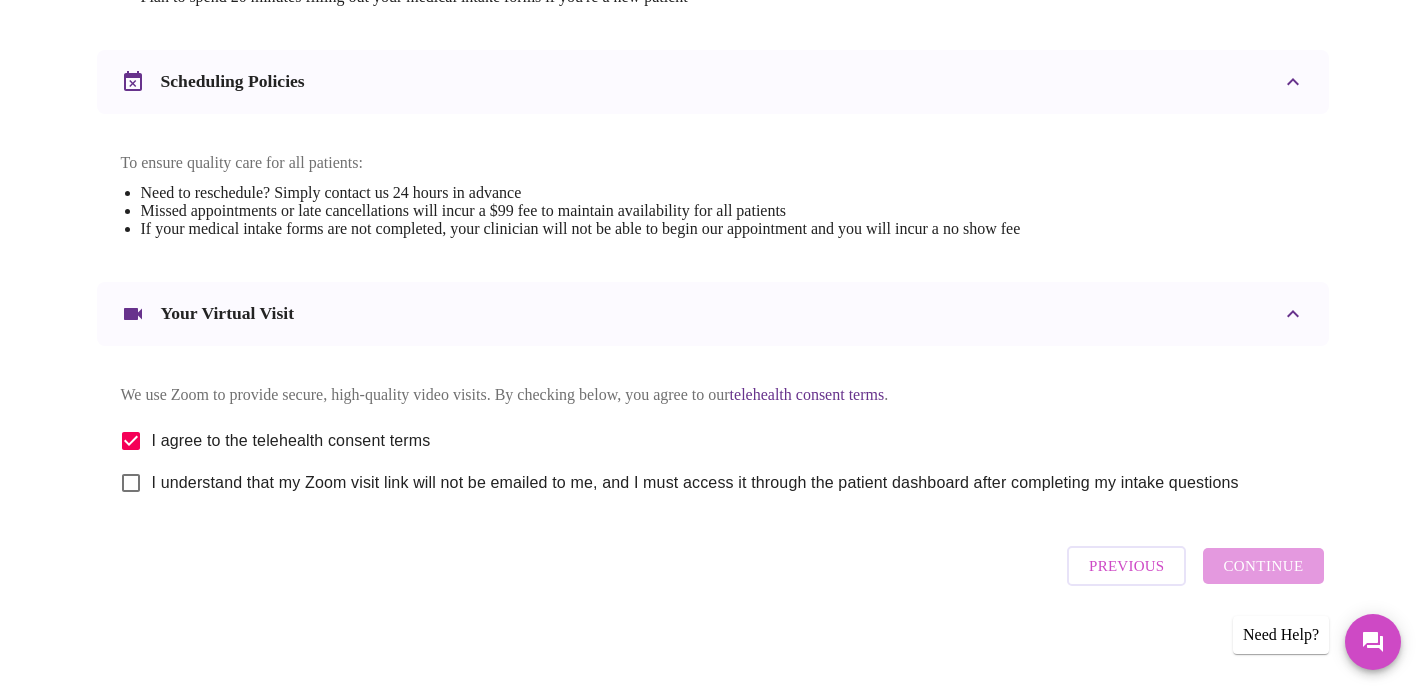 click on "I understand that my Zoom visit link will not be emailed to me, and I must access it through the patient dashboard after completing my intake questions" at bounding box center [131, 483] 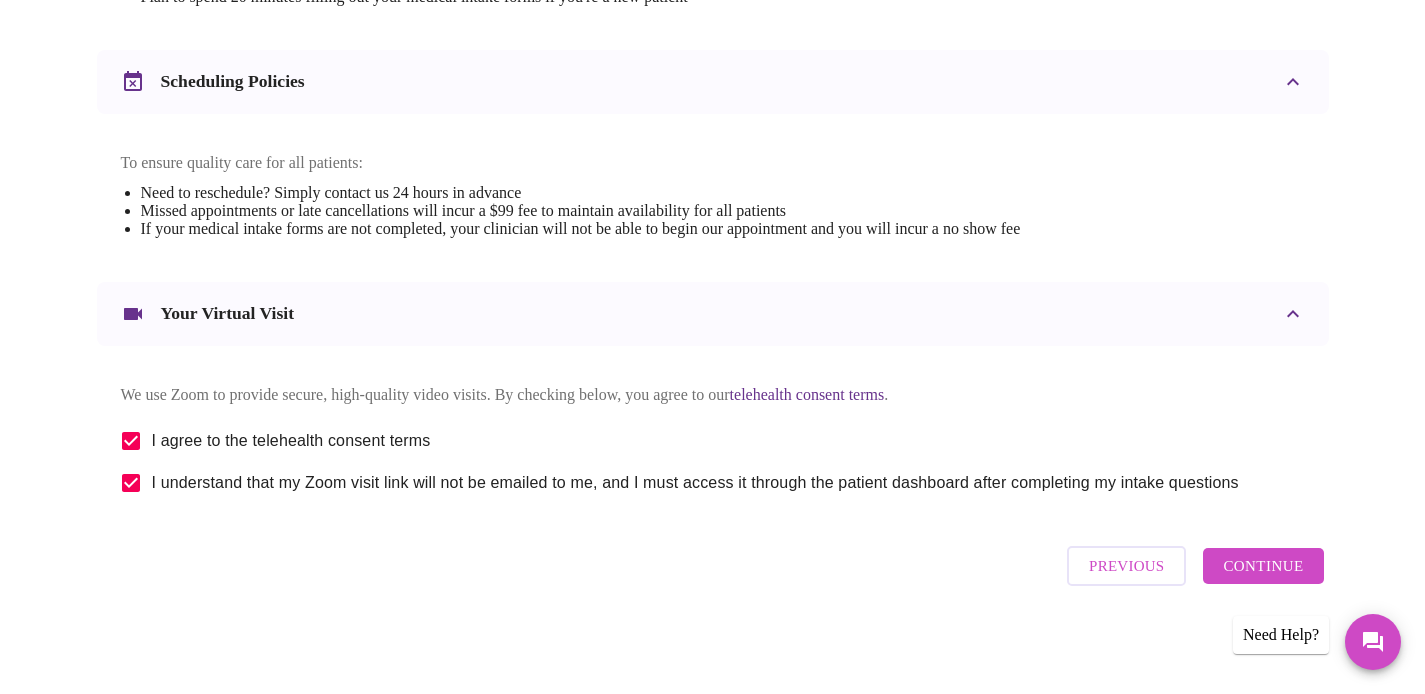 click on "Continue" at bounding box center (1263, 566) 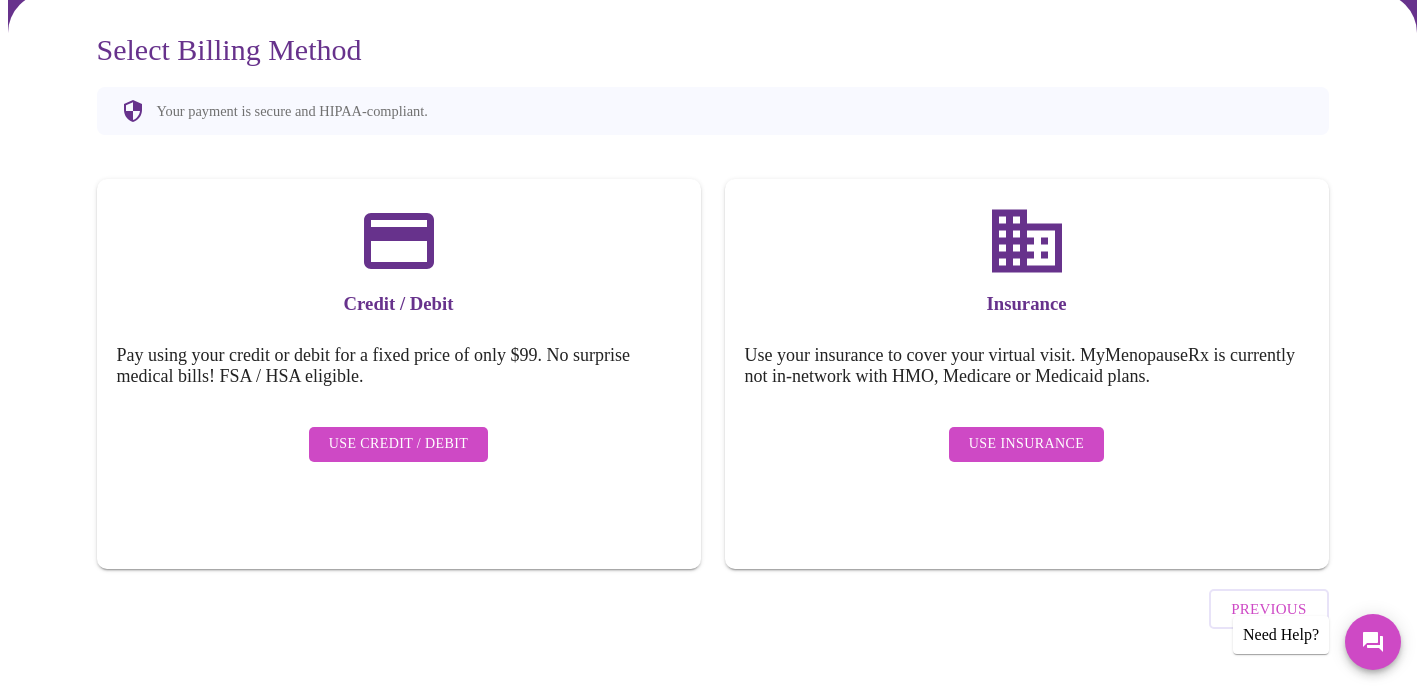 click on "Use Insurance" at bounding box center [1026, 444] 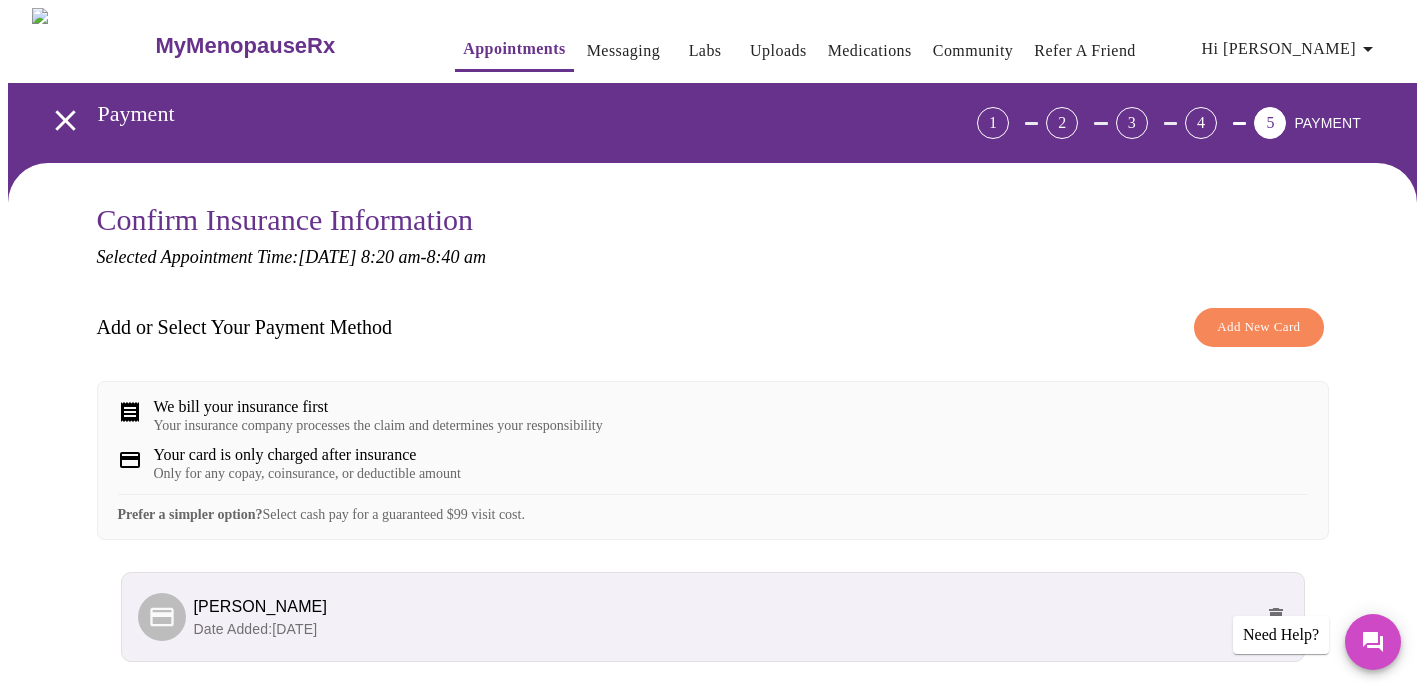 scroll, scrollTop: 193, scrollLeft: 0, axis: vertical 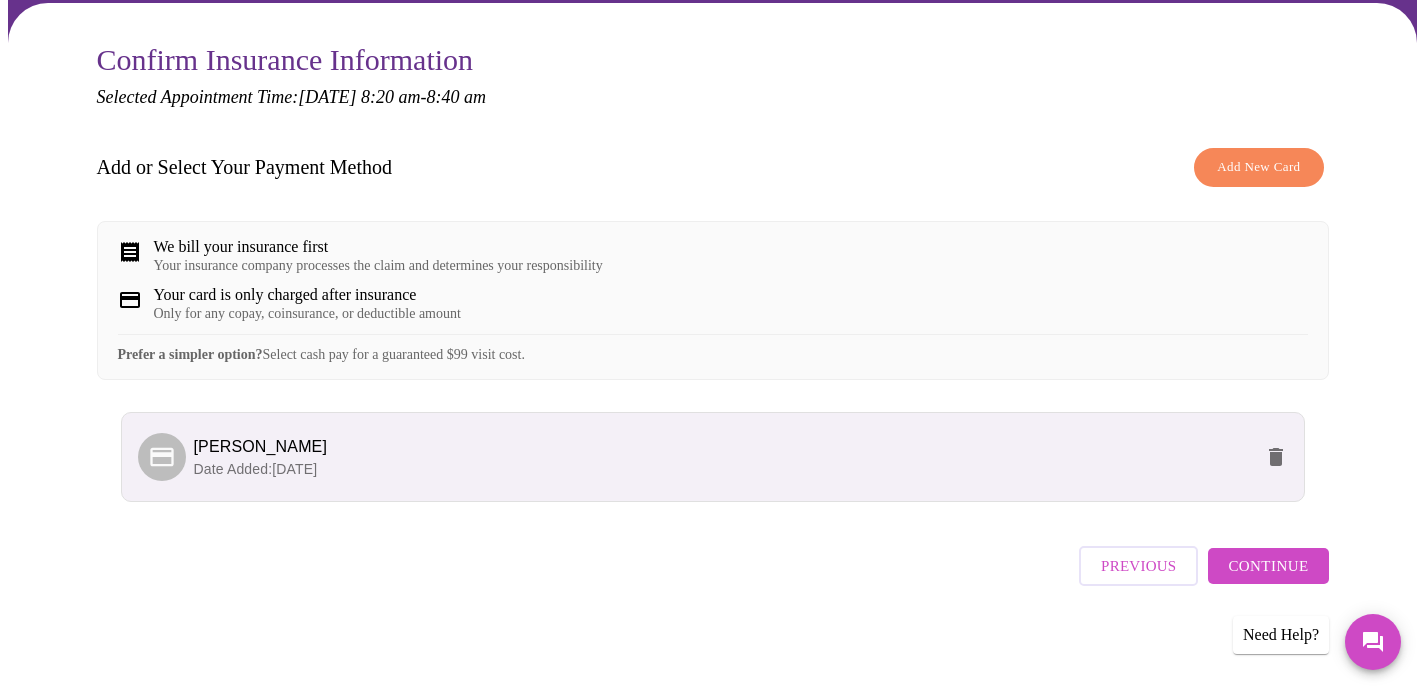 click on "[PERSON_NAME]" at bounding box center [261, 446] 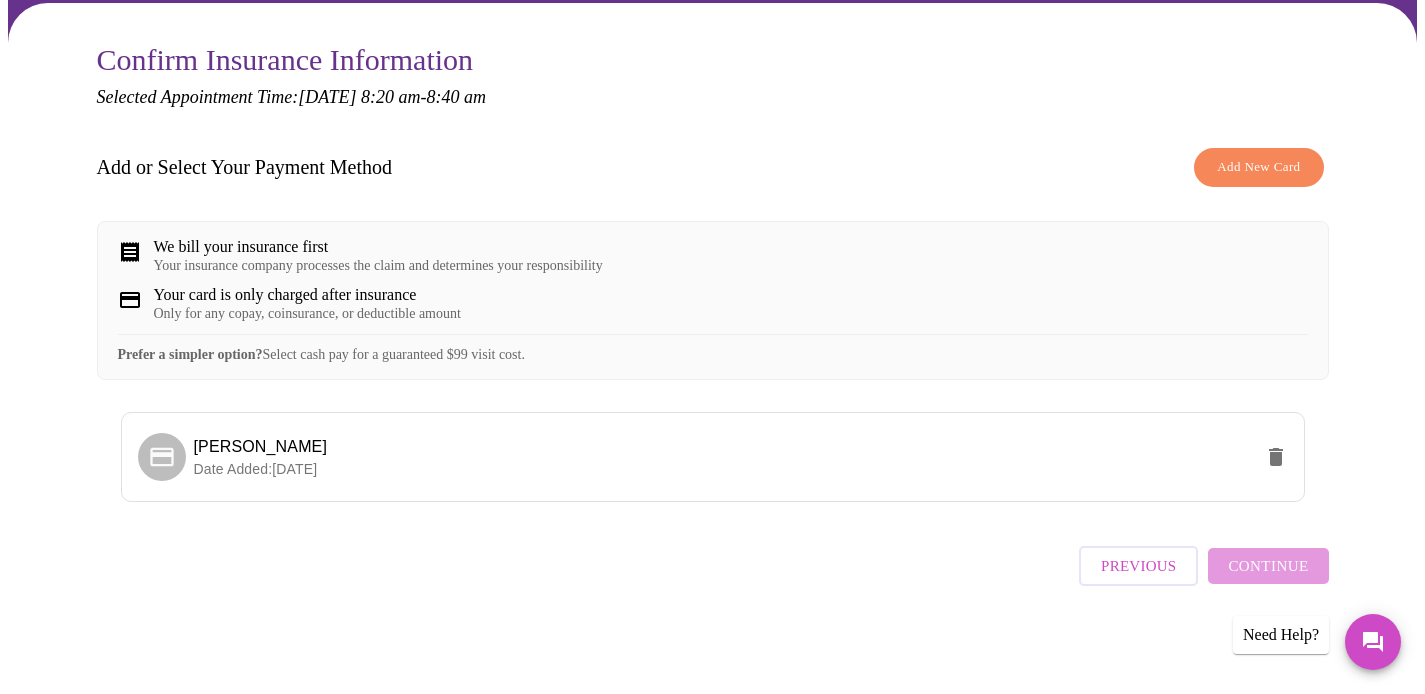 click on "Previous Continue" at bounding box center (1203, 561) 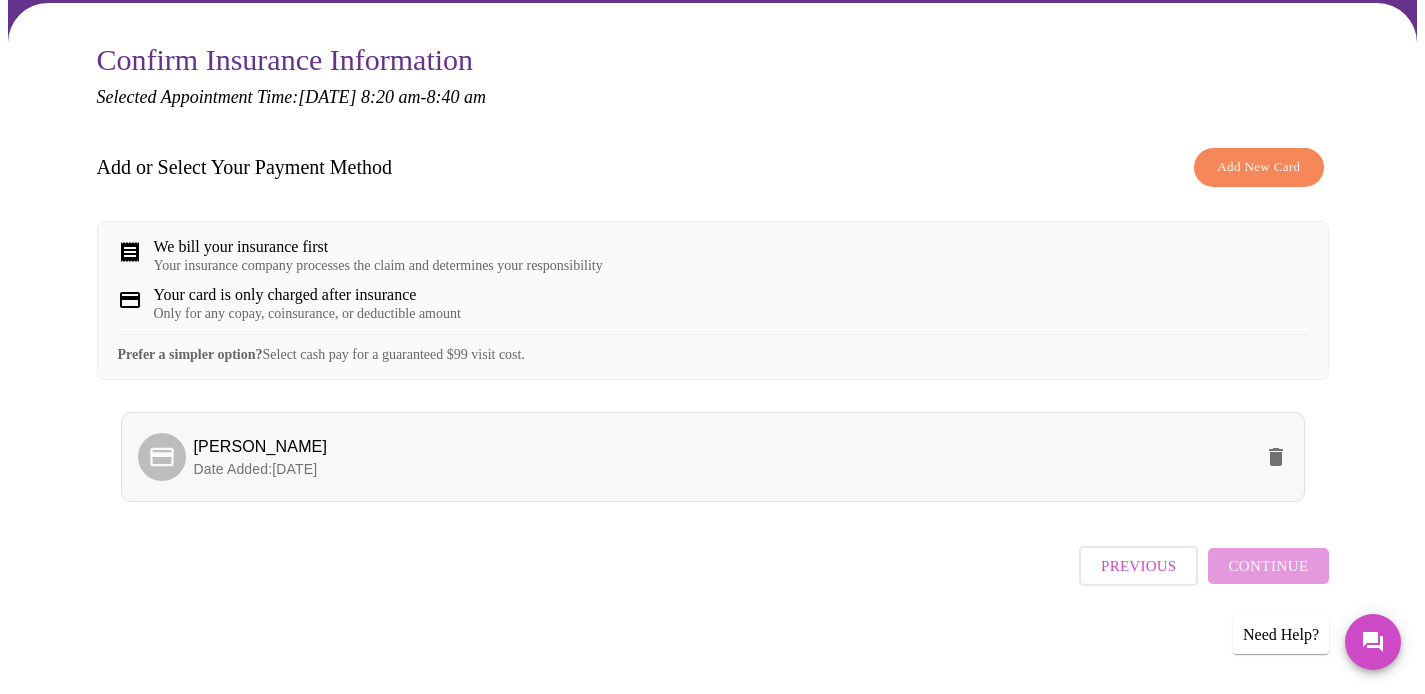 click on "Date Added:  [DATE]" at bounding box center [723, 469] 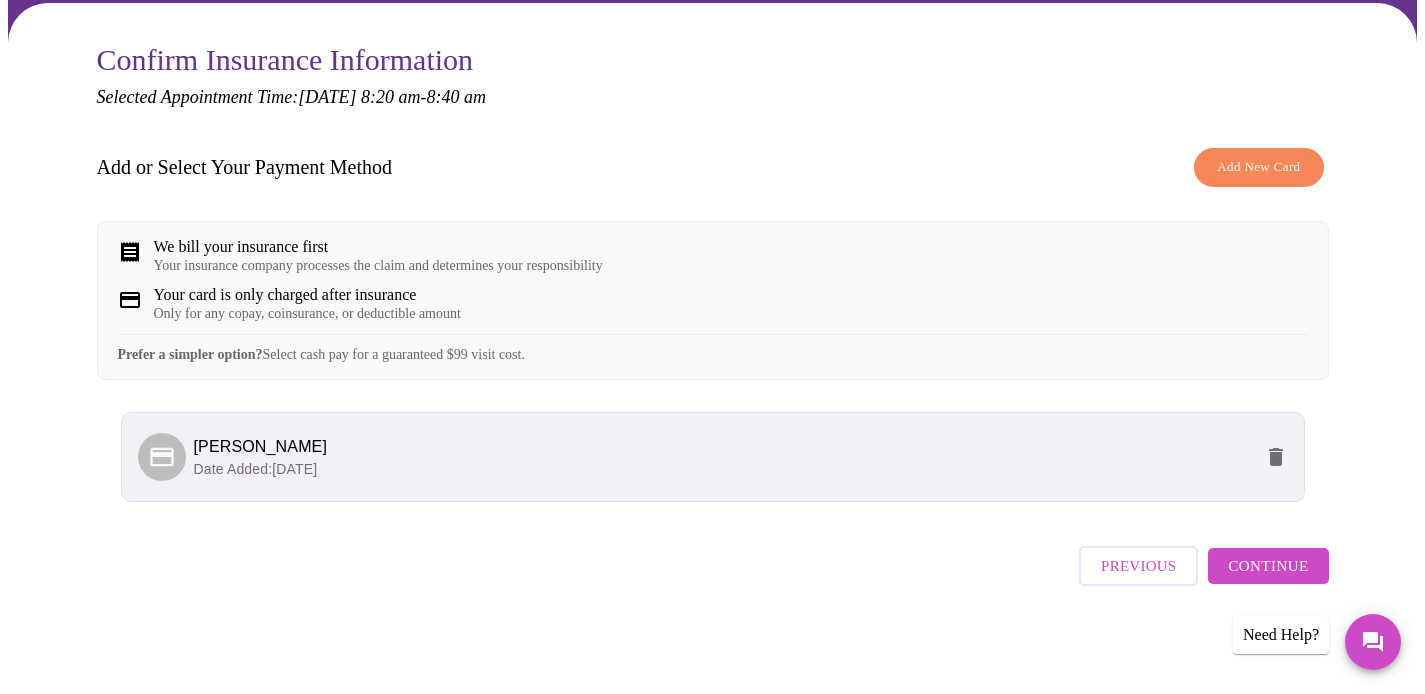 click on "[PERSON_NAME]" at bounding box center [261, 446] 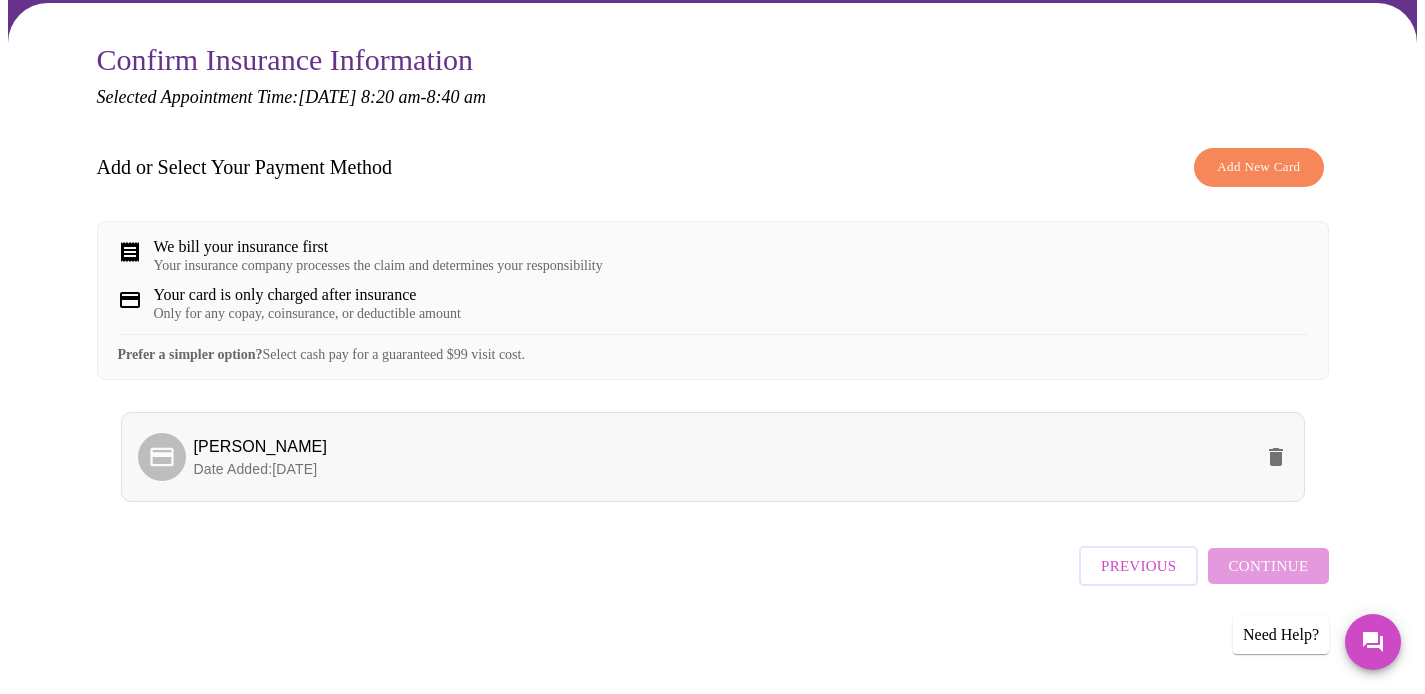 scroll, scrollTop: 212, scrollLeft: 0, axis: vertical 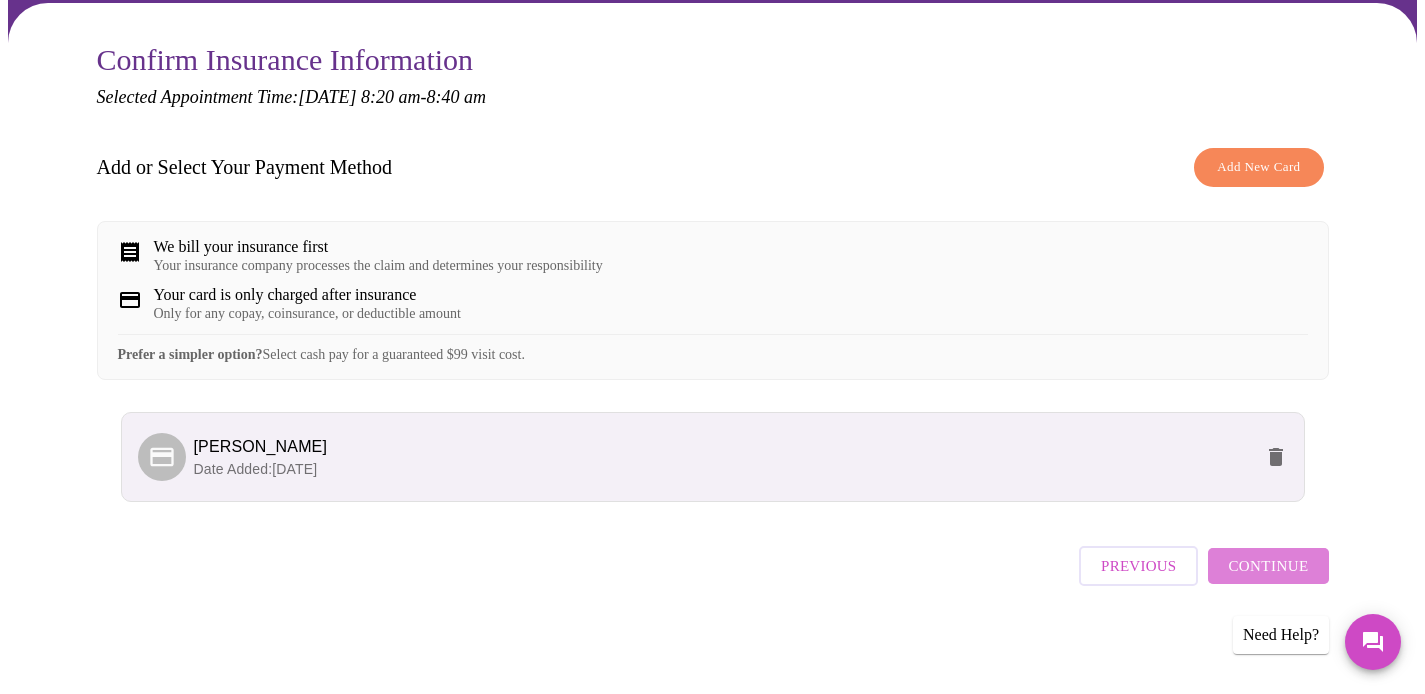 click on "Continue" at bounding box center (1268, 566) 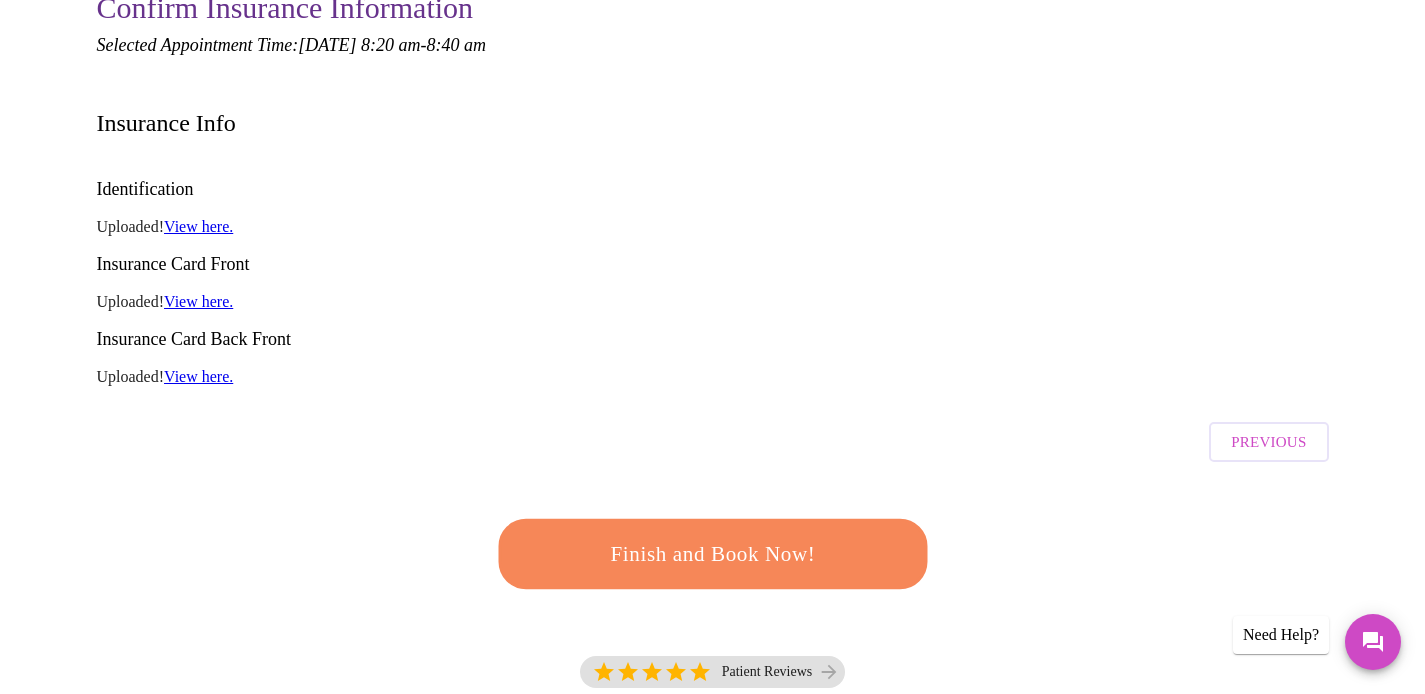 click on "Finish and Book Now!" at bounding box center [713, 554] 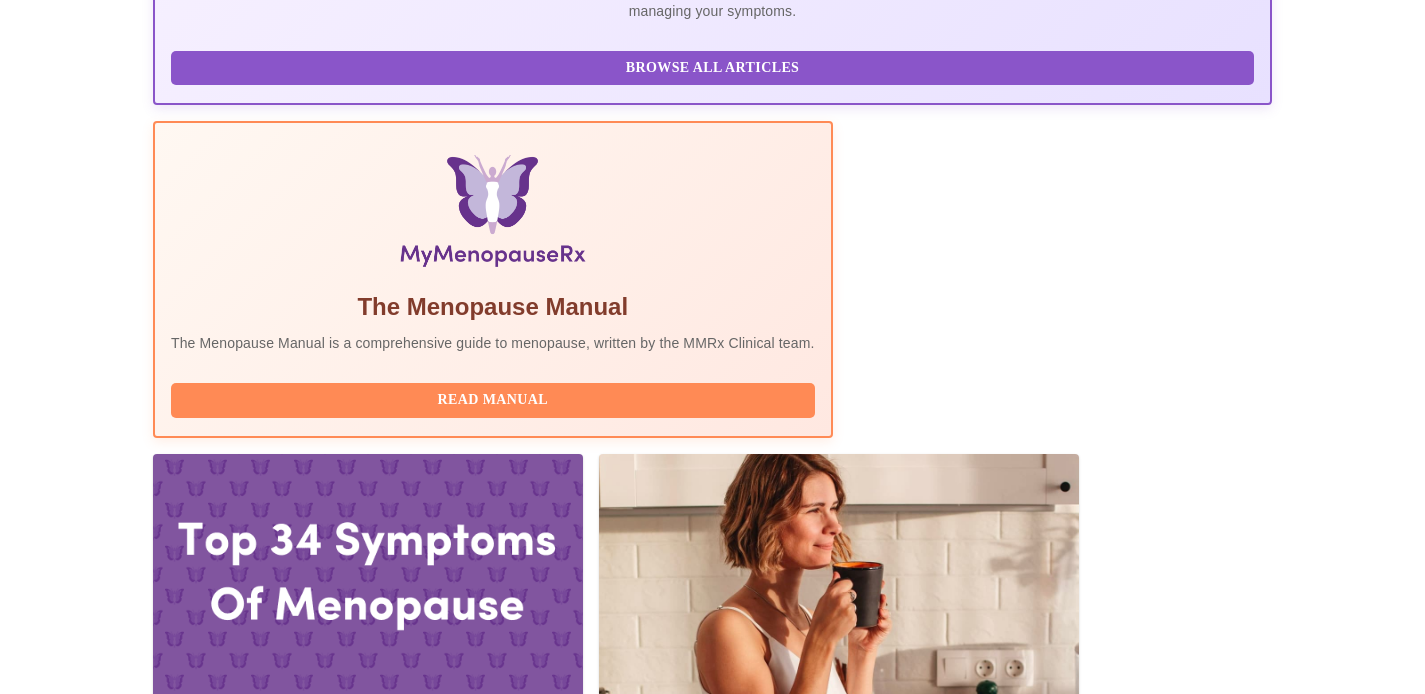 scroll, scrollTop: 0, scrollLeft: 0, axis: both 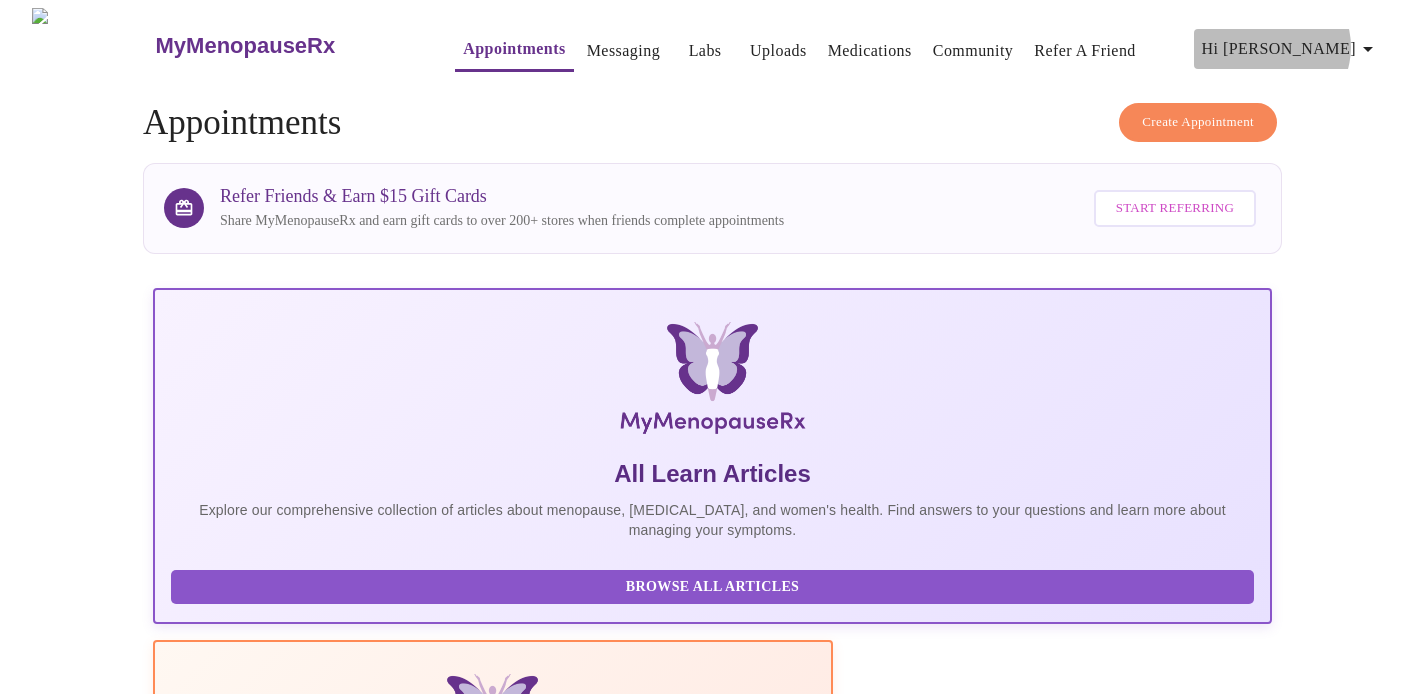 click on "Hi [PERSON_NAME]" at bounding box center [1291, 49] 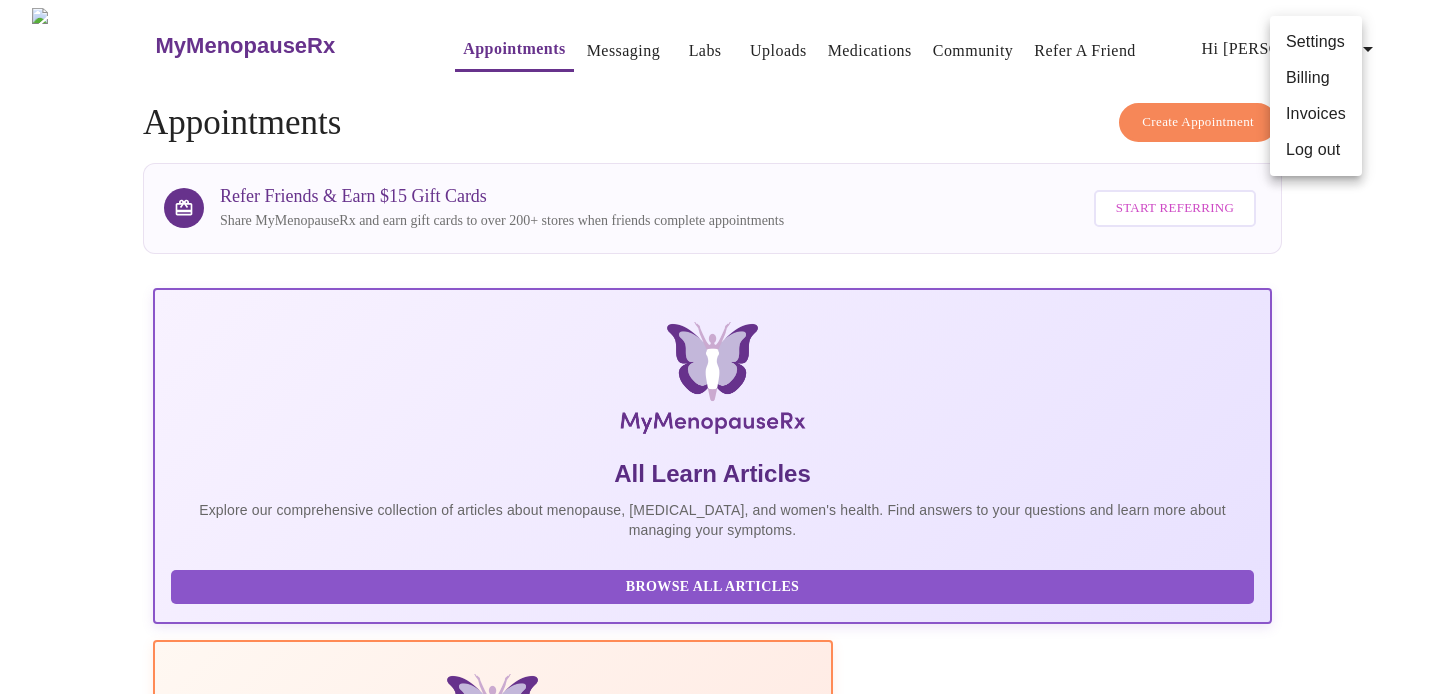 click on "Billing" at bounding box center (1316, 78) 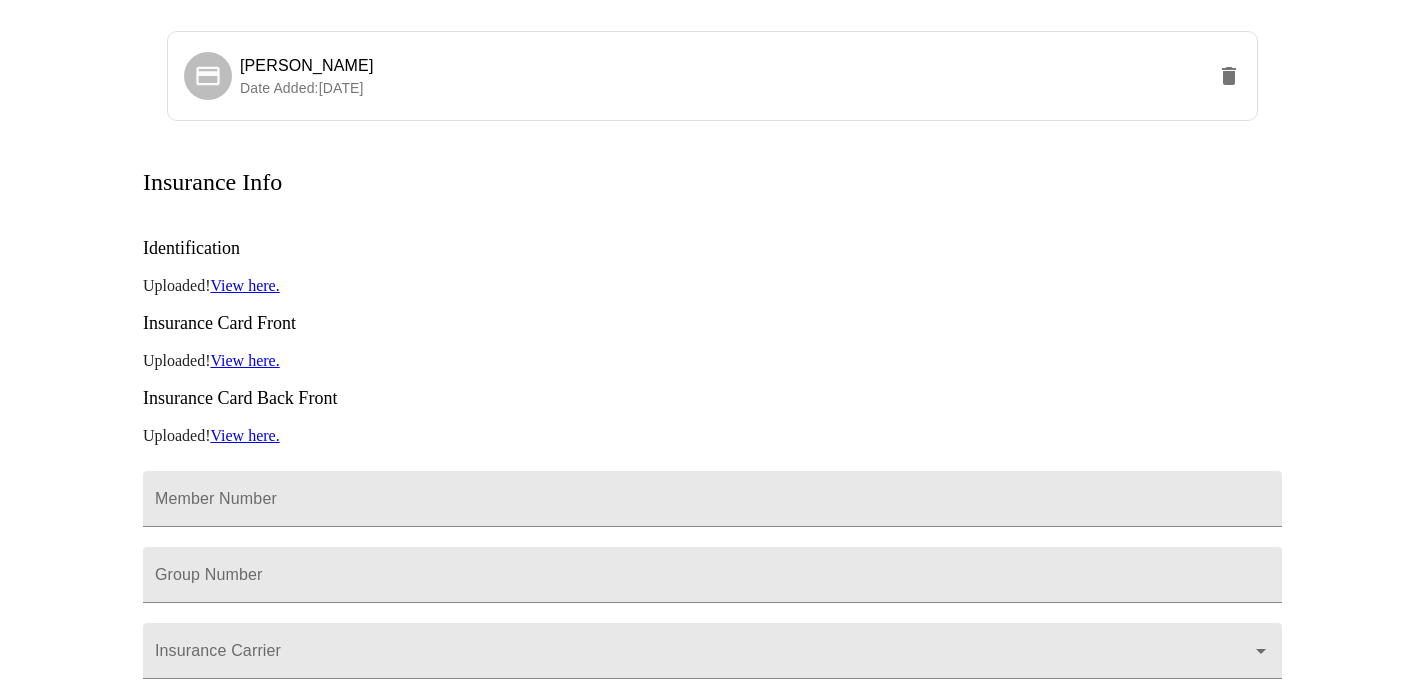 scroll, scrollTop: 414, scrollLeft: 0, axis: vertical 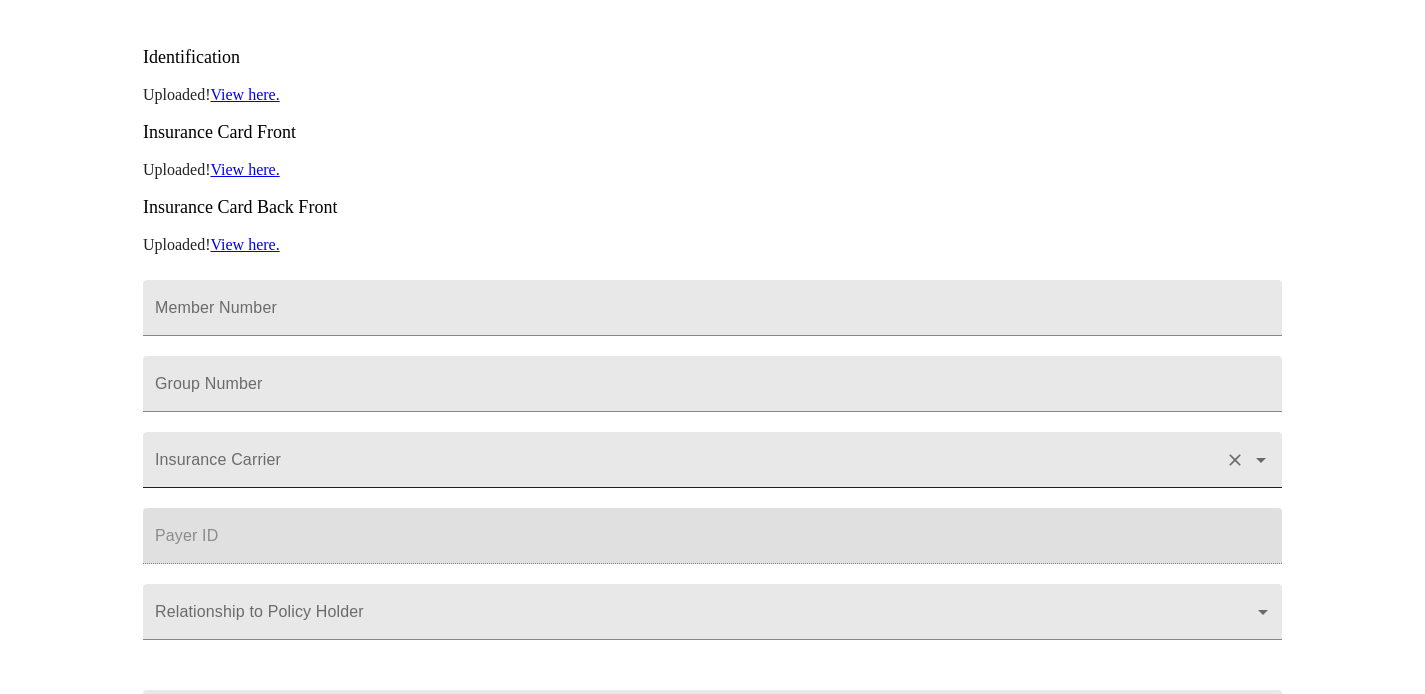 click on "Insurance Carrier" at bounding box center (684, 469) 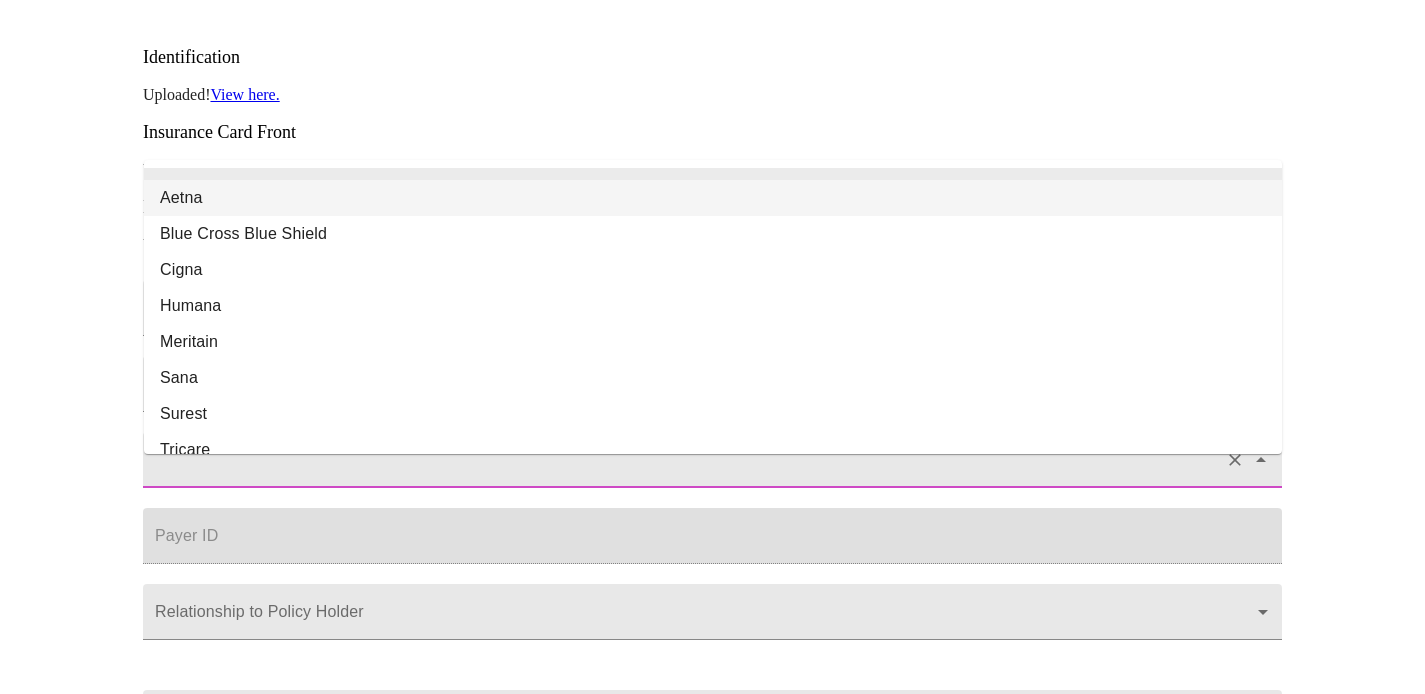 click on "Aetna" at bounding box center (713, 198) 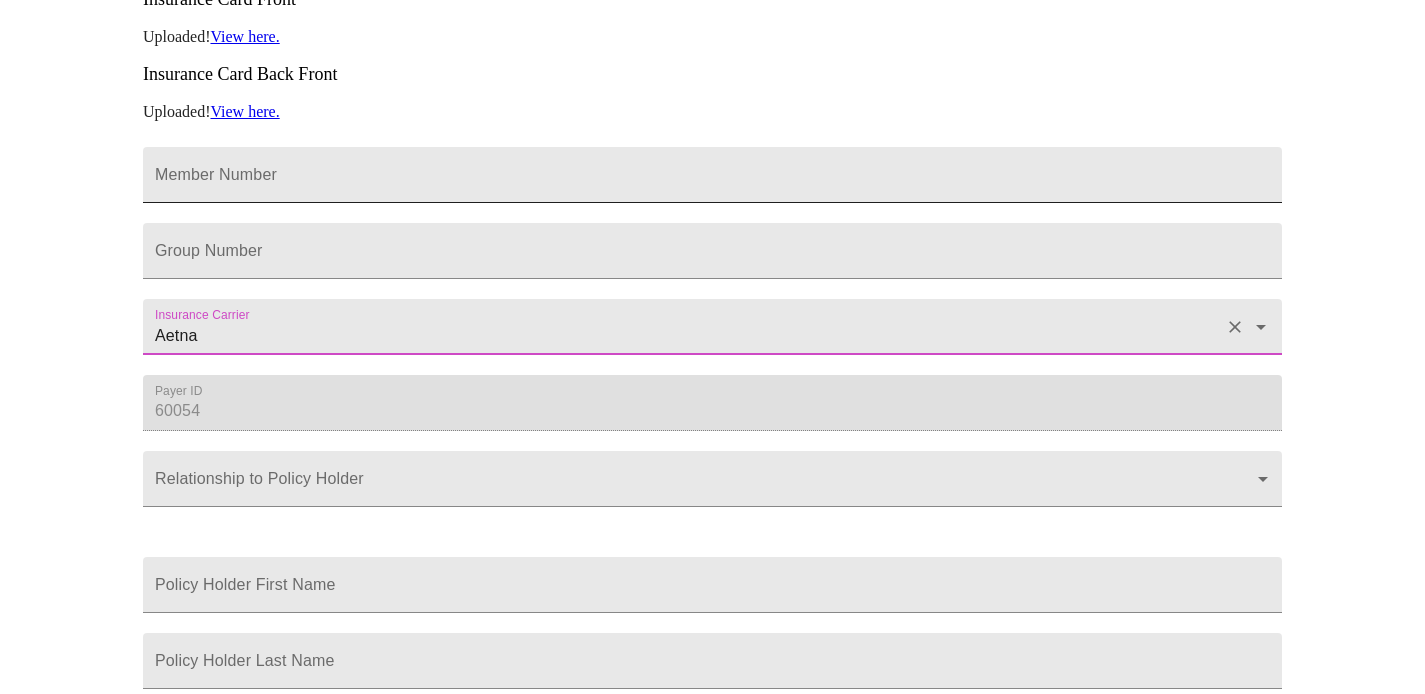 scroll, scrollTop: 562, scrollLeft: 0, axis: vertical 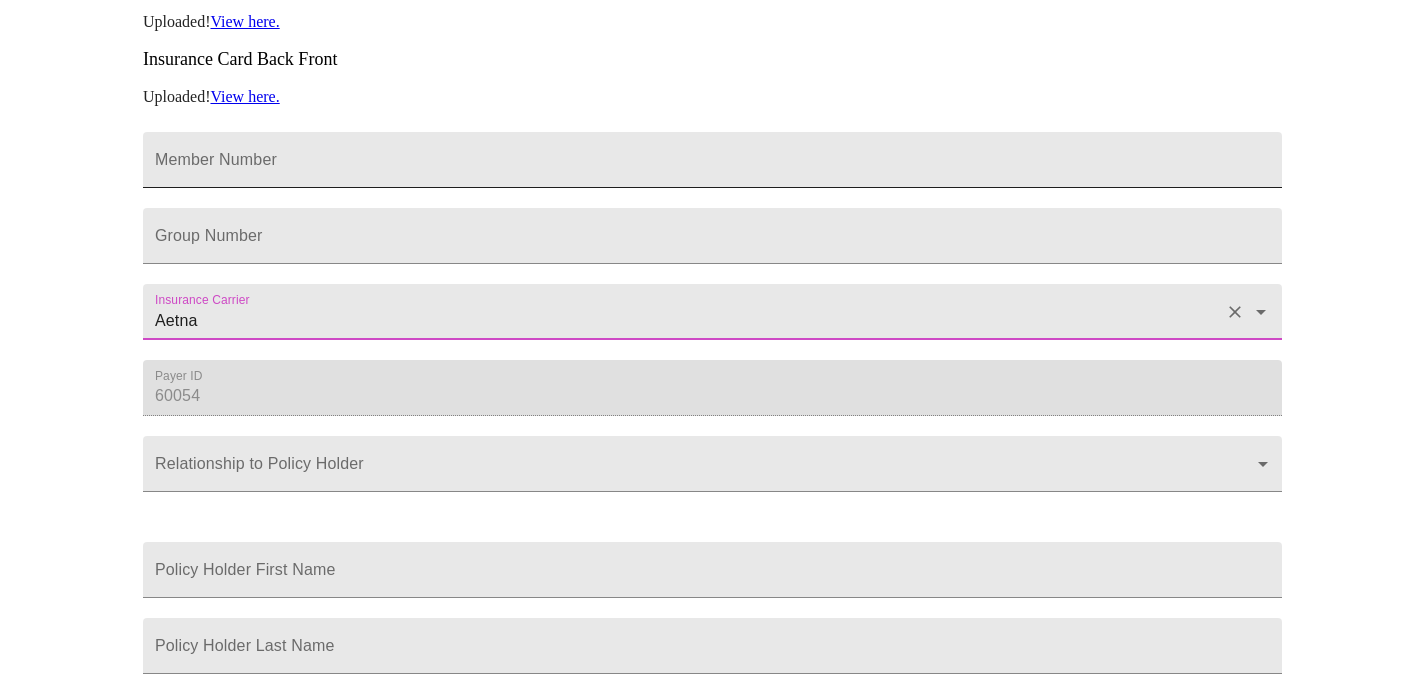 click on "Member Number" at bounding box center [712, 160] 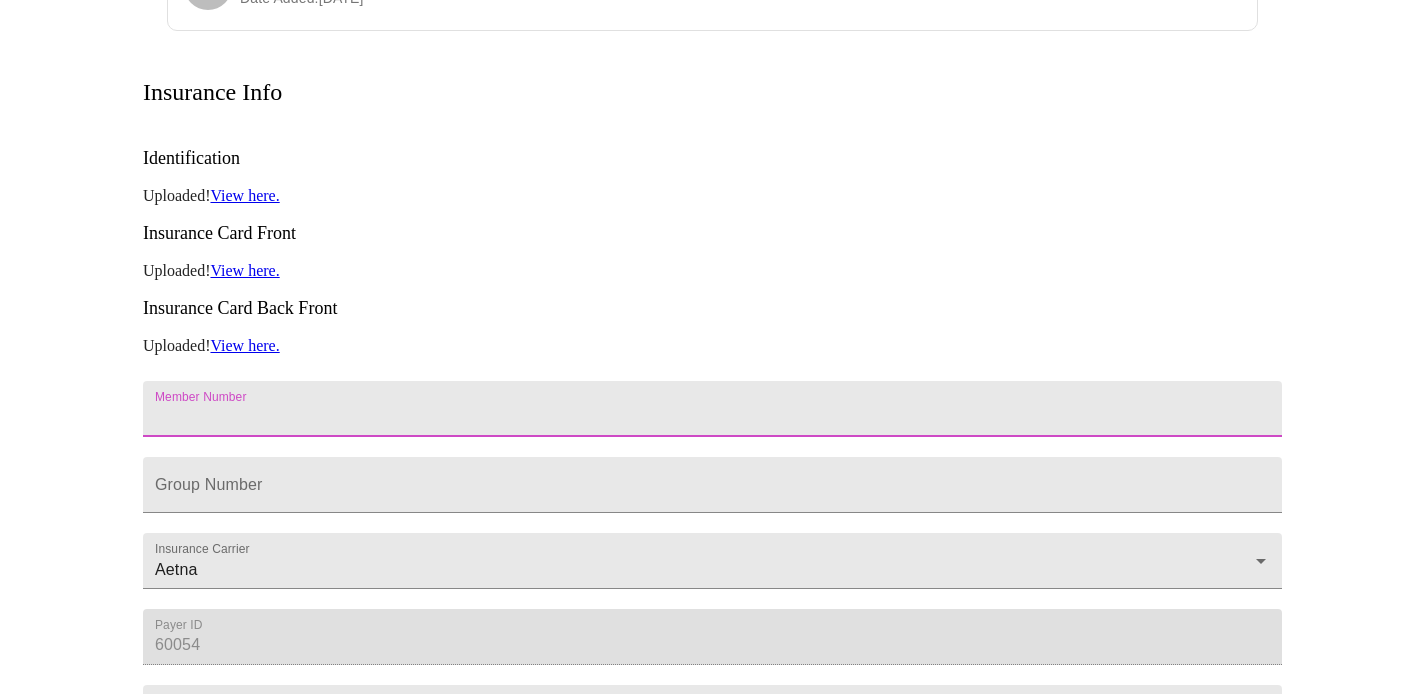 scroll, scrollTop: 332, scrollLeft: 0, axis: vertical 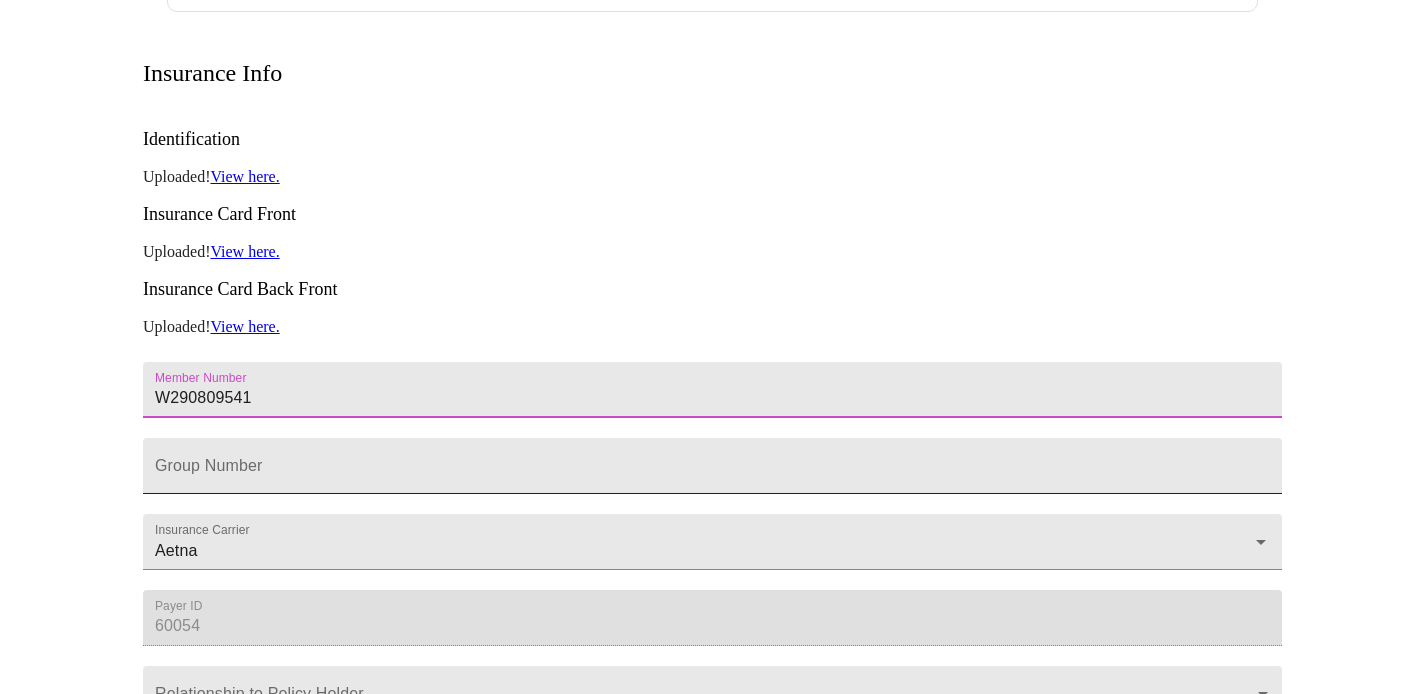 type on "W290809541" 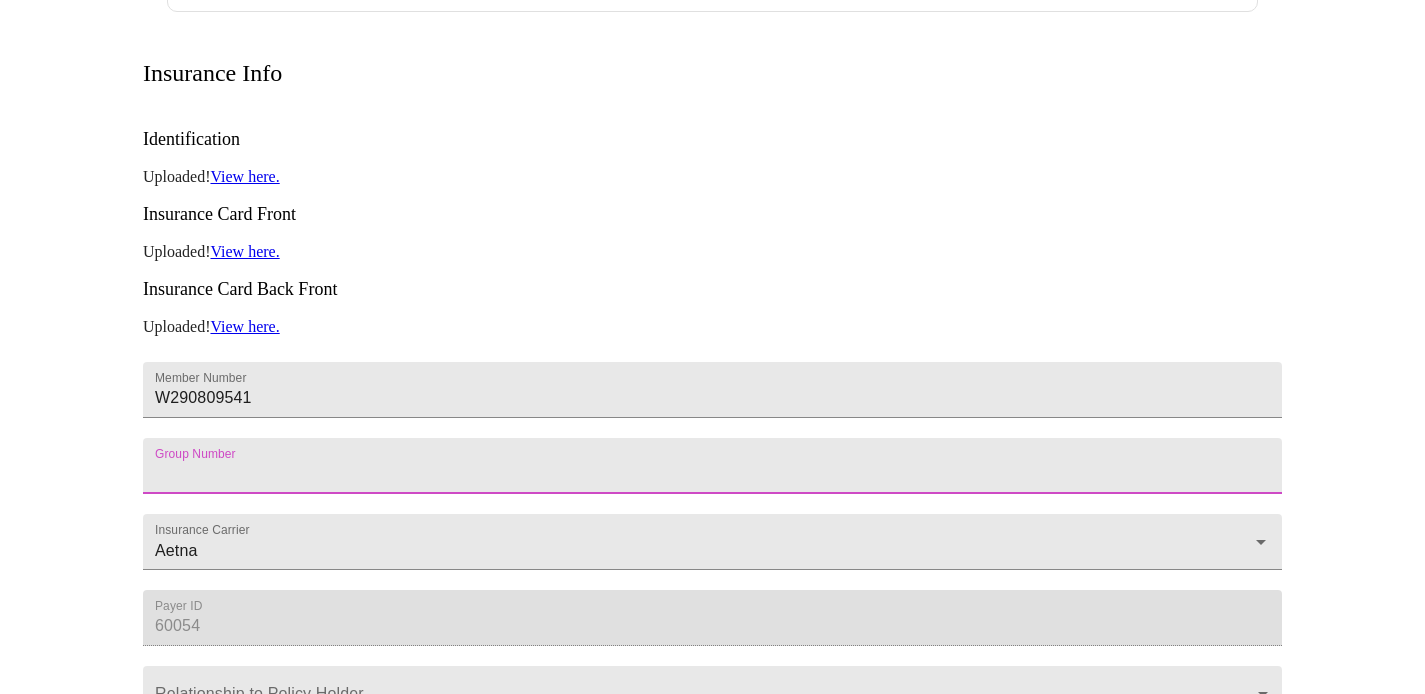 click on "Member Number" at bounding box center [712, 466] 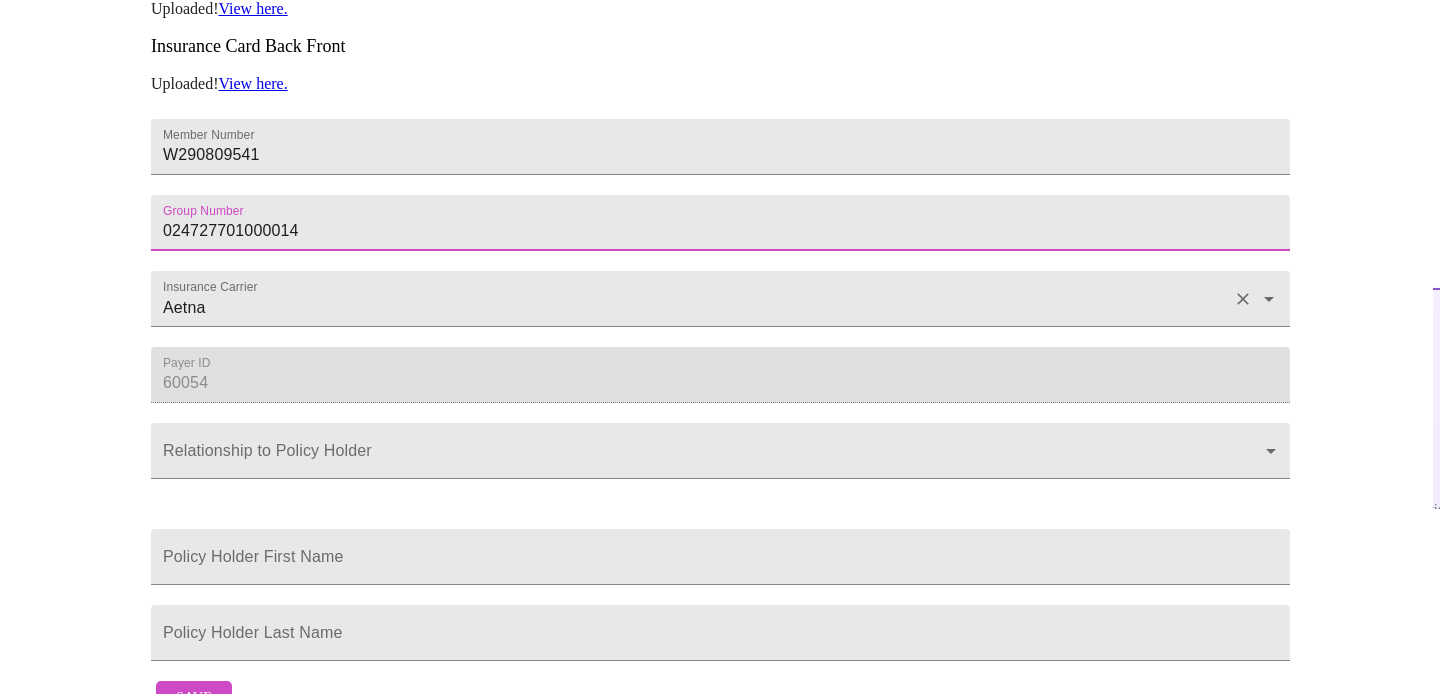 scroll, scrollTop: 671, scrollLeft: 0, axis: vertical 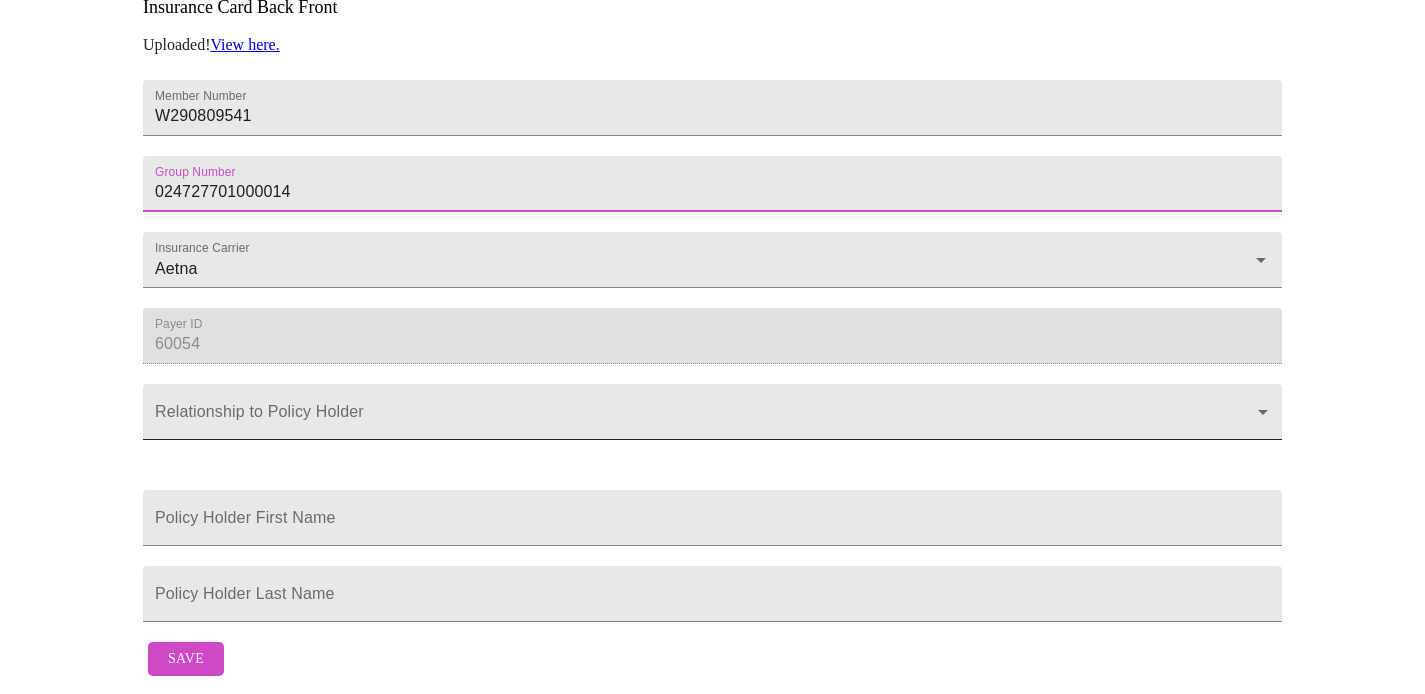 type on "024727701000014" 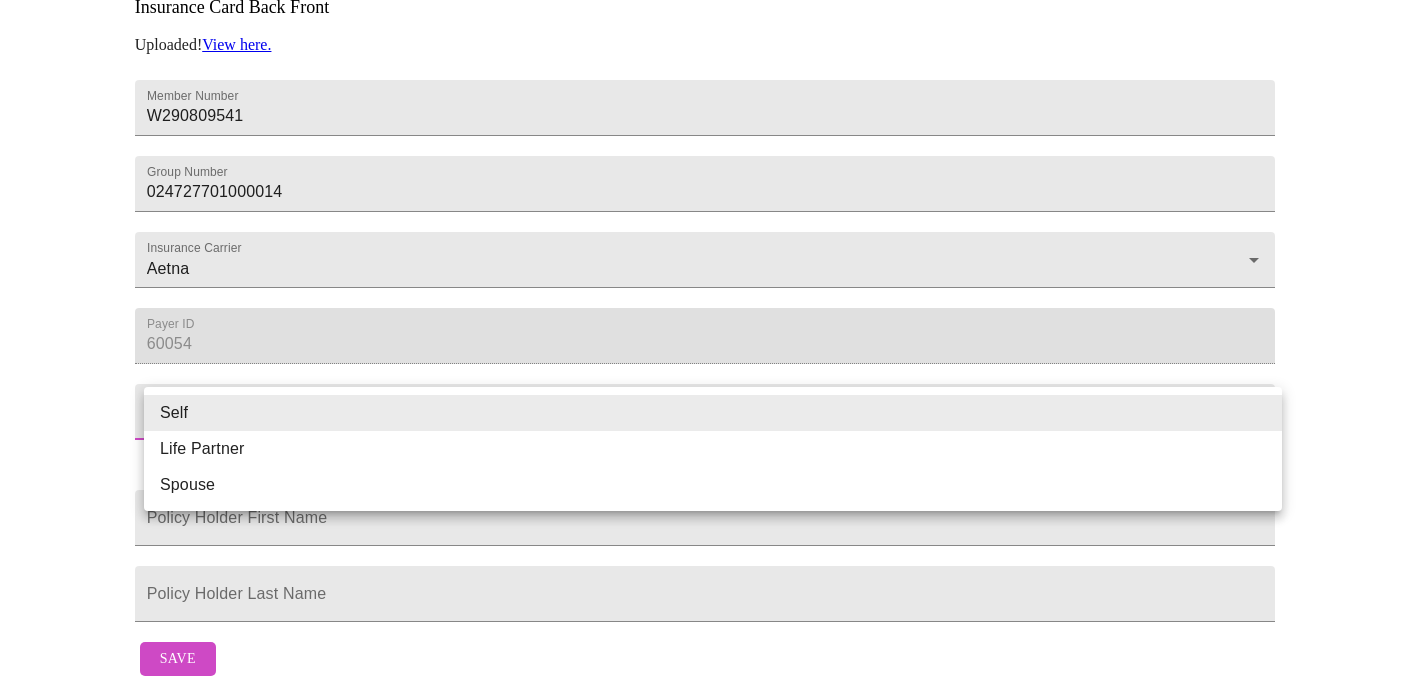 click on "MyMenopauseRx Appointments Messaging Labs Uploads Medications Community Refer a Friend Hi [PERSON_NAME] Credit Cards Create Card [PERSON_NAME] Date Added:  [DATE] Insurance Info Identification Uploaded!  View here. Insurance Card Front Uploaded!  View here. Insurance Card Back Front Uploaded!  View here. Member Number W290809541 Group Number 024727701000014 Insurance Carrier Aetna Payer ID 60054 Relationship to Policy Holder ​ Policy Holder First Name Policy Holder Last Name Save Settings Billing Invoices Log out Self Life Partner Spouse" at bounding box center (712, 40) 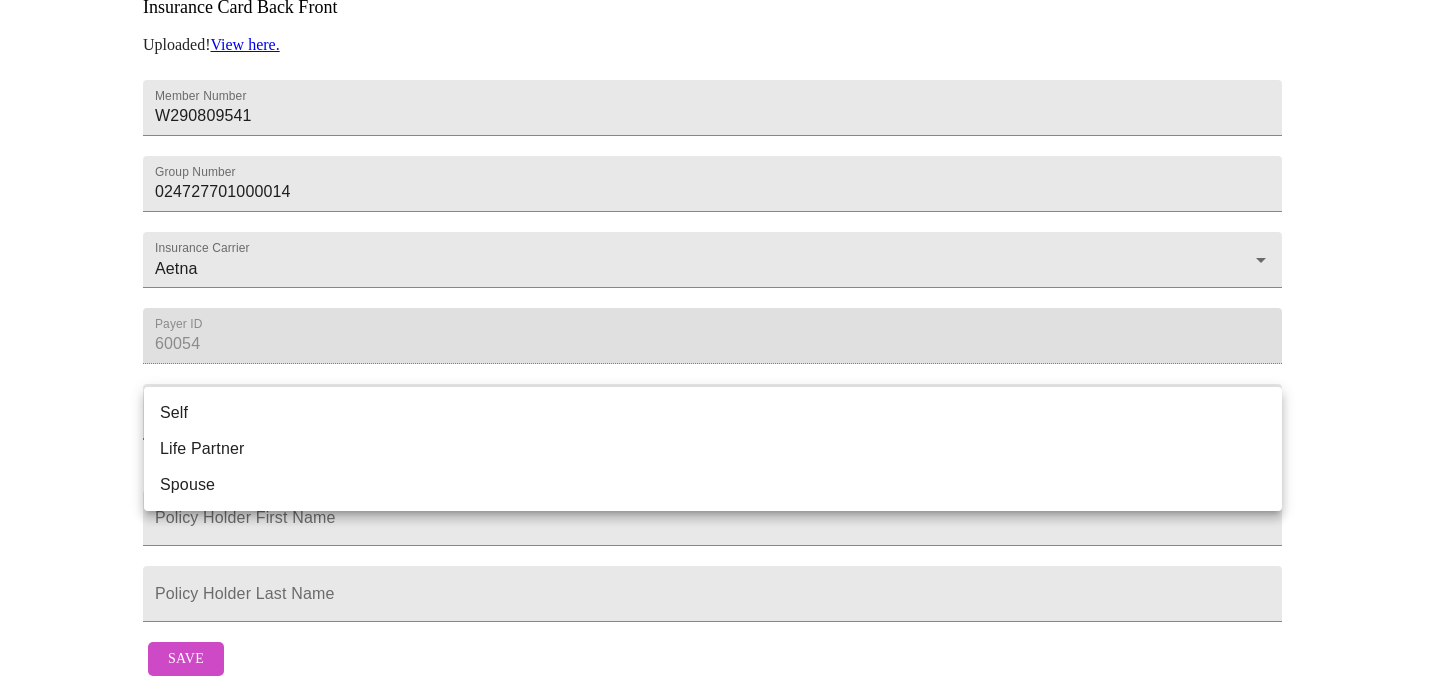 click on "Self" at bounding box center (713, 413) 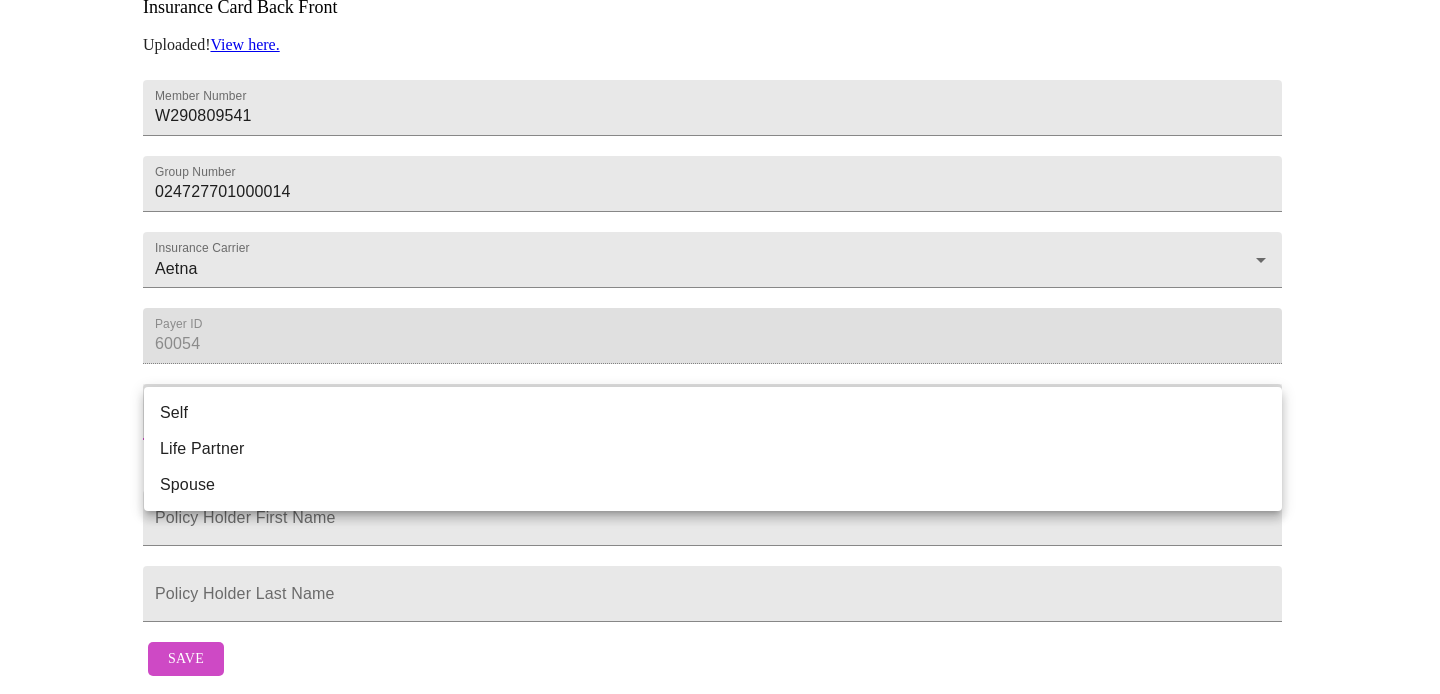 type on "Self" 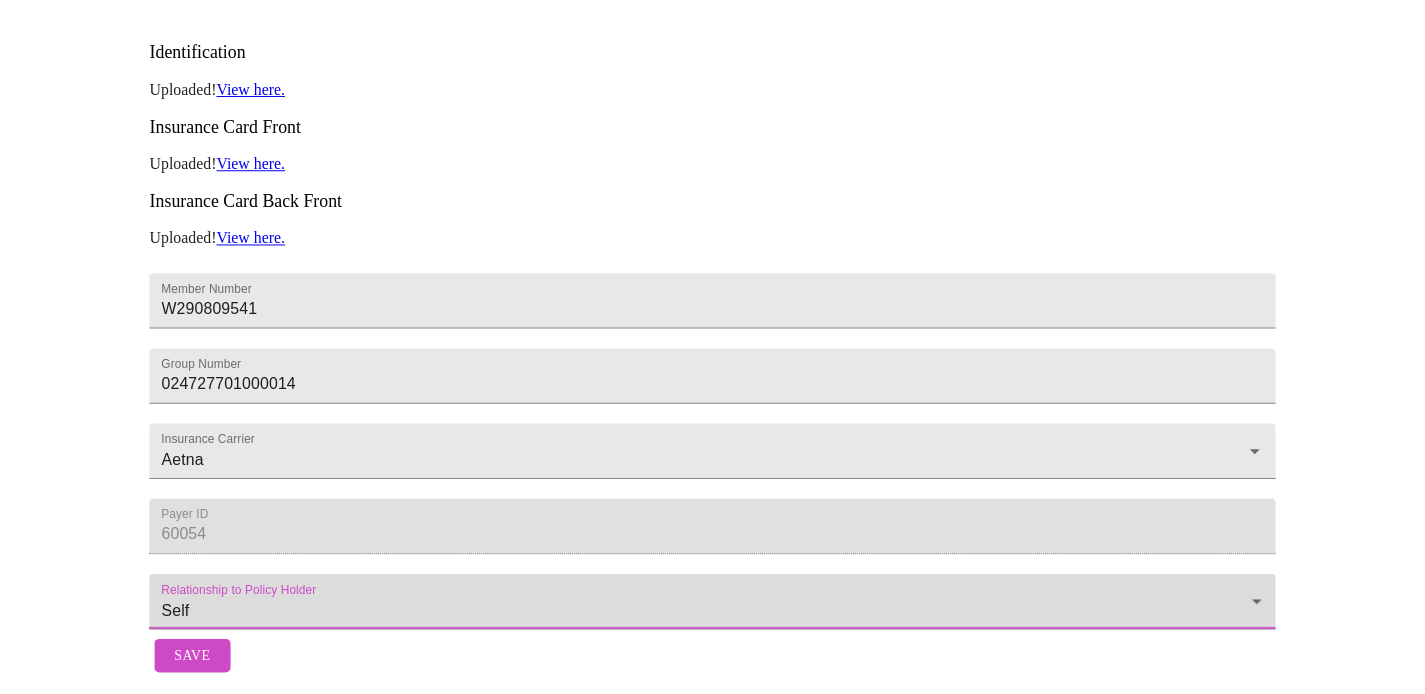 scroll, scrollTop: 524, scrollLeft: 0, axis: vertical 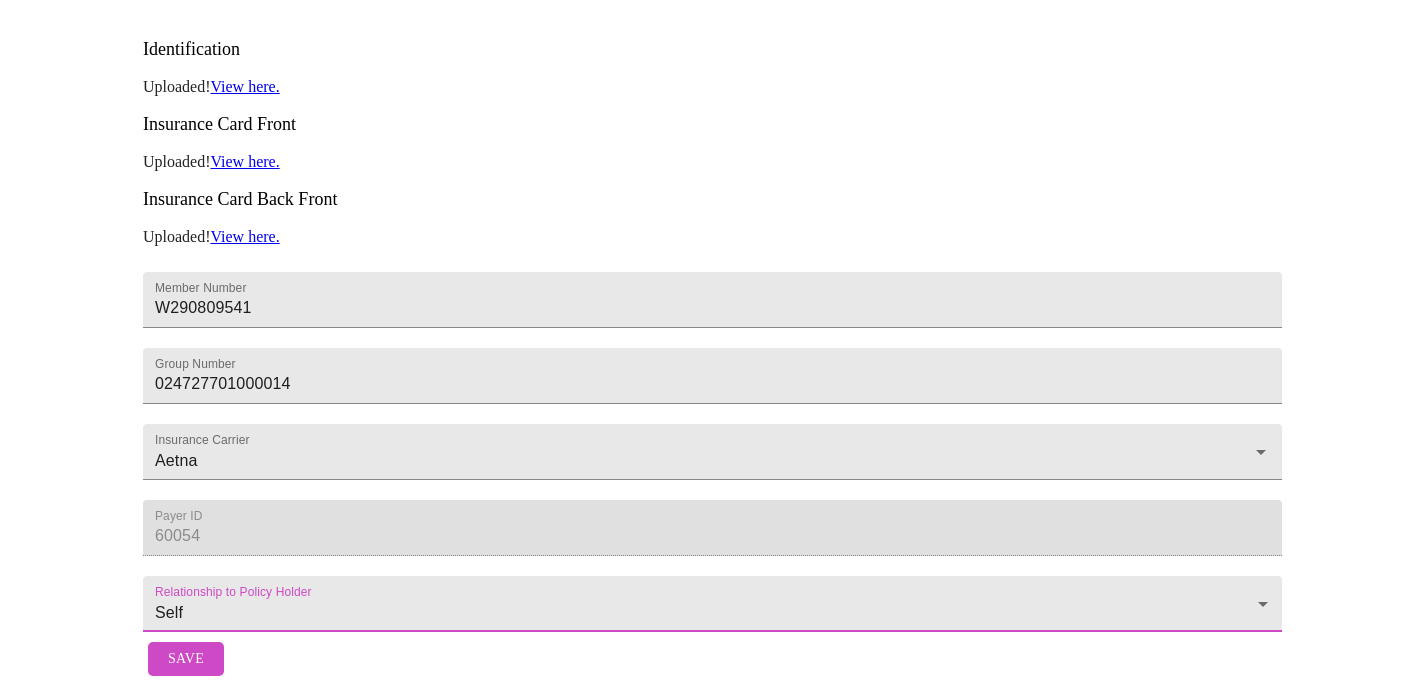 click on "Save" at bounding box center [186, 659] 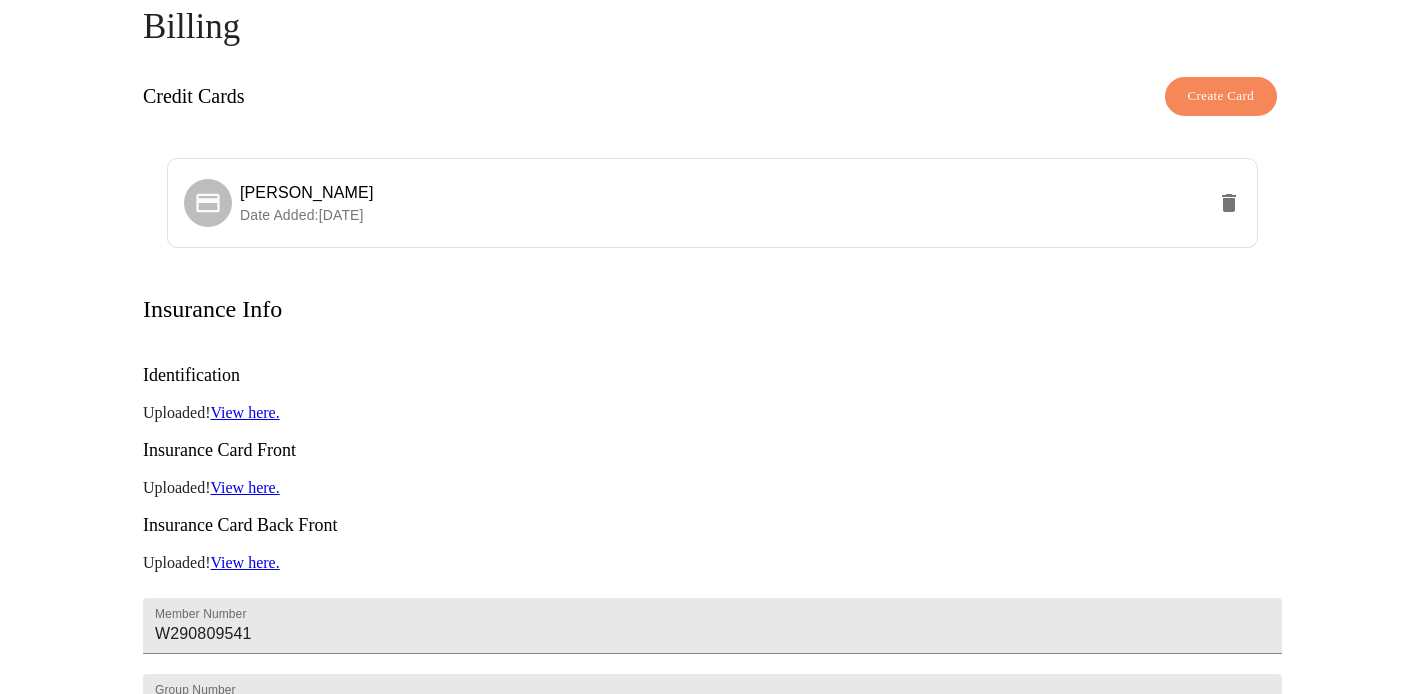 scroll, scrollTop: 0, scrollLeft: 0, axis: both 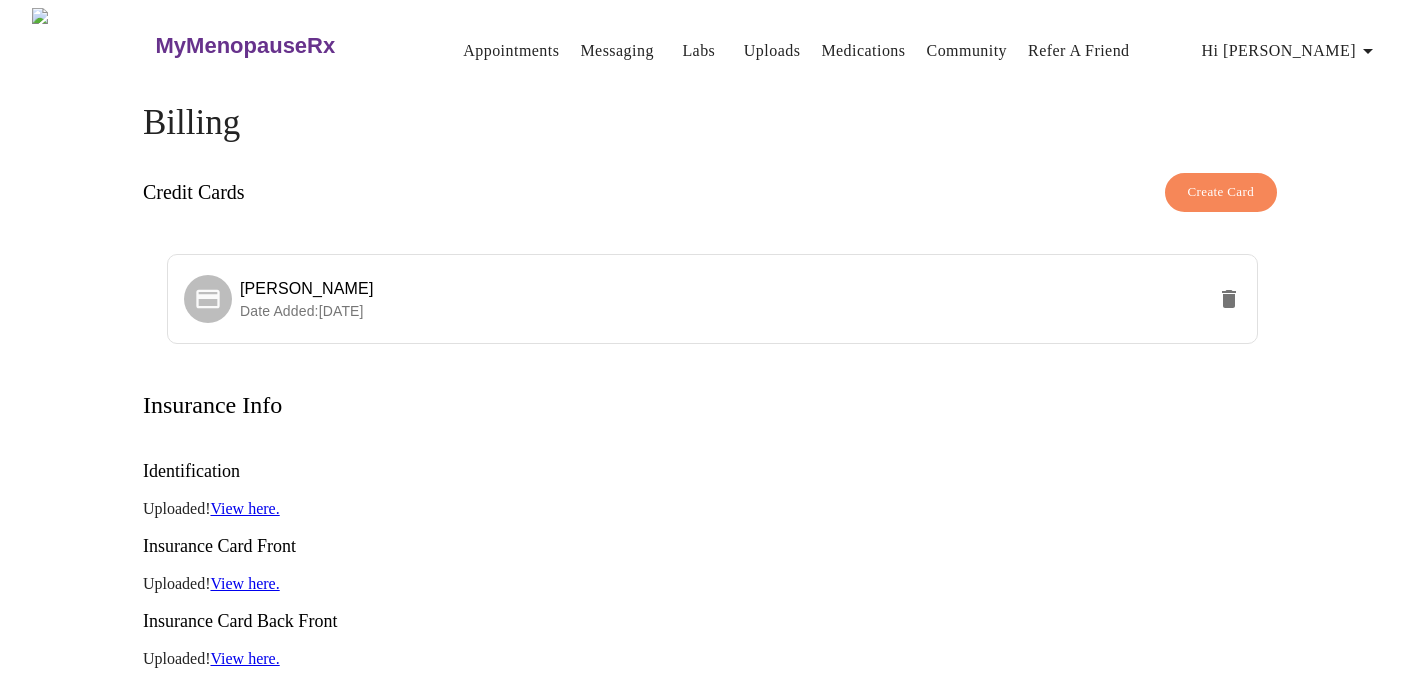 click on "Appointments" at bounding box center [511, 51] 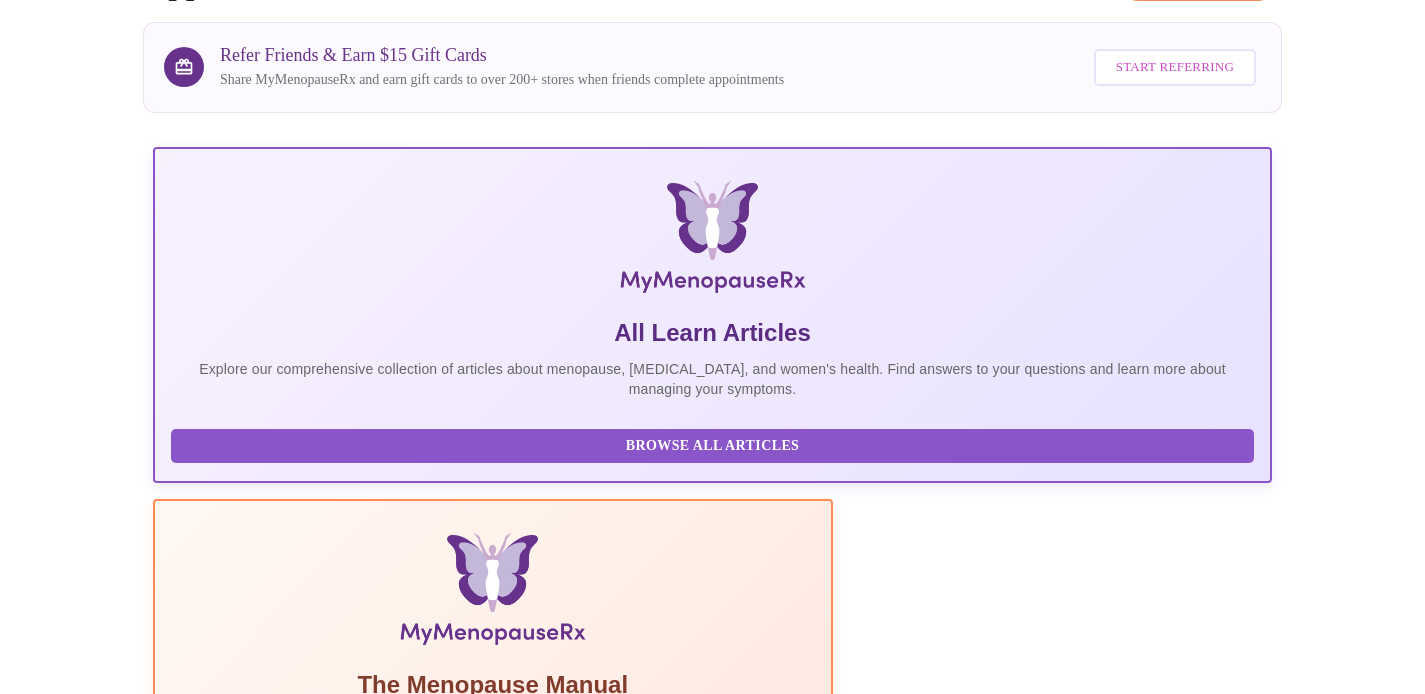 scroll, scrollTop: 145, scrollLeft: 0, axis: vertical 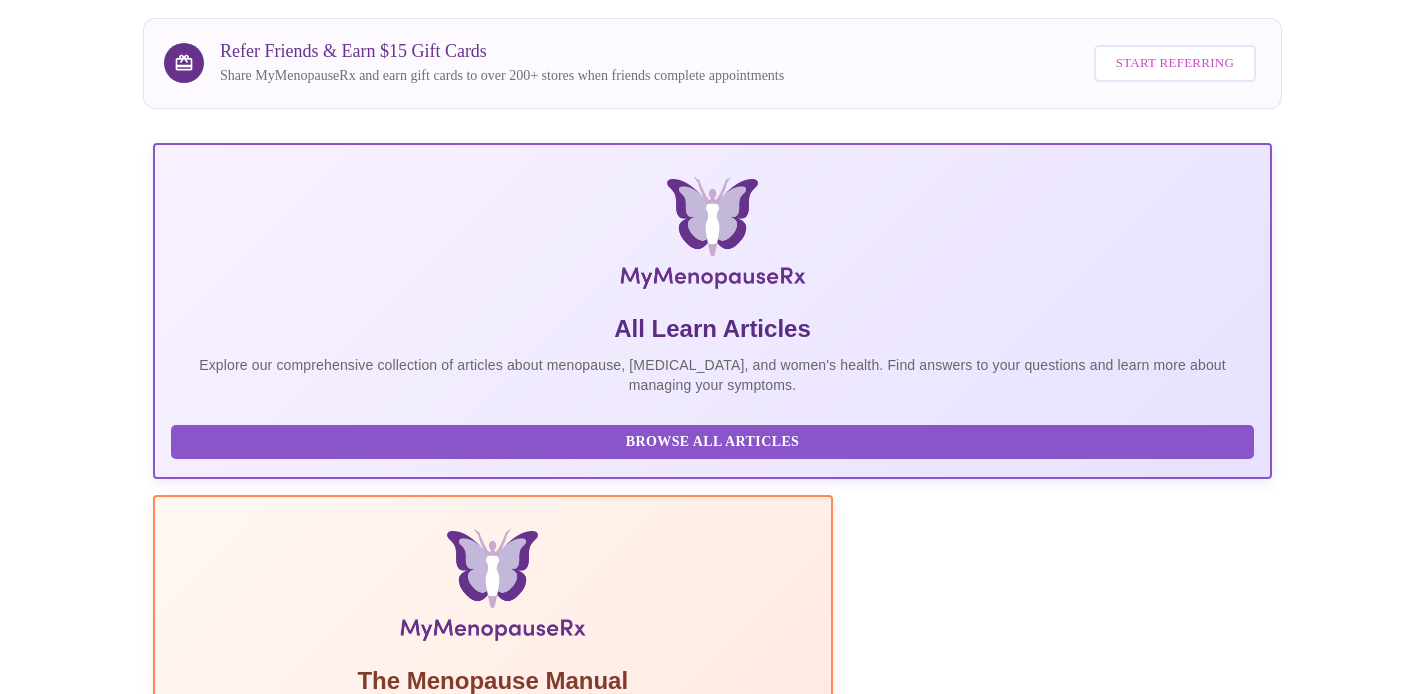 click on "Read Manual" at bounding box center [493, 774] 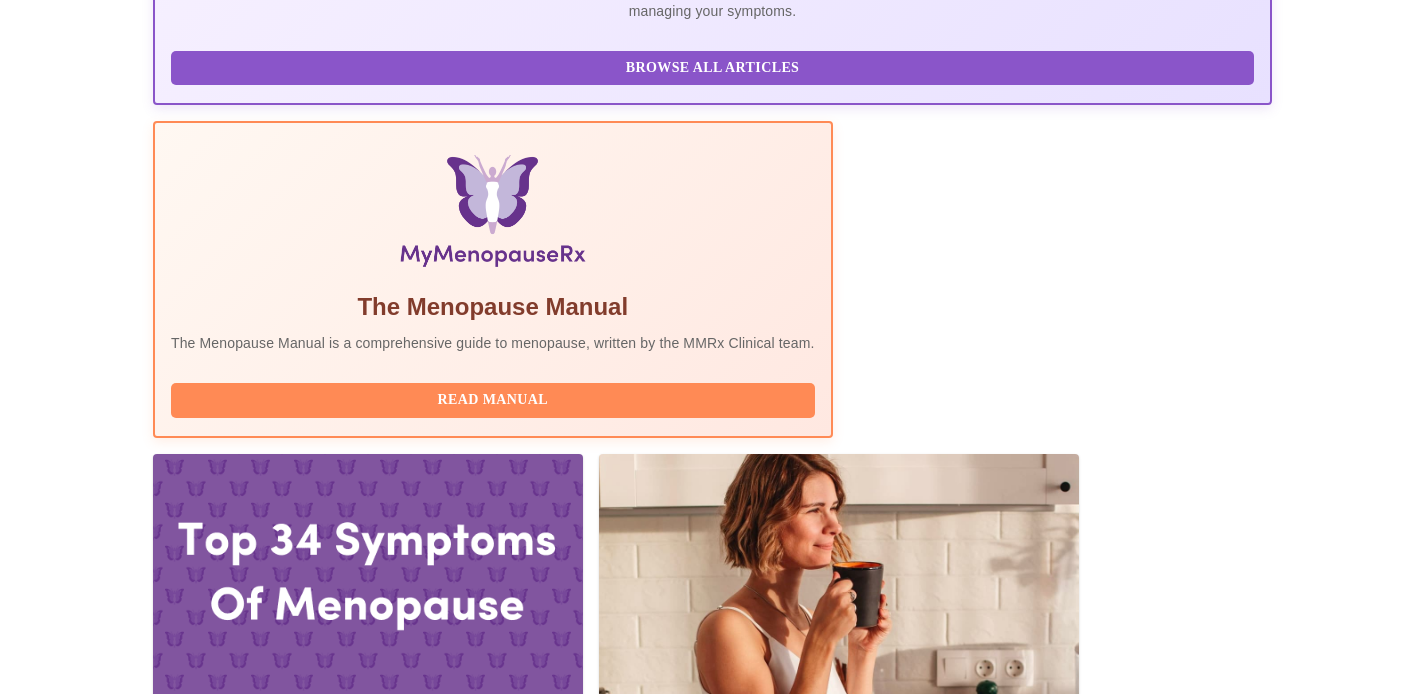 scroll, scrollTop: 0, scrollLeft: 0, axis: both 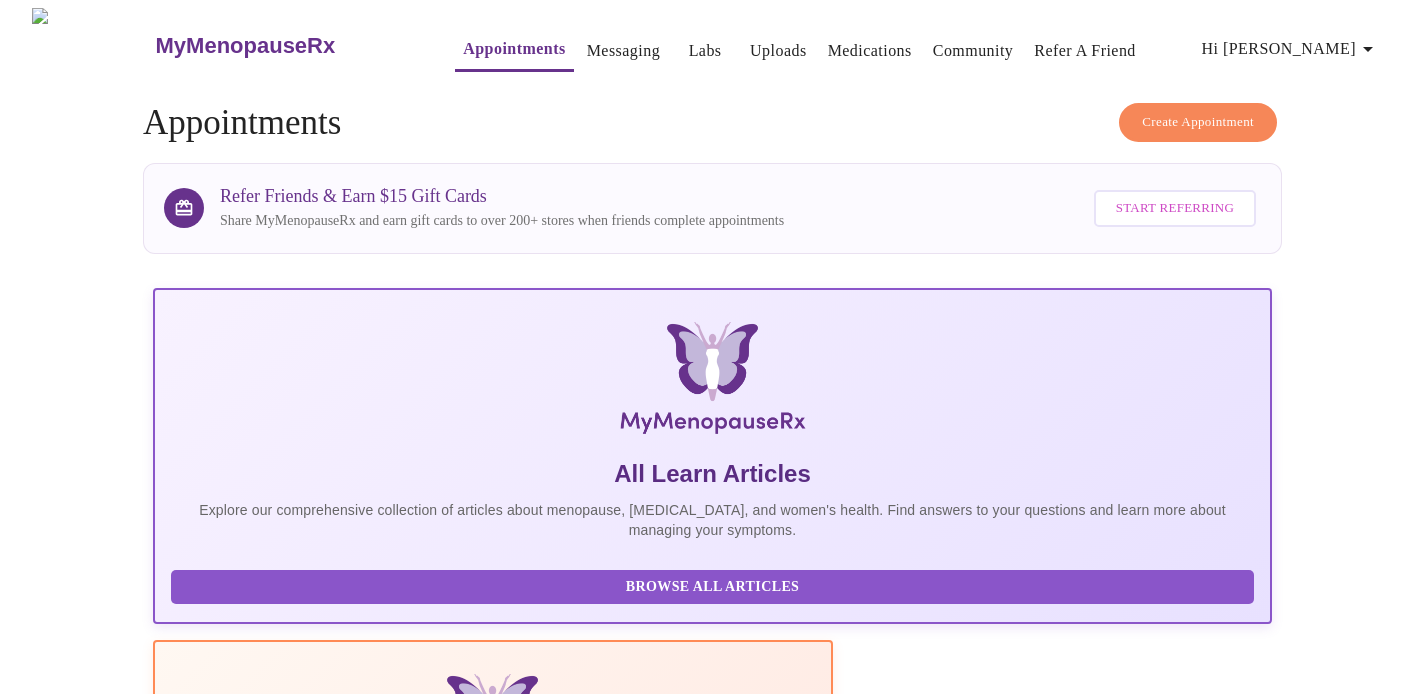 click on "Appointments" at bounding box center (514, 49) 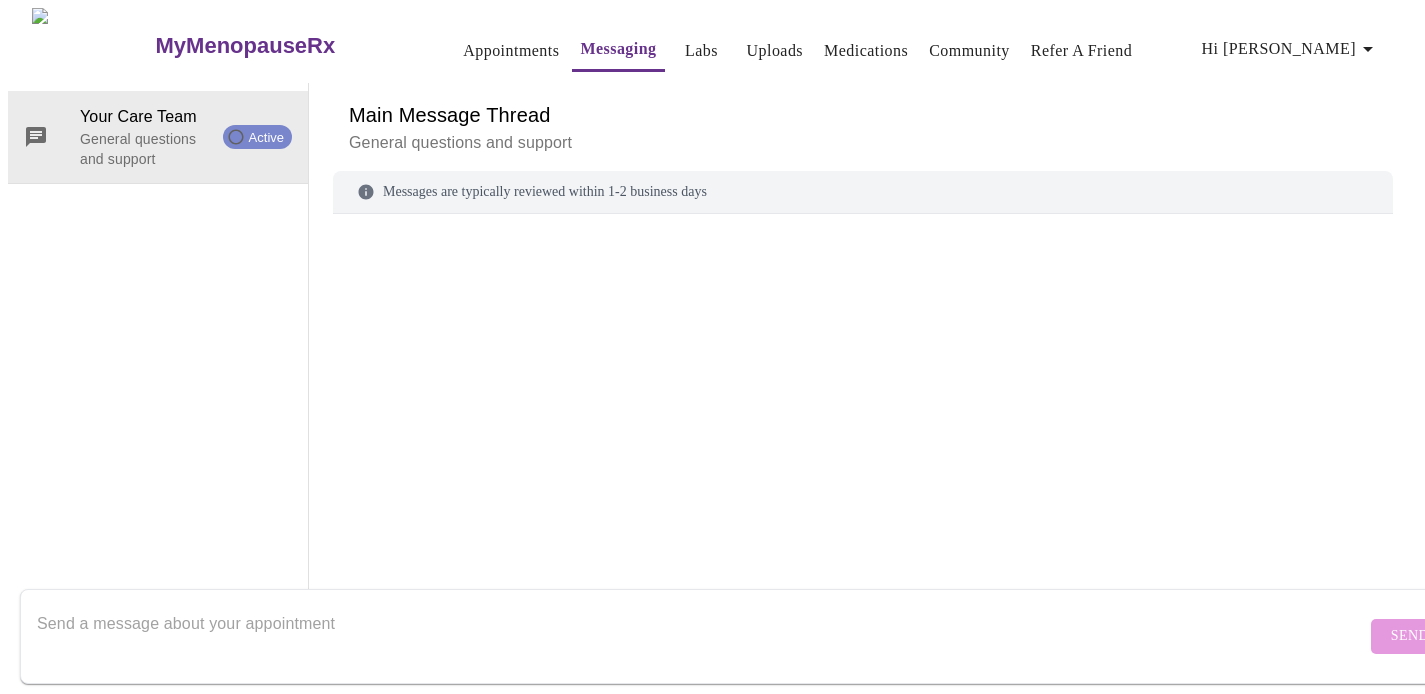 scroll, scrollTop: 75, scrollLeft: 0, axis: vertical 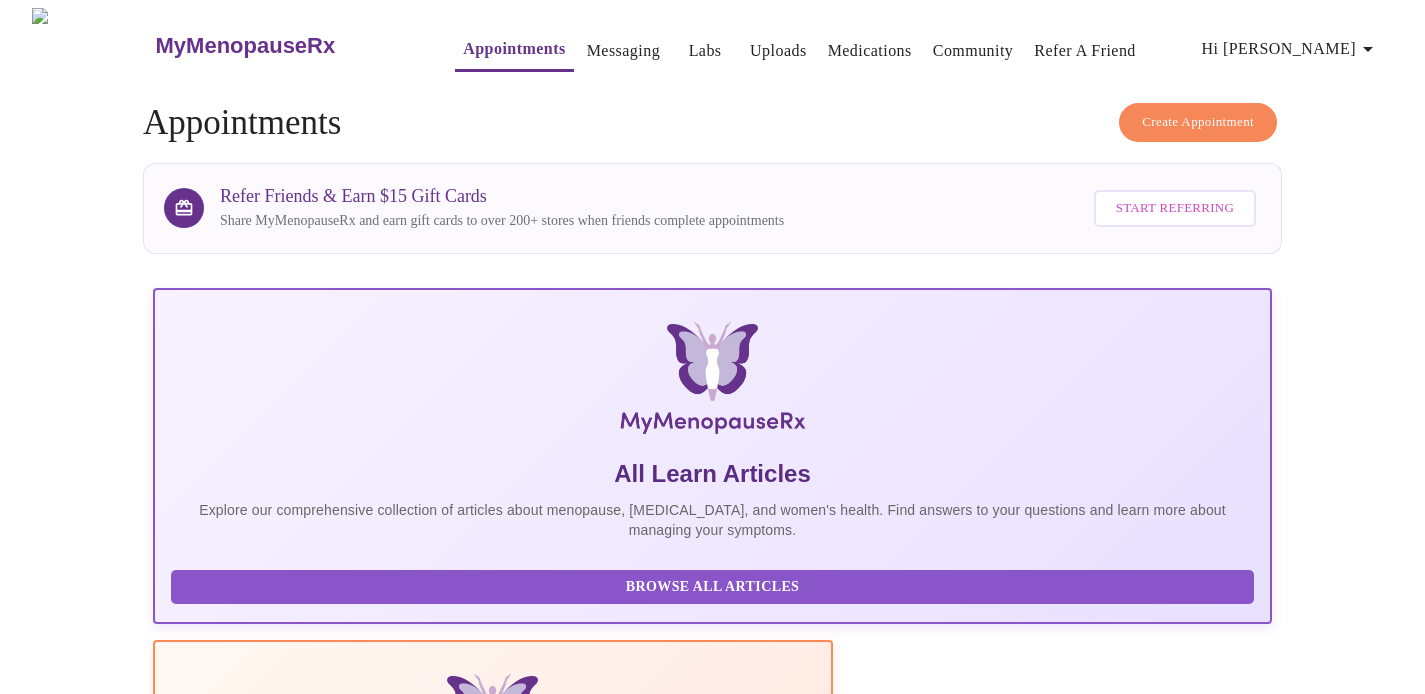 click on "Labs" at bounding box center (705, 51) 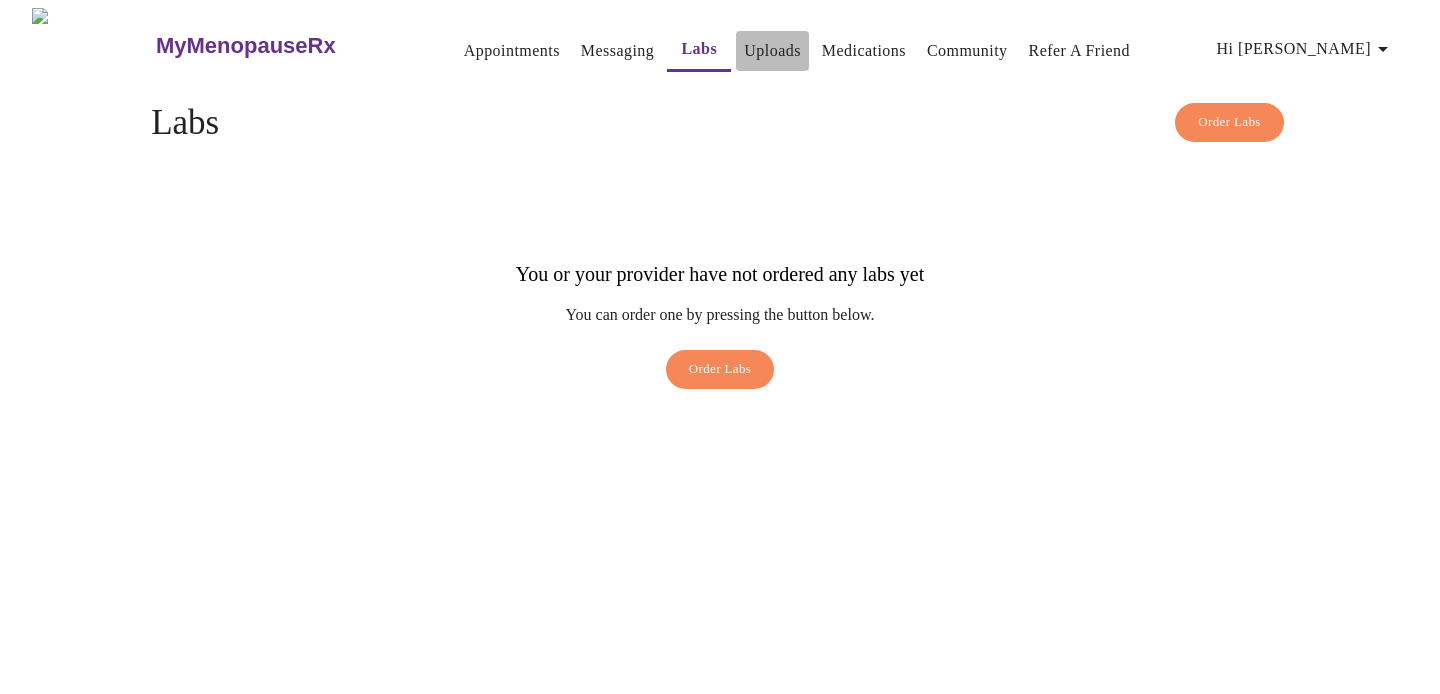 click on "Uploads" at bounding box center (772, 51) 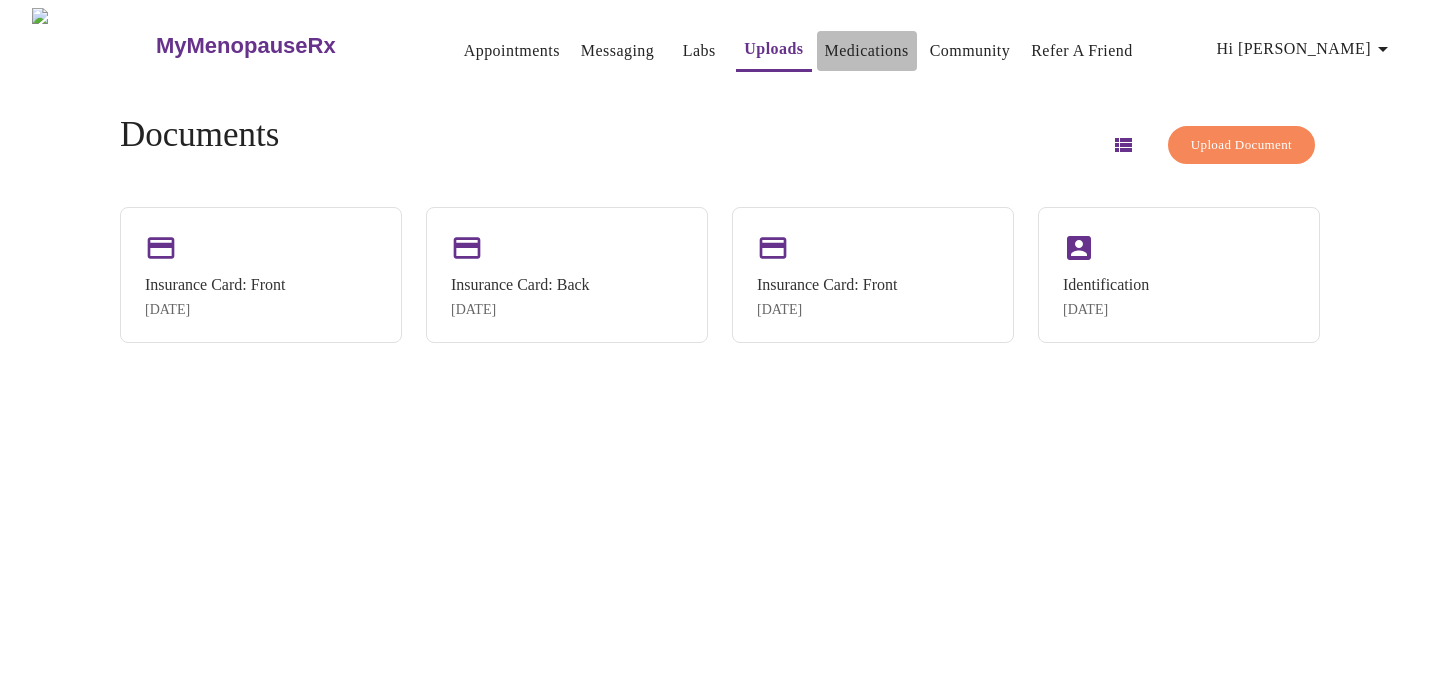 click on "Medications" at bounding box center [867, 51] 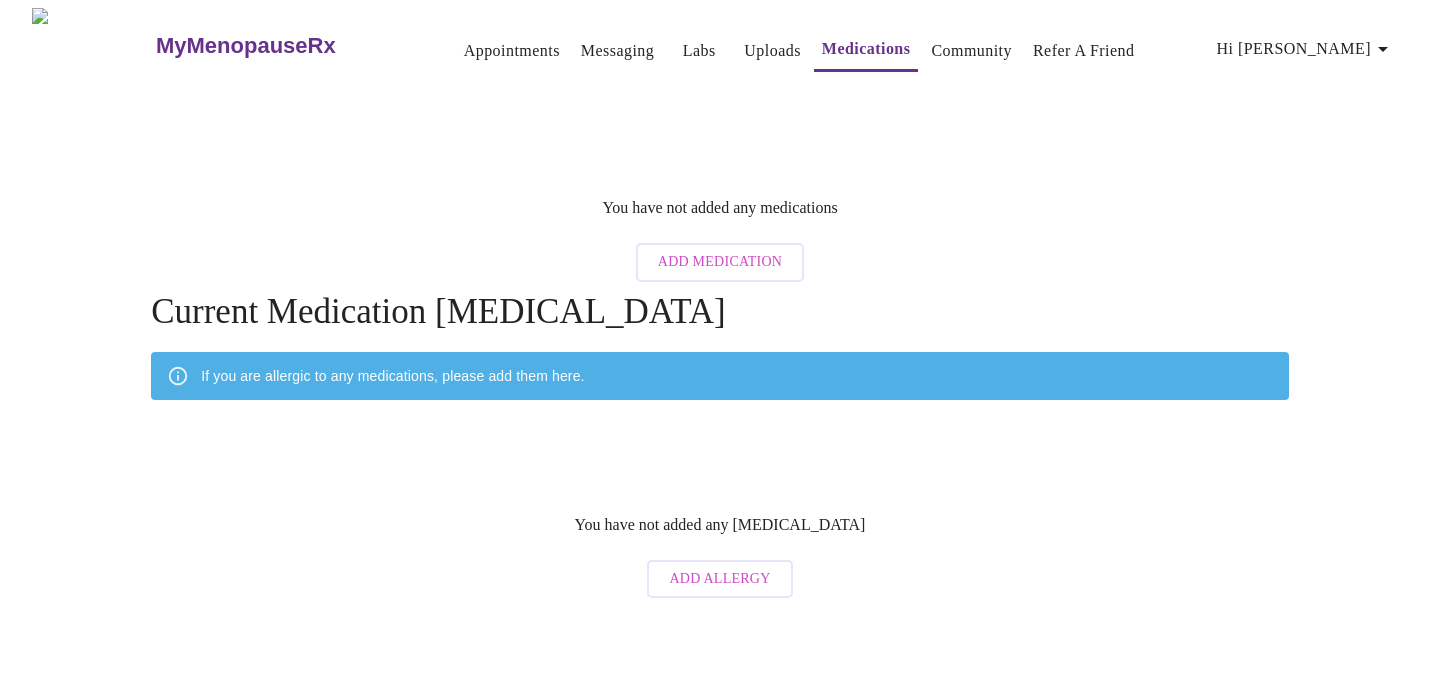 click on "Add Medication" at bounding box center (720, 262) 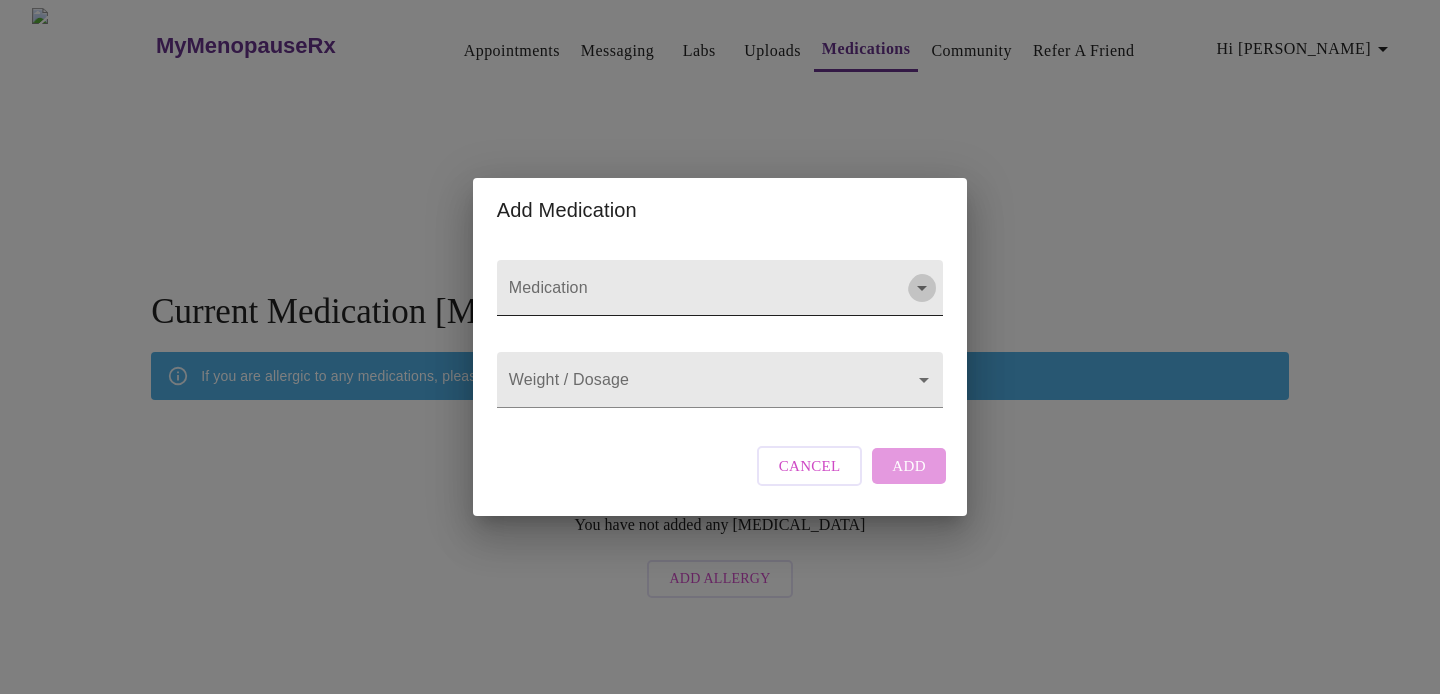 click 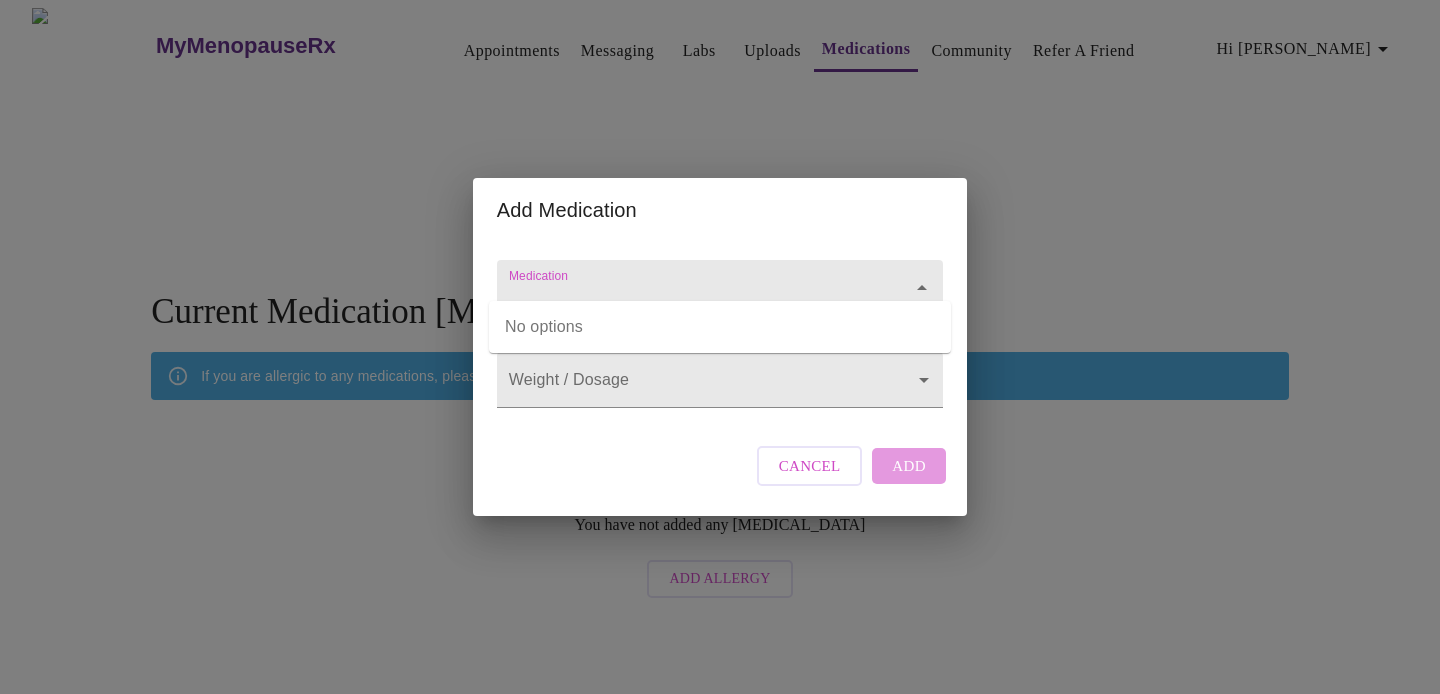 click at bounding box center [720, 288] 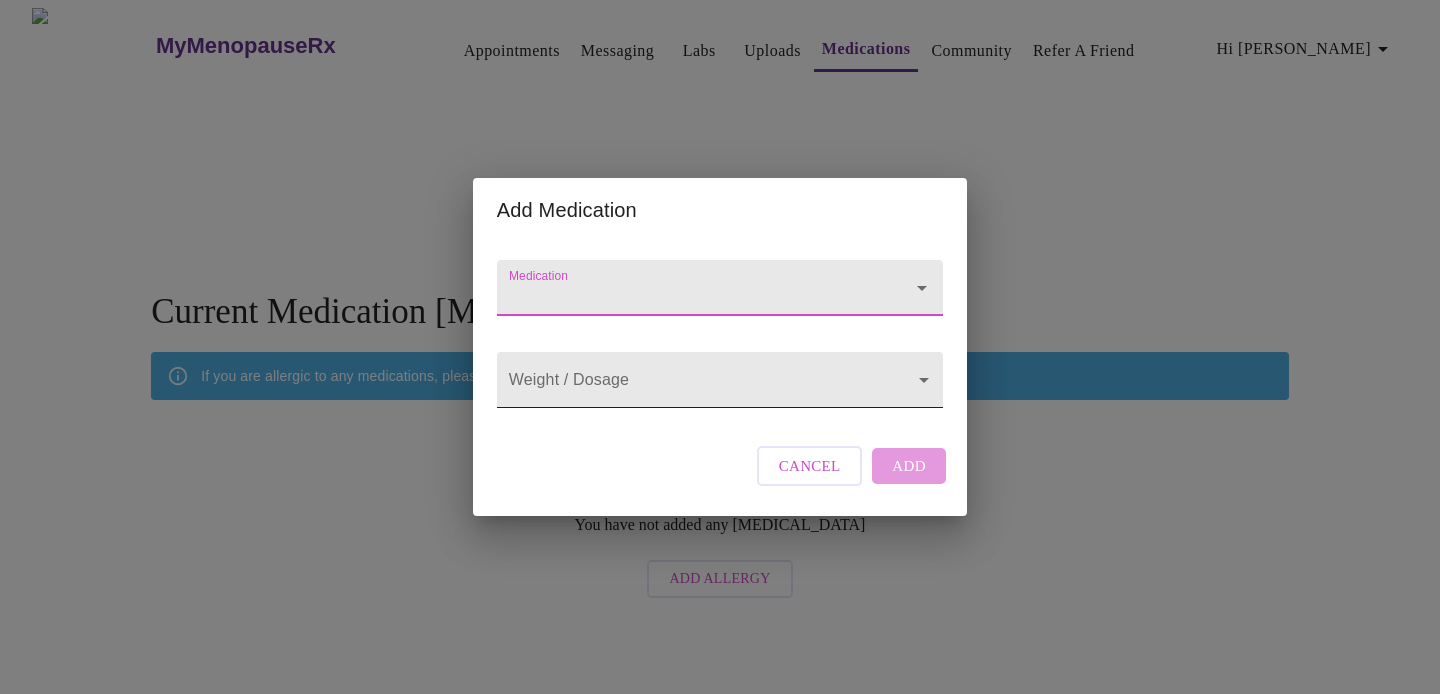 click on "MyMenopauseRx Appointments Messaging Labs Uploads Medications Community Refer a Friend Hi [PERSON_NAME]   You have not added any medications Add Medication Current Medication [MEDICAL_DATA] If you are allergic to any medications, please add them here. You have not added any [MEDICAL_DATA] Add Allergy Settings Billing Invoices Log out Add Medication Medication Weight / Dosage ​ Cancel Add" at bounding box center [720, 308] 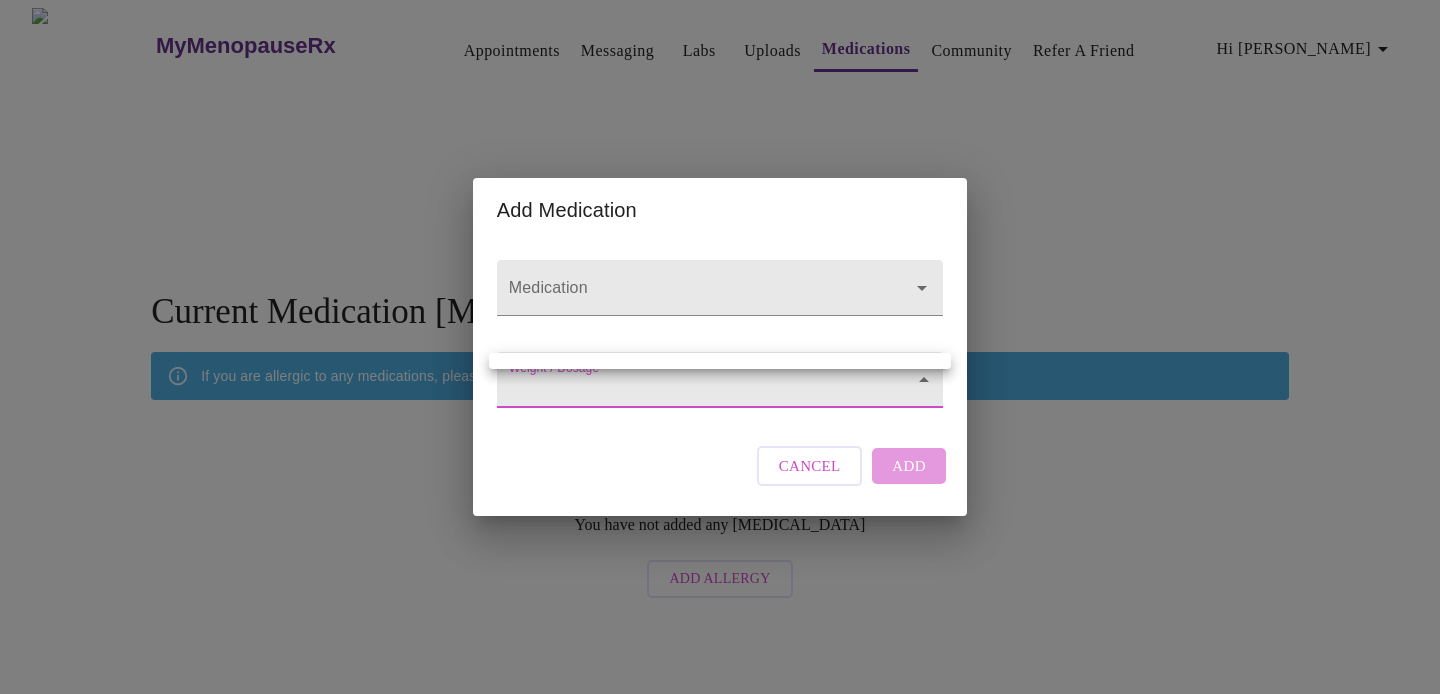 click at bounding box center [720, 347] 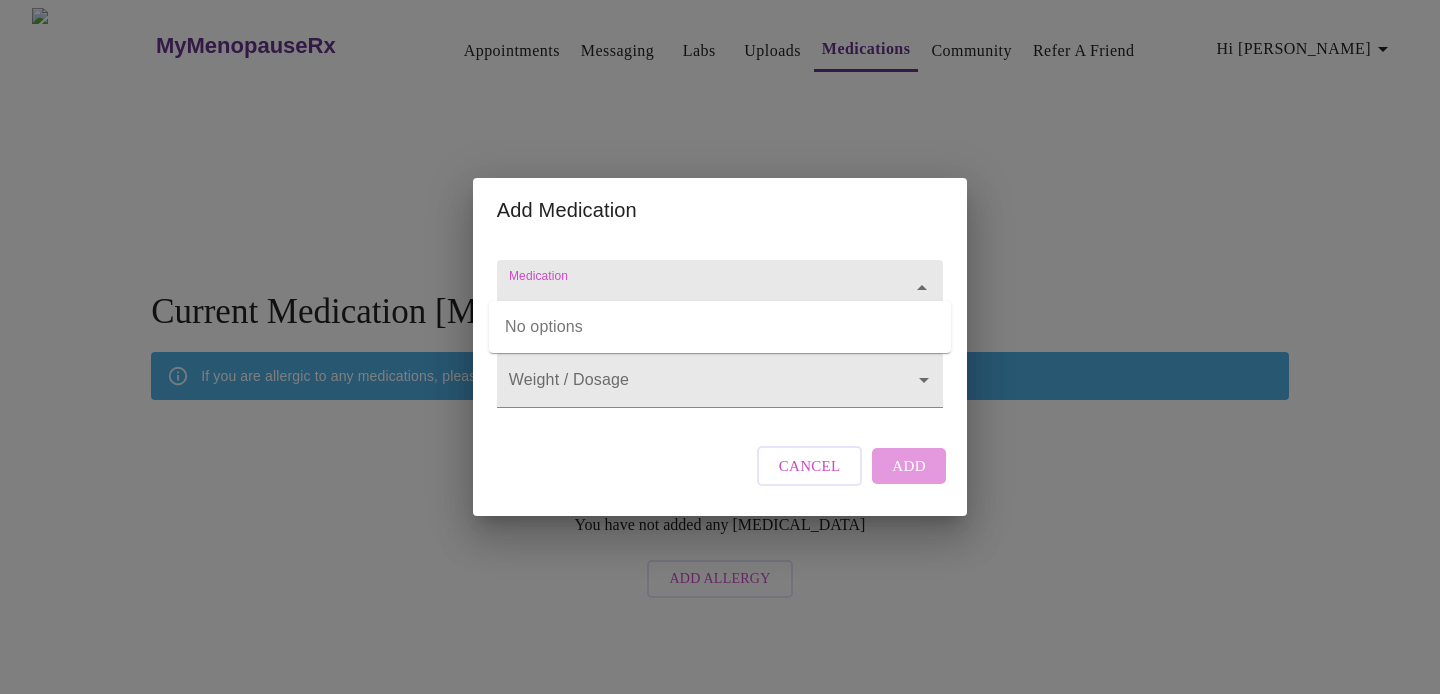 click on "Medication" at bounding box center (691, 297) 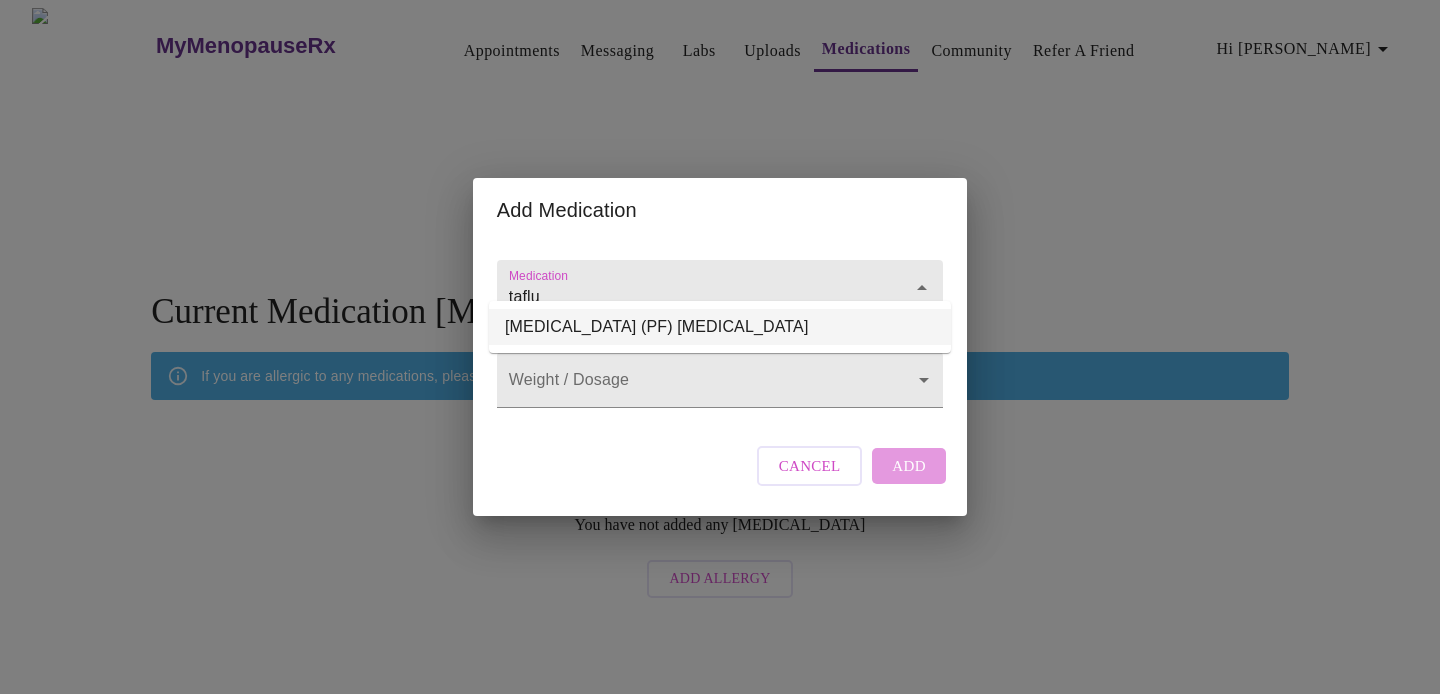 click on "[MEDICAL_DATA] (PF) [MEDICAL_DATA]" at bounding box center (720, 327) 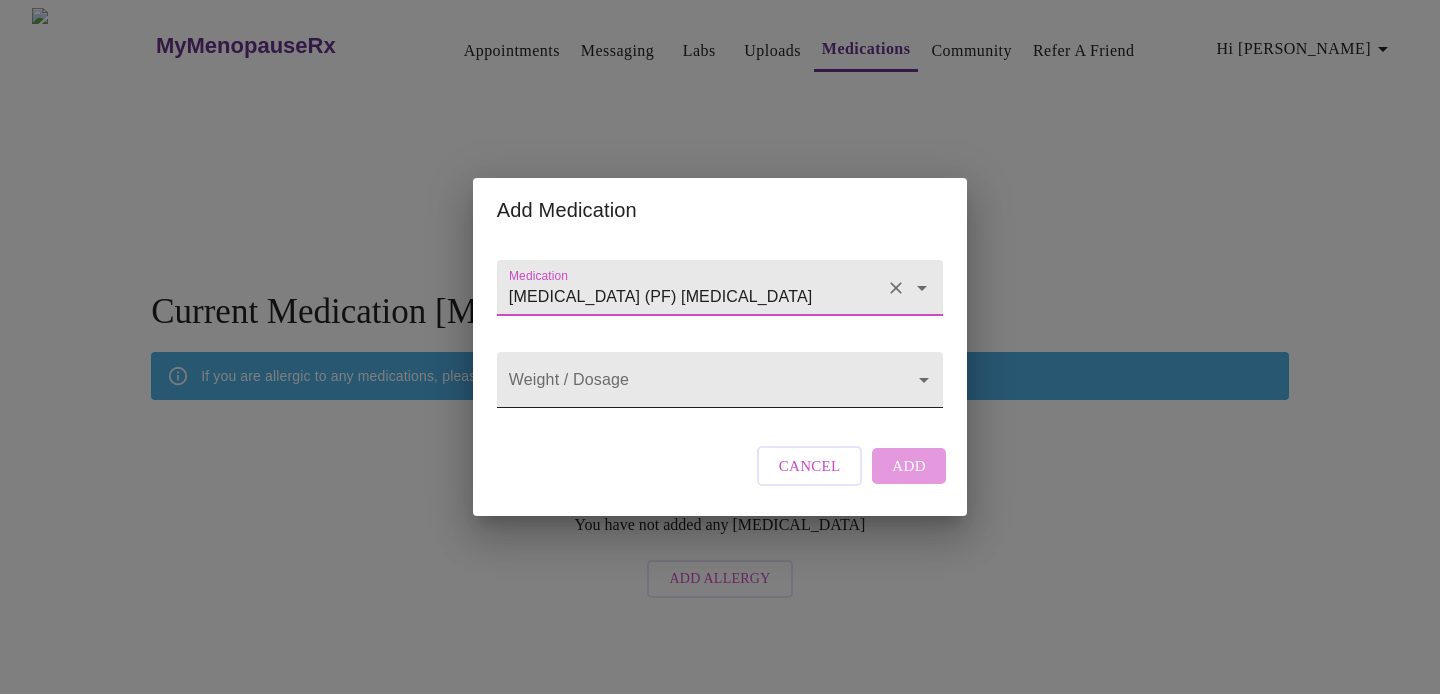 type on "[MEDICAL_DATA] (PF) [MEDICAL_DATA]" 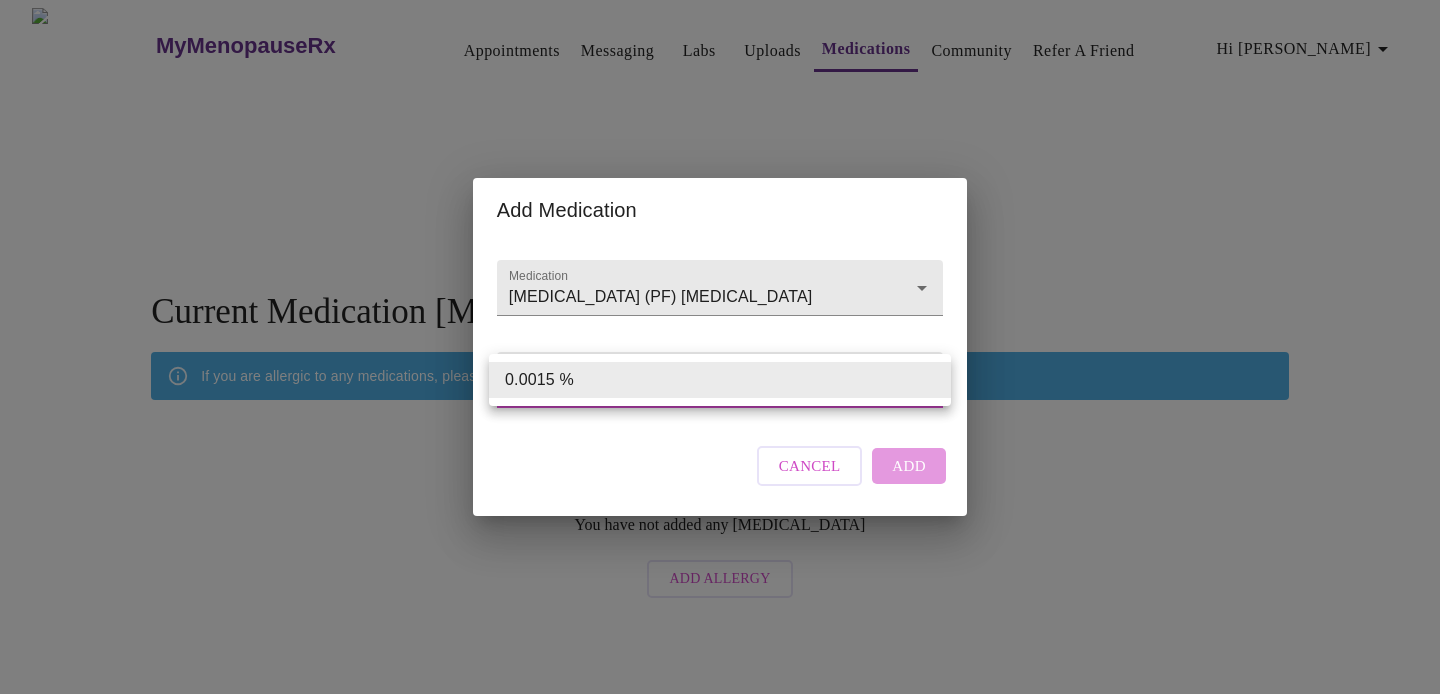 click on "0.0015 %" at bounding box center (720, 380) 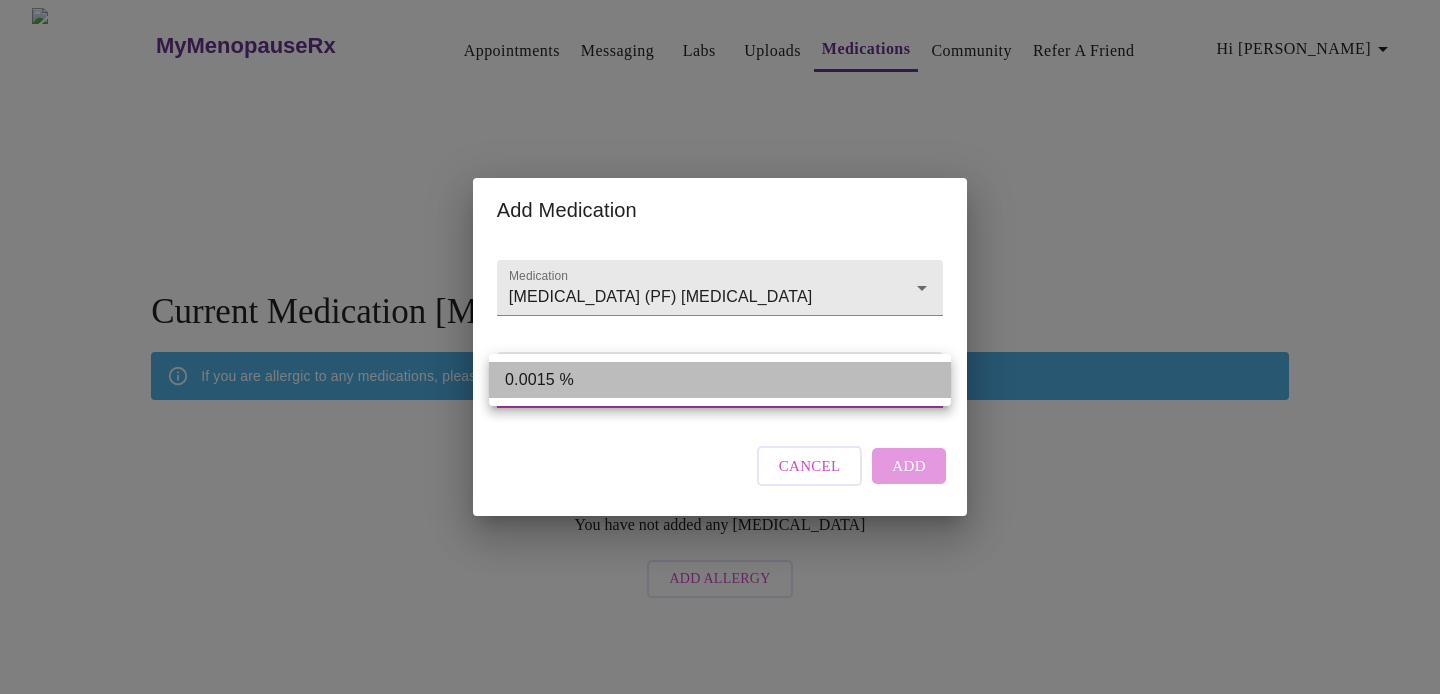click on "0.0015 %" at bounding box center (720, 380) 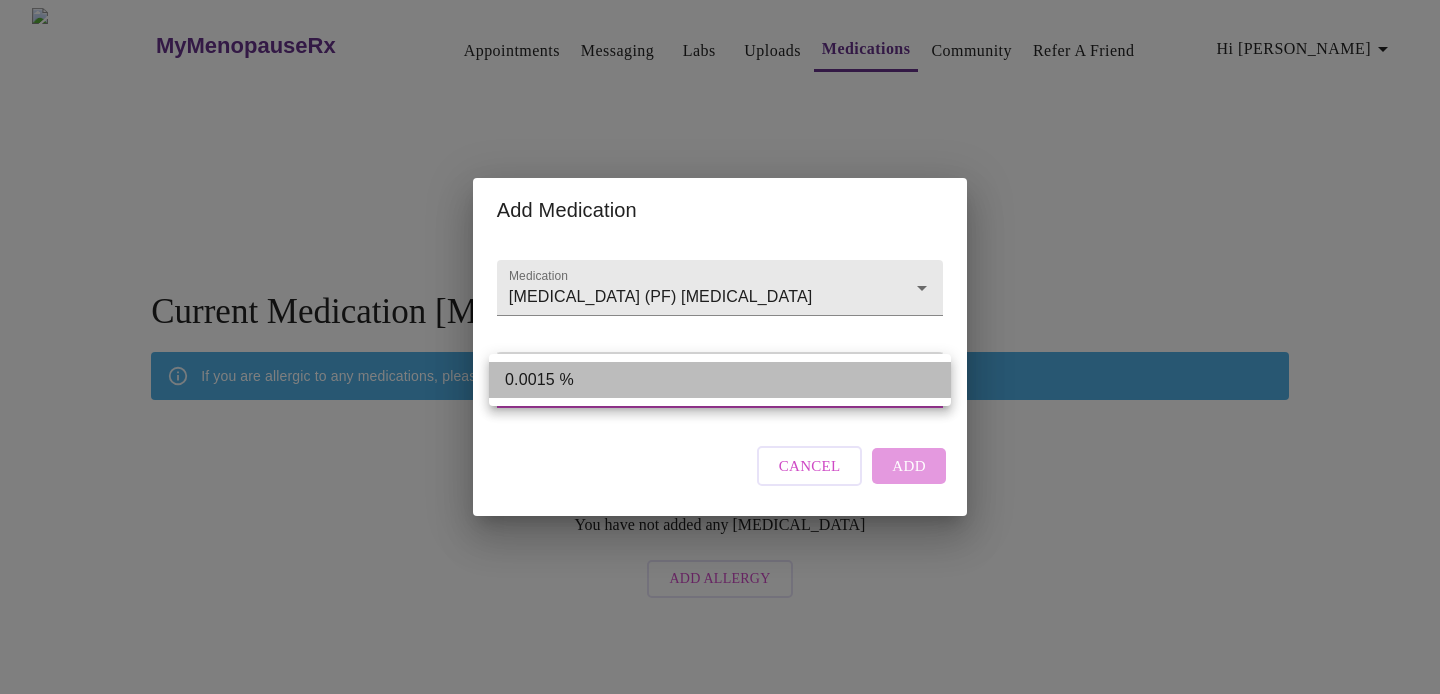 type on "0.0015 %" 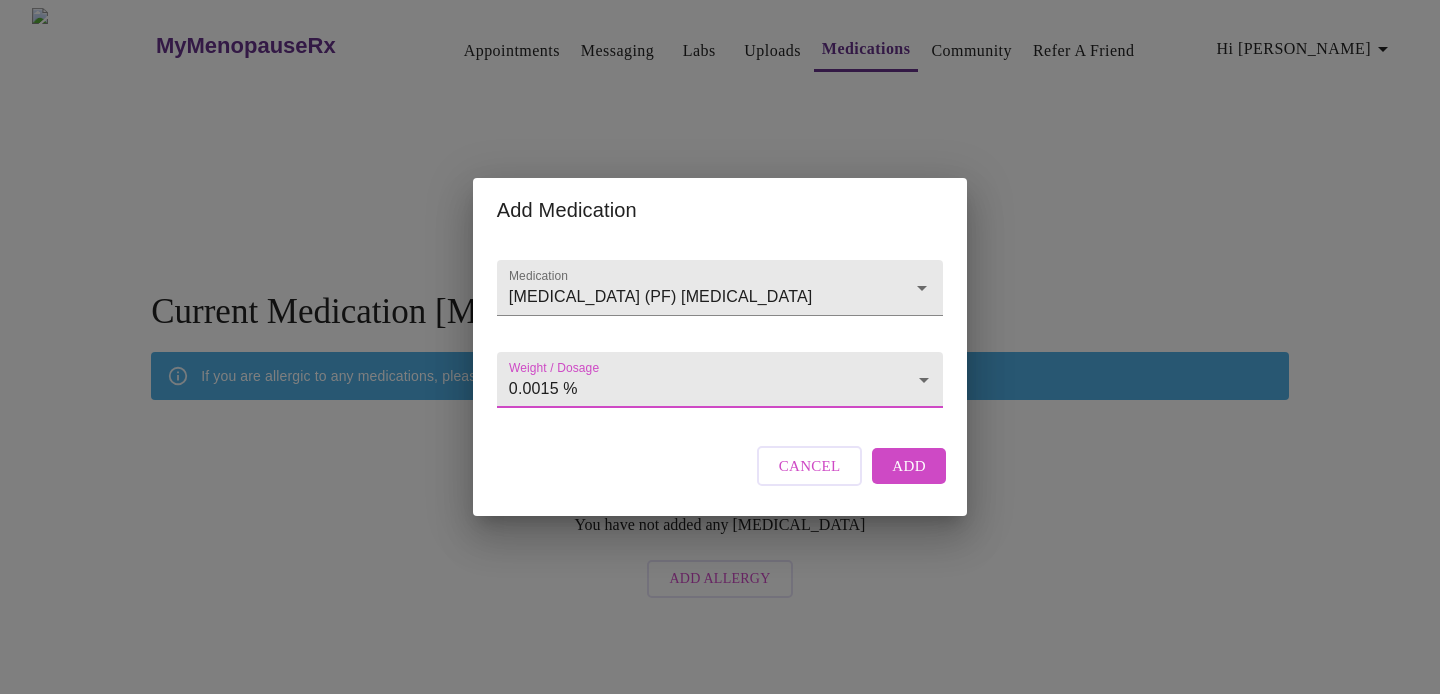 click on "Add" at bounding box center (909, 466) 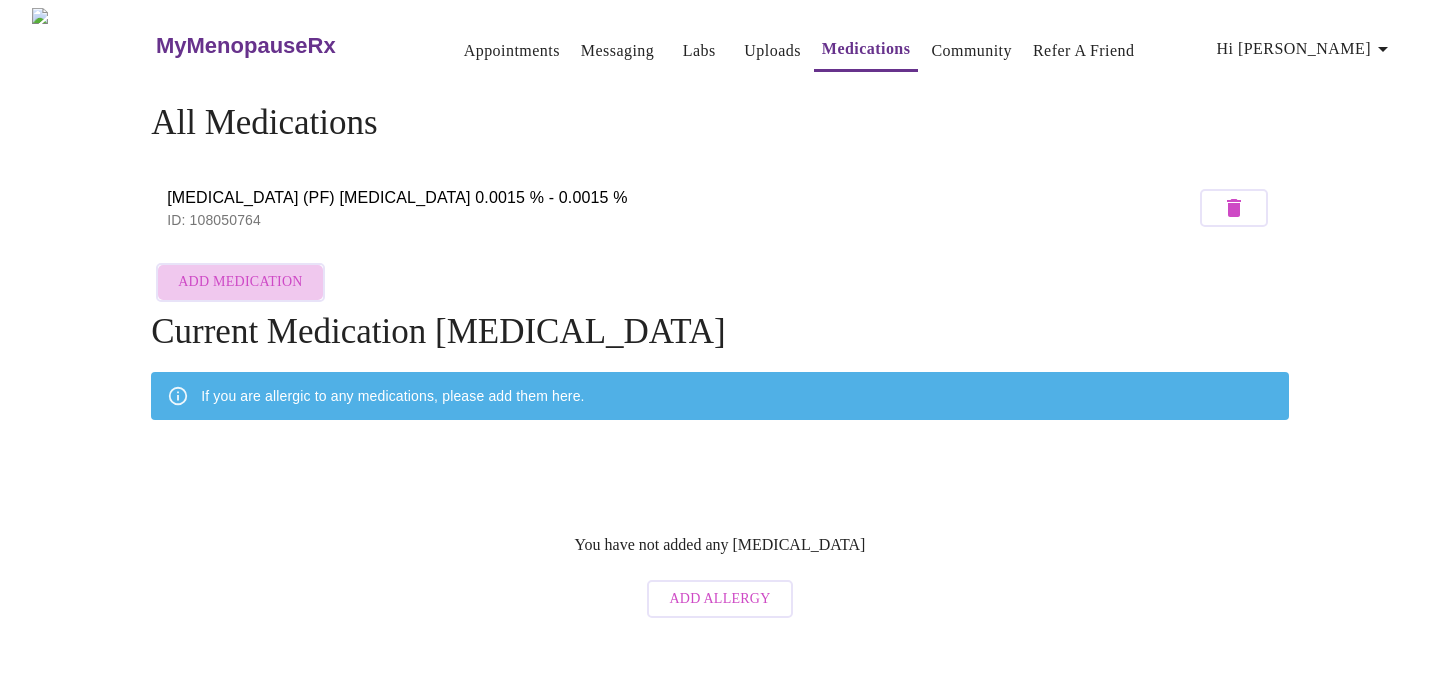 click on "Add Medication" at bounding box center [240, 282] 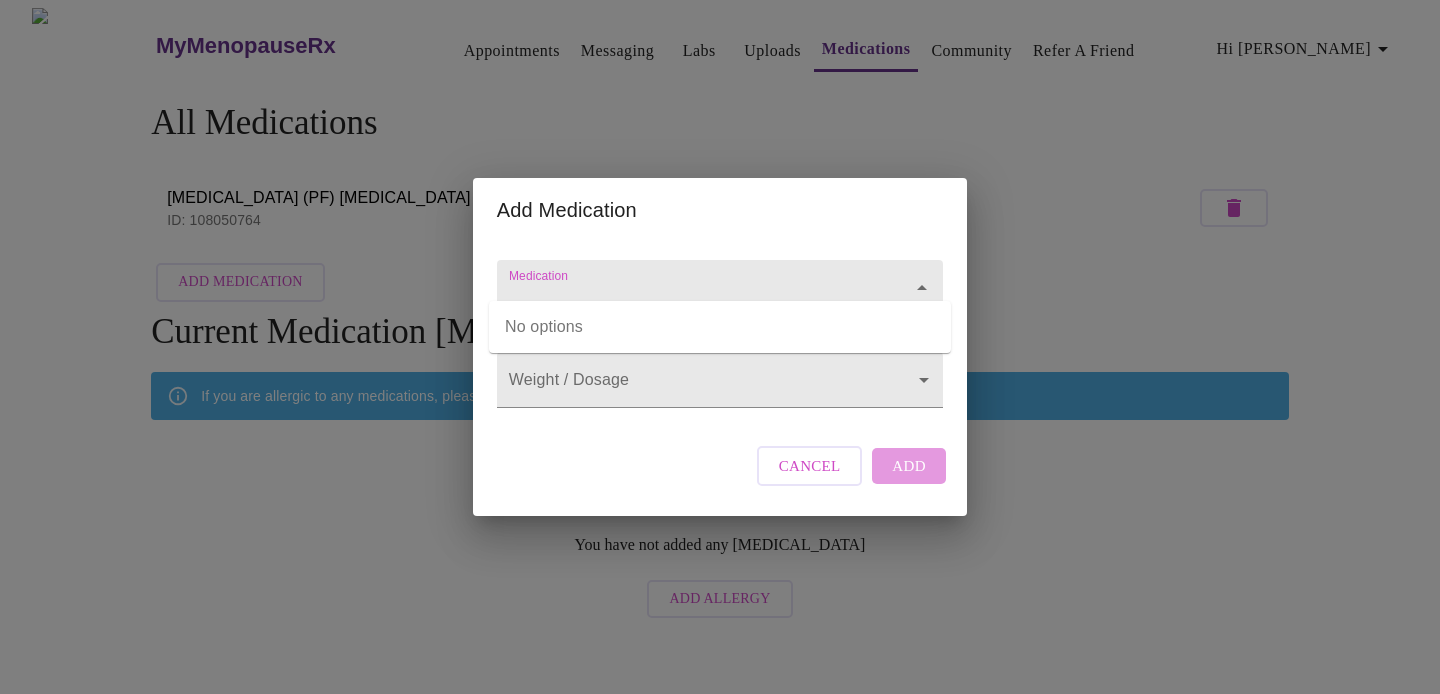click on "Medication" at bounding box center [691, 297] 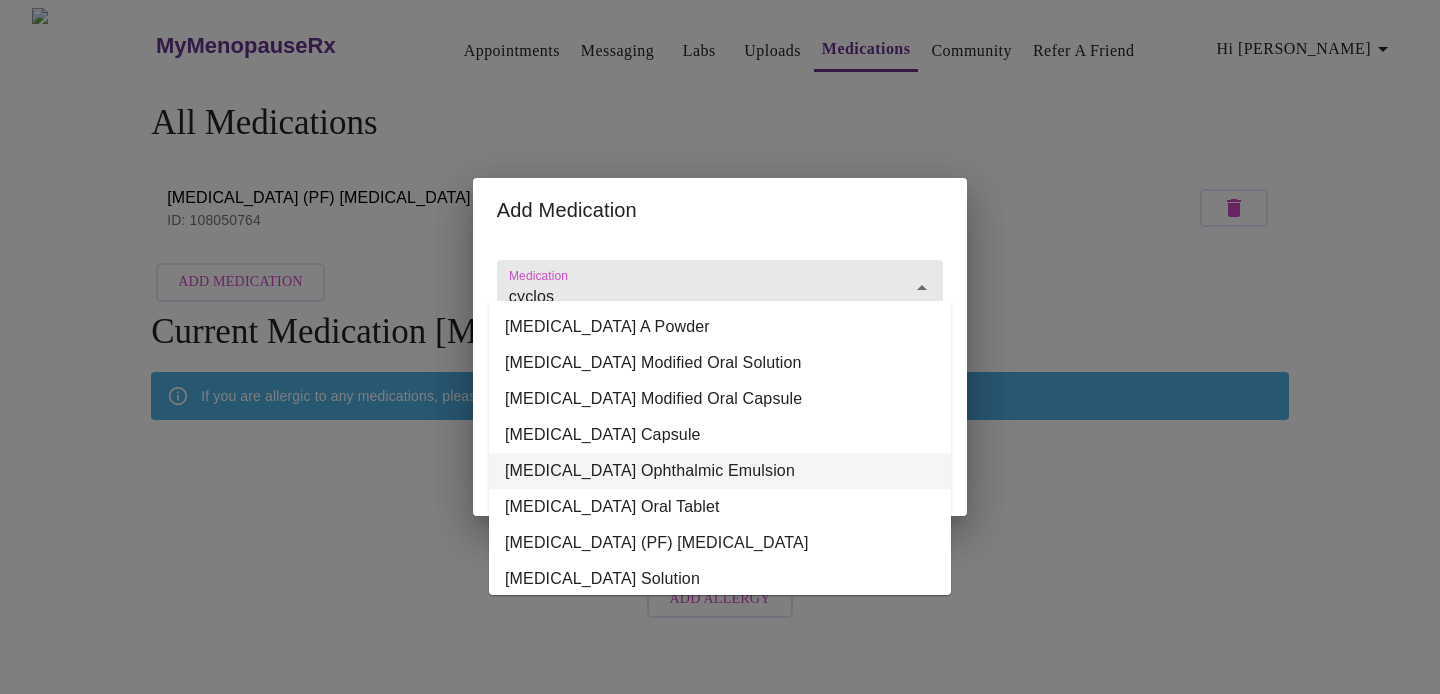 click on "[MEDICAL_DATA] Ophthalmic Emulsion" at bounding box center (720, 471) 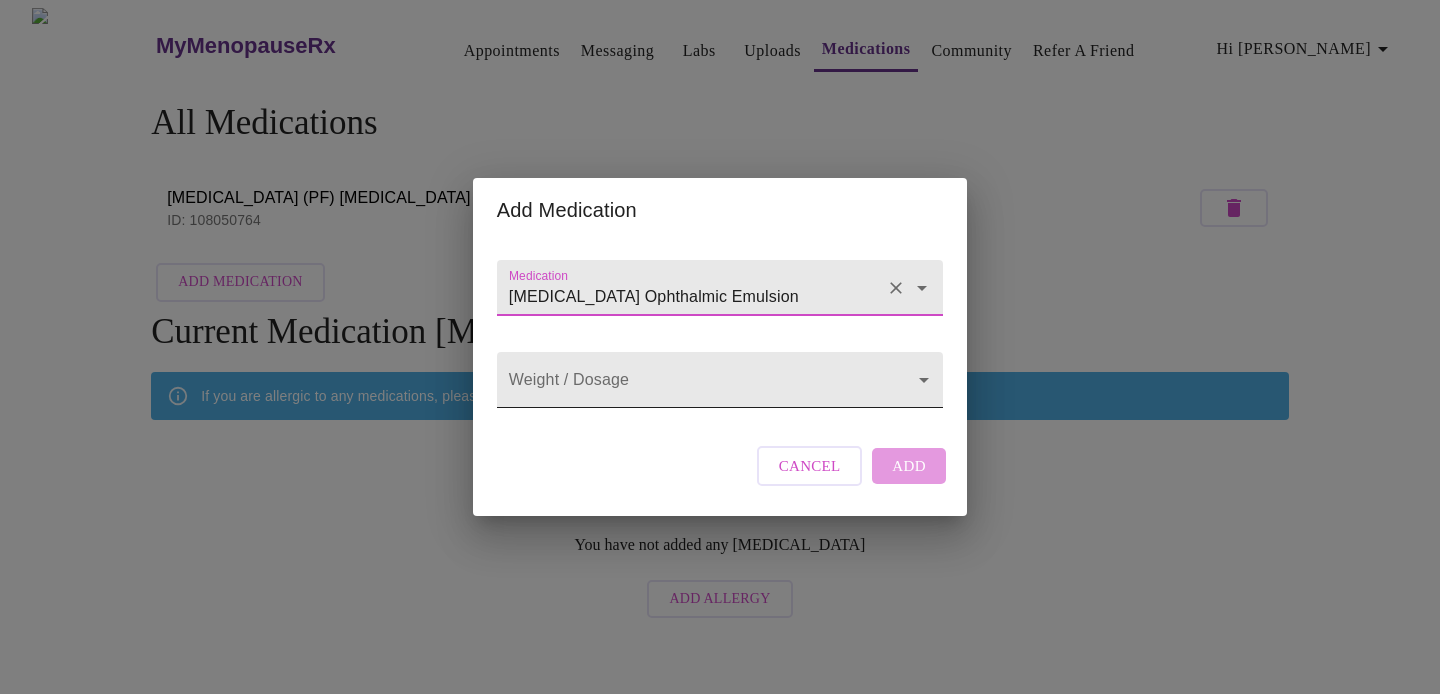 type on "[MEDICAL_DATA] Ophthalmic Emulsion" 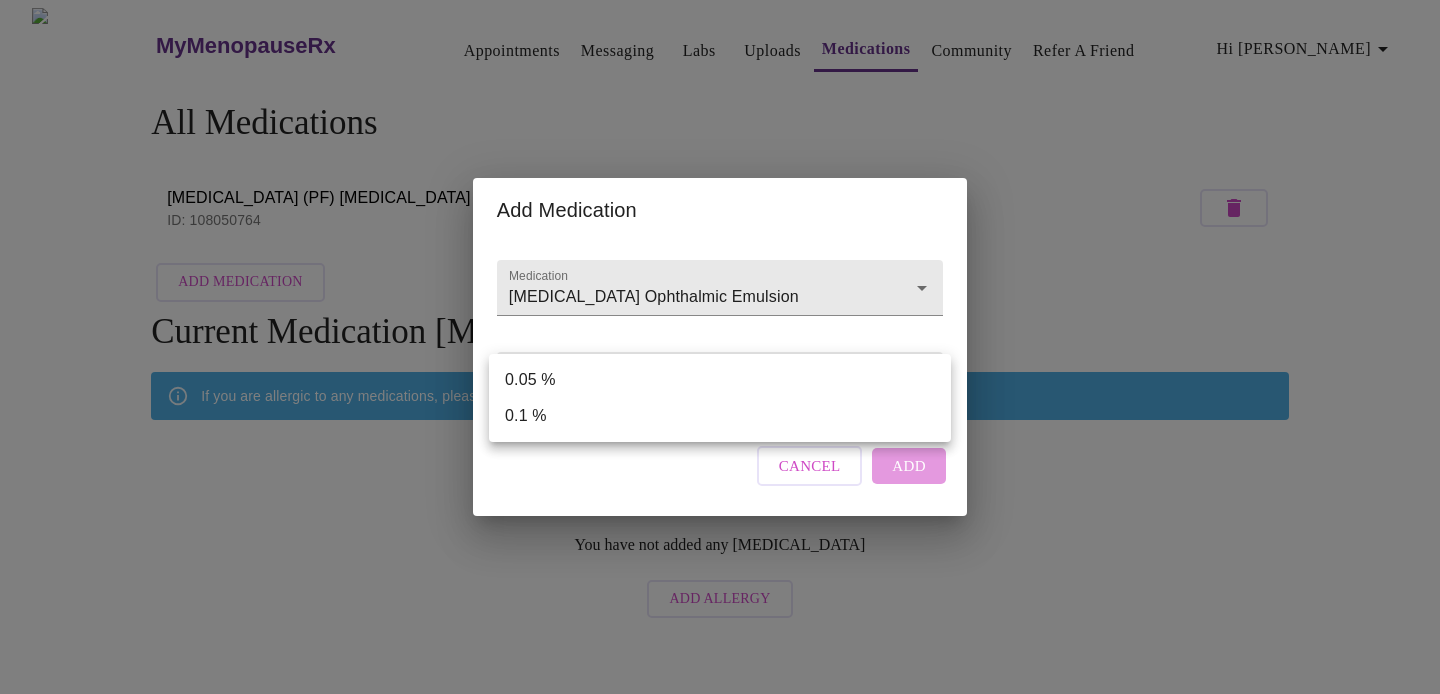 click on "0.05 %" at bounding box center (720, 380) 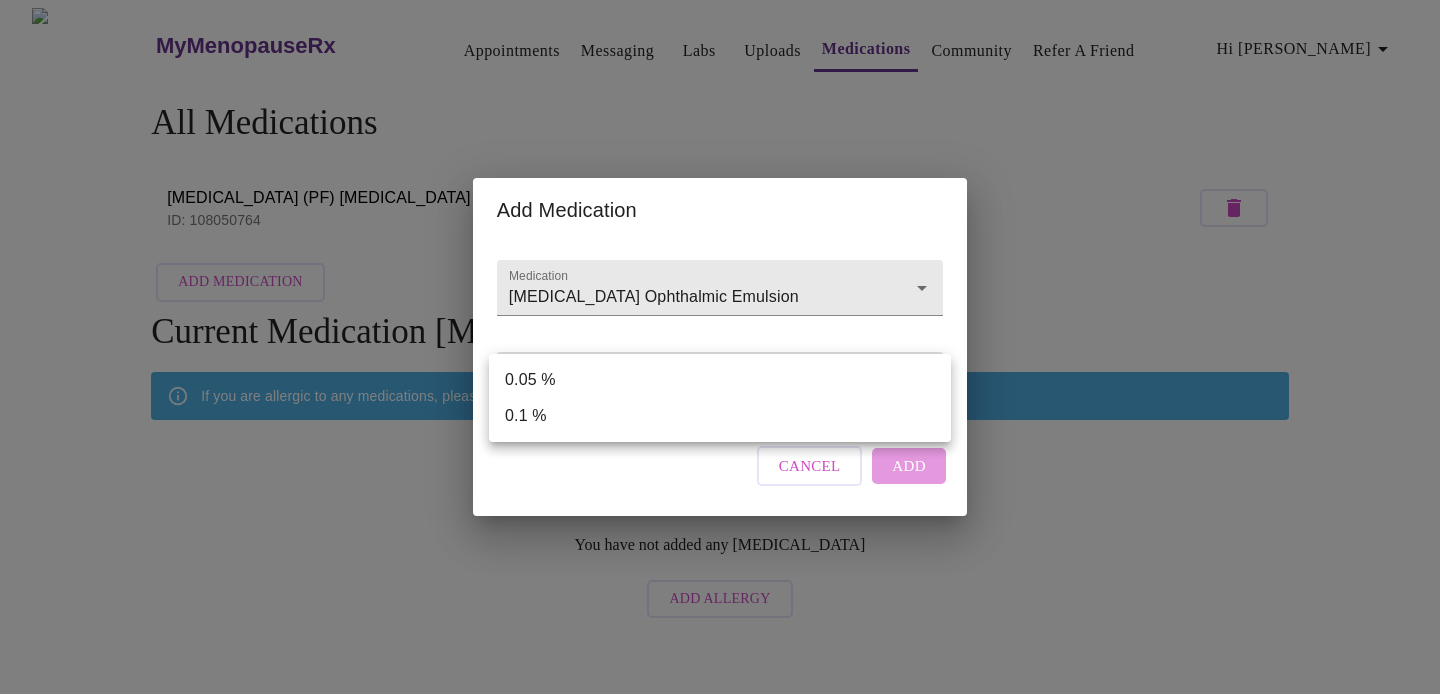 type on "0.05 %" 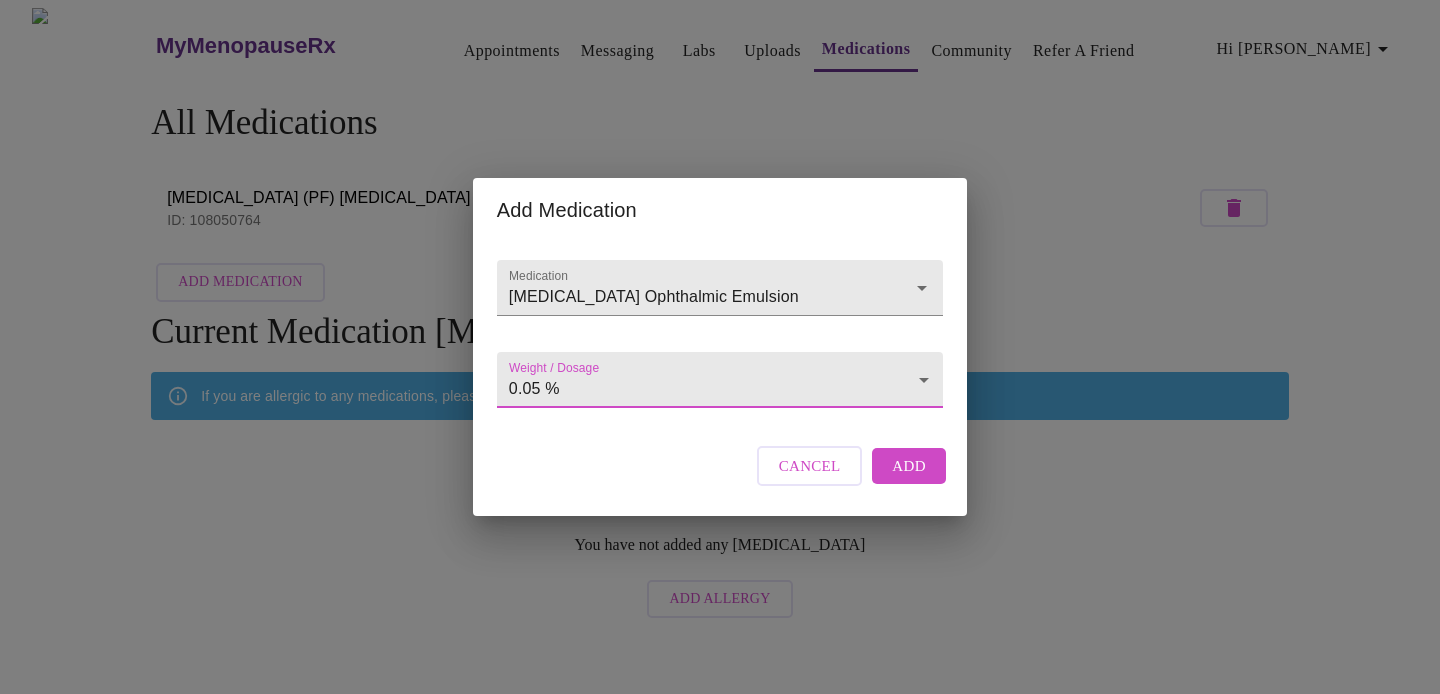 click on "Add" at bounding box center (909, 466) 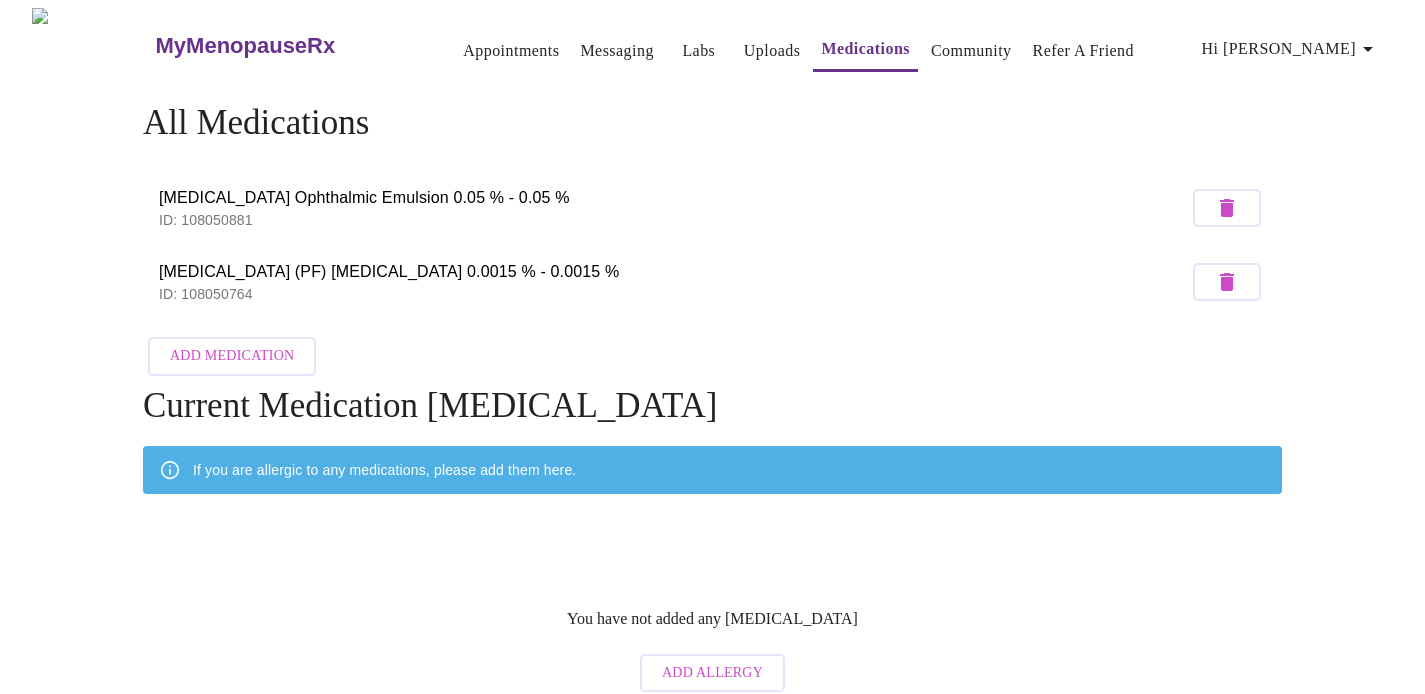 click on "Add Medication" at bounding box center [232, 356] 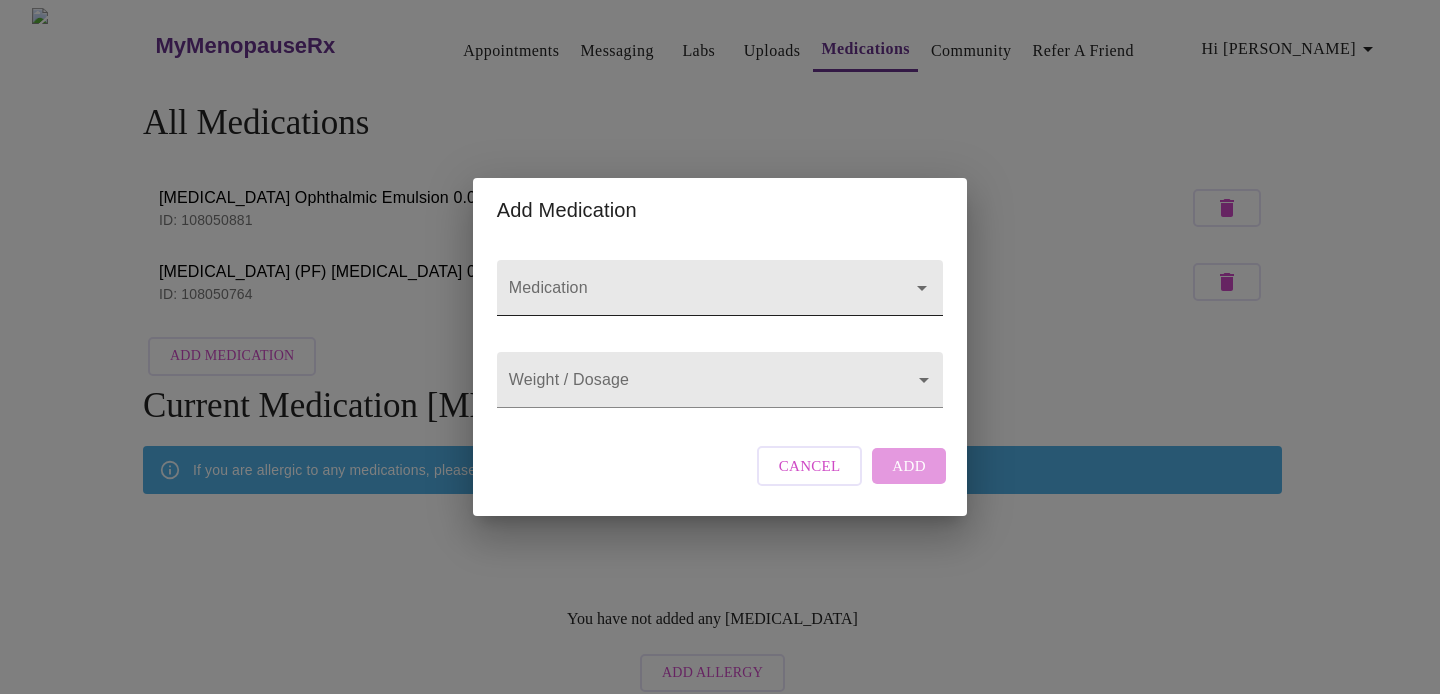 click on "Medication" at bounding box center (691, 297) 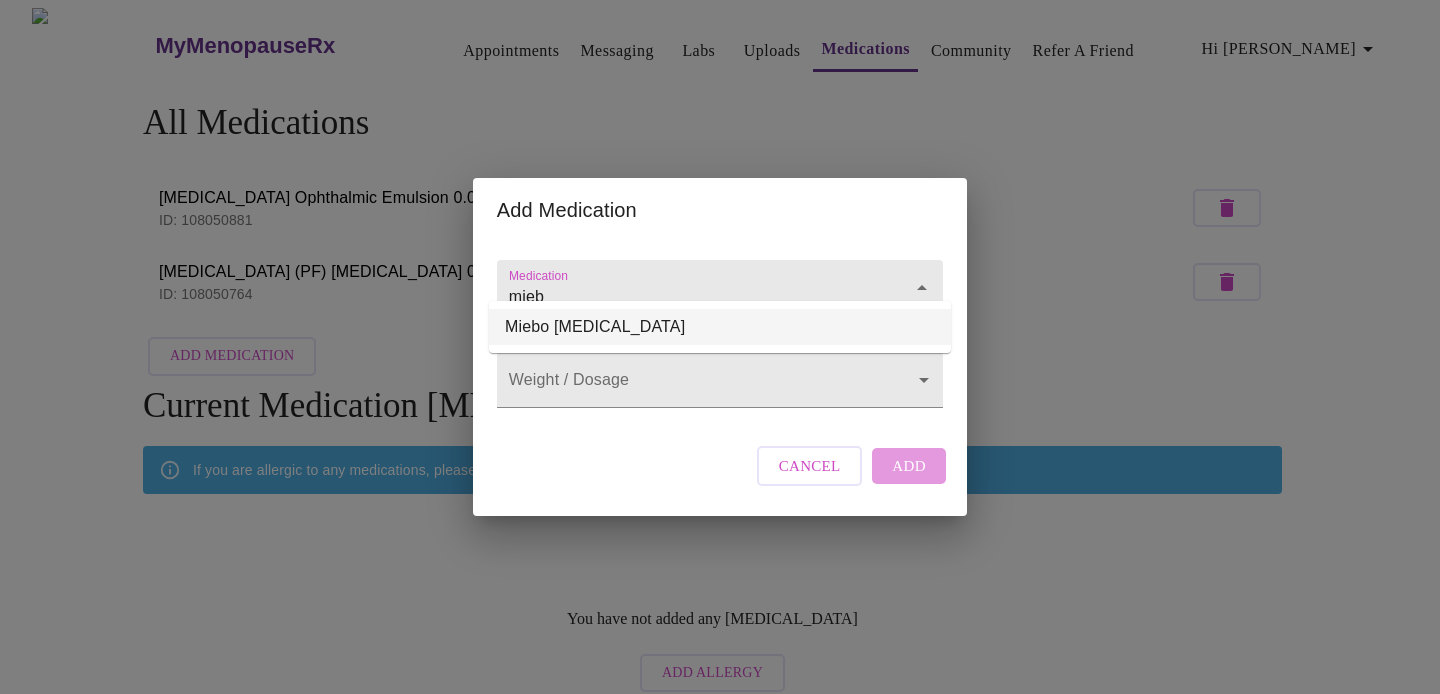 click on "Miebo [MEDICAL_DATA]" at bounding box center (720, 327) 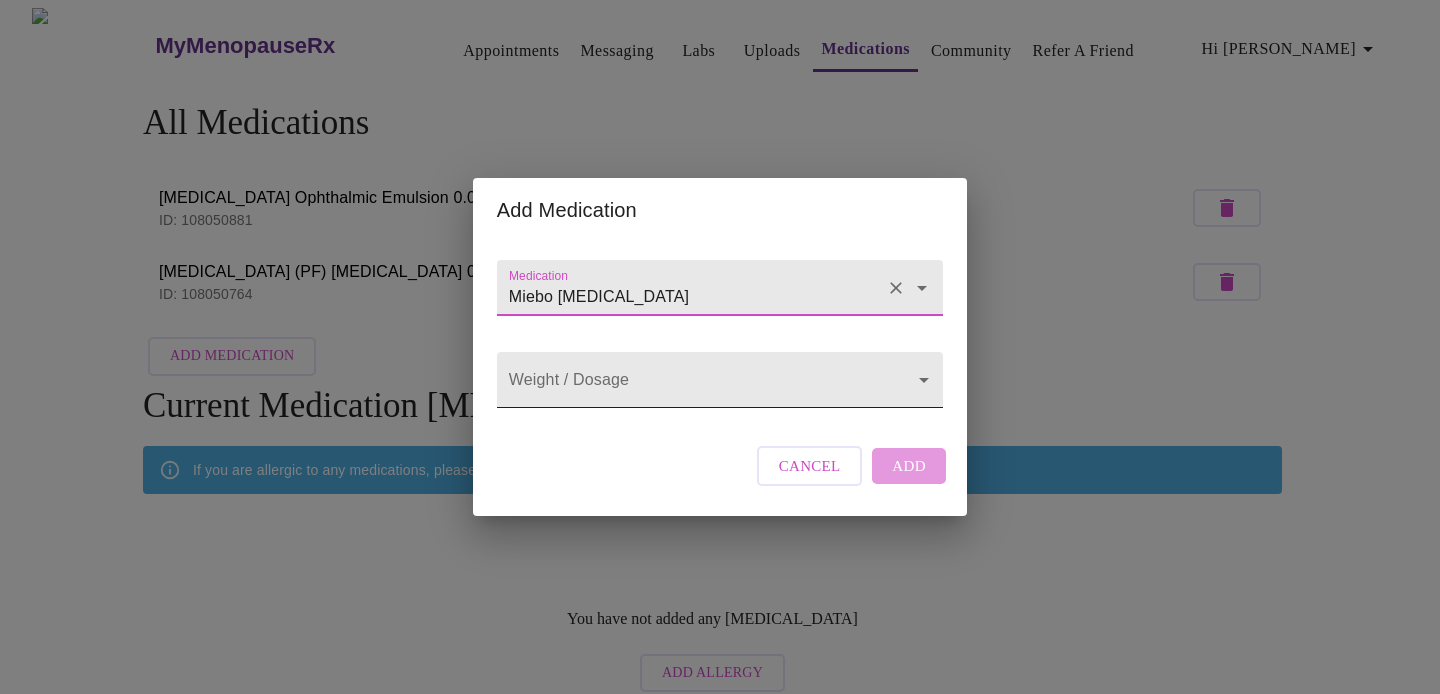 type on "Miebo [MEDICAL_DATA]" 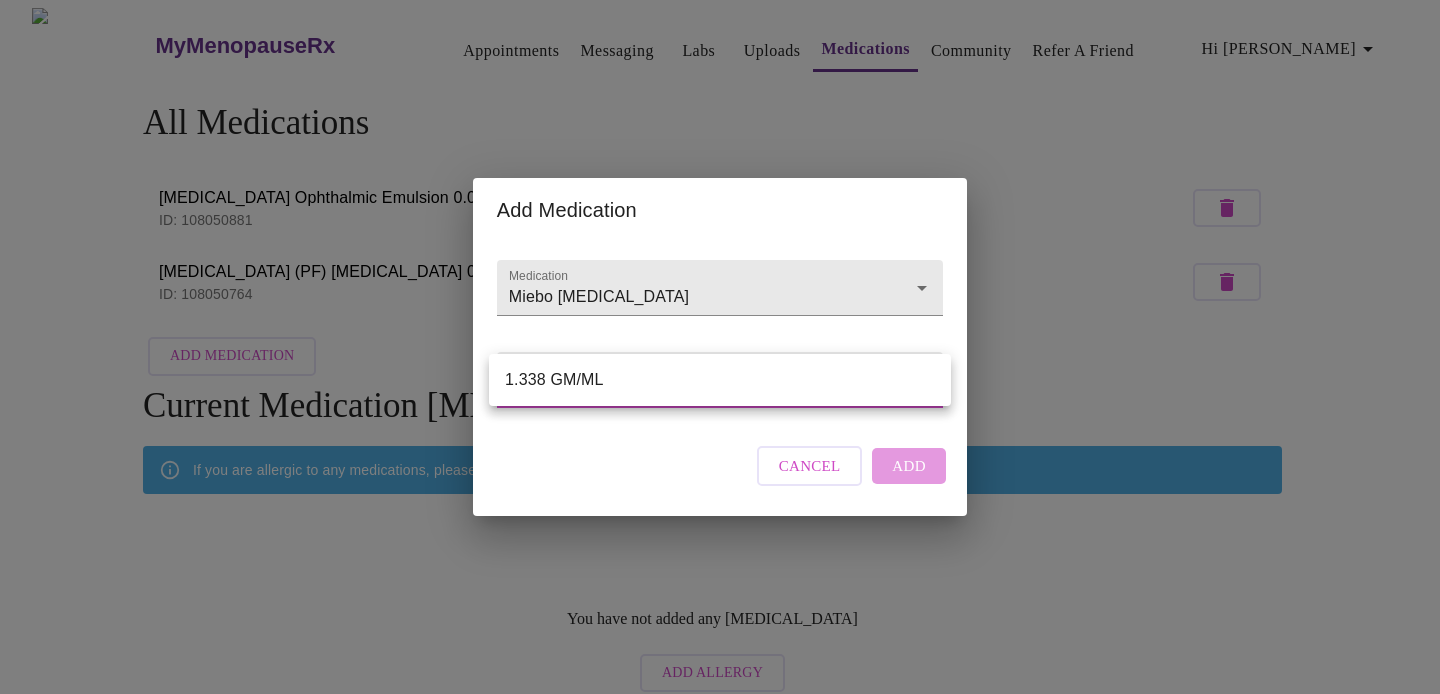 click on "1.338 GM/ML" at bounding box center (720, 380) 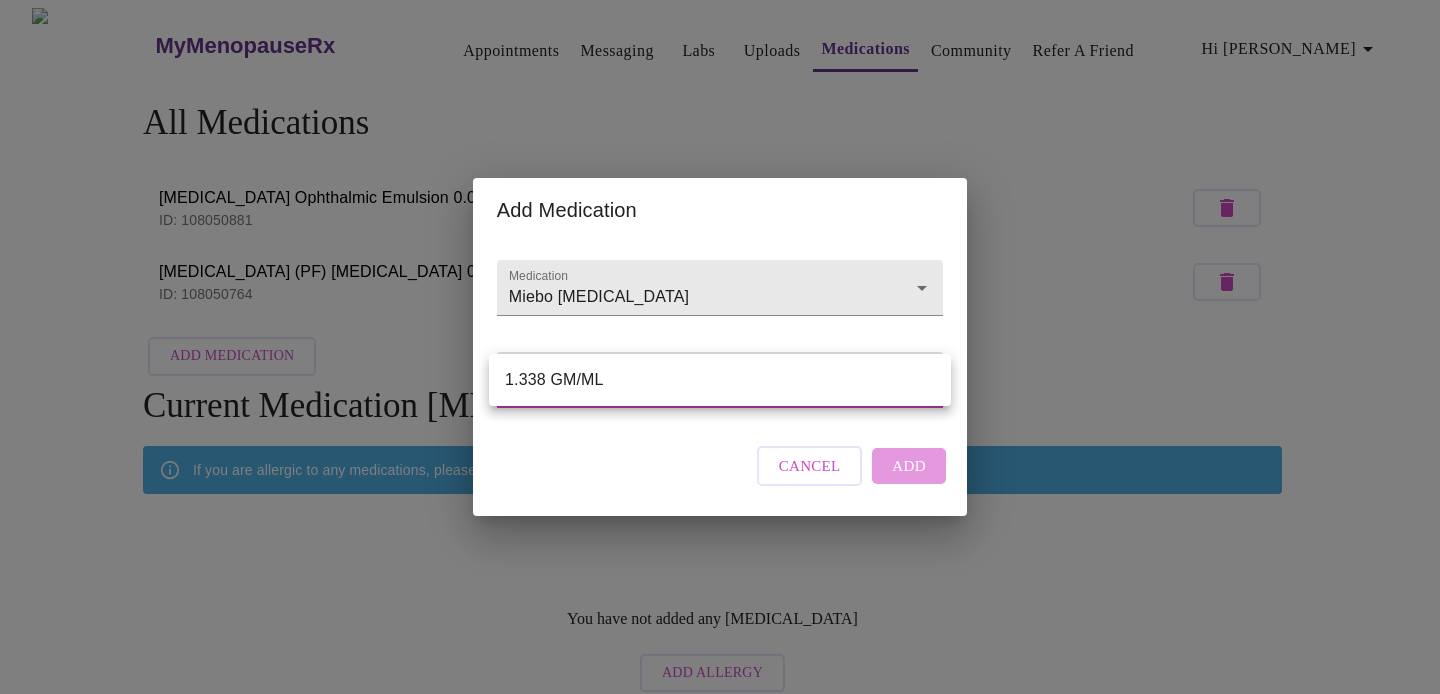 type on "1.338 GM/ML" 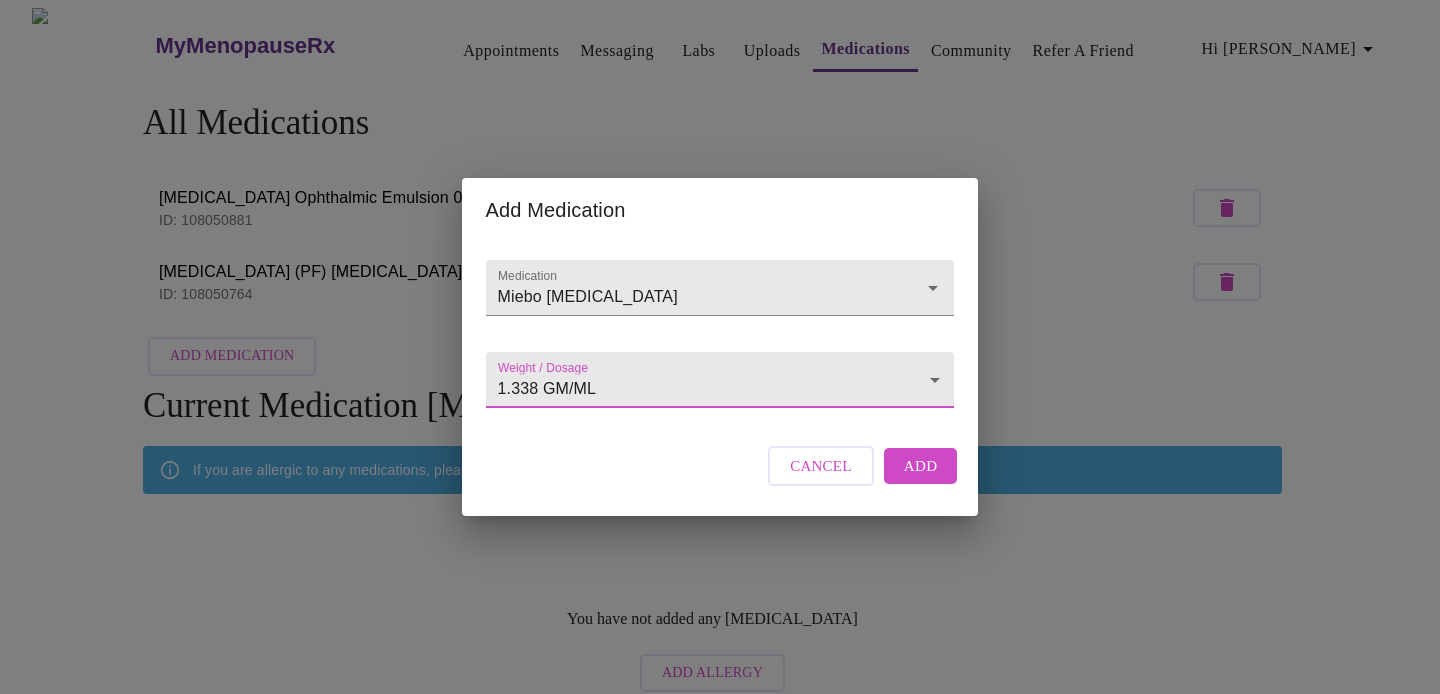 click on "Add" at bounding box center (921, 466) 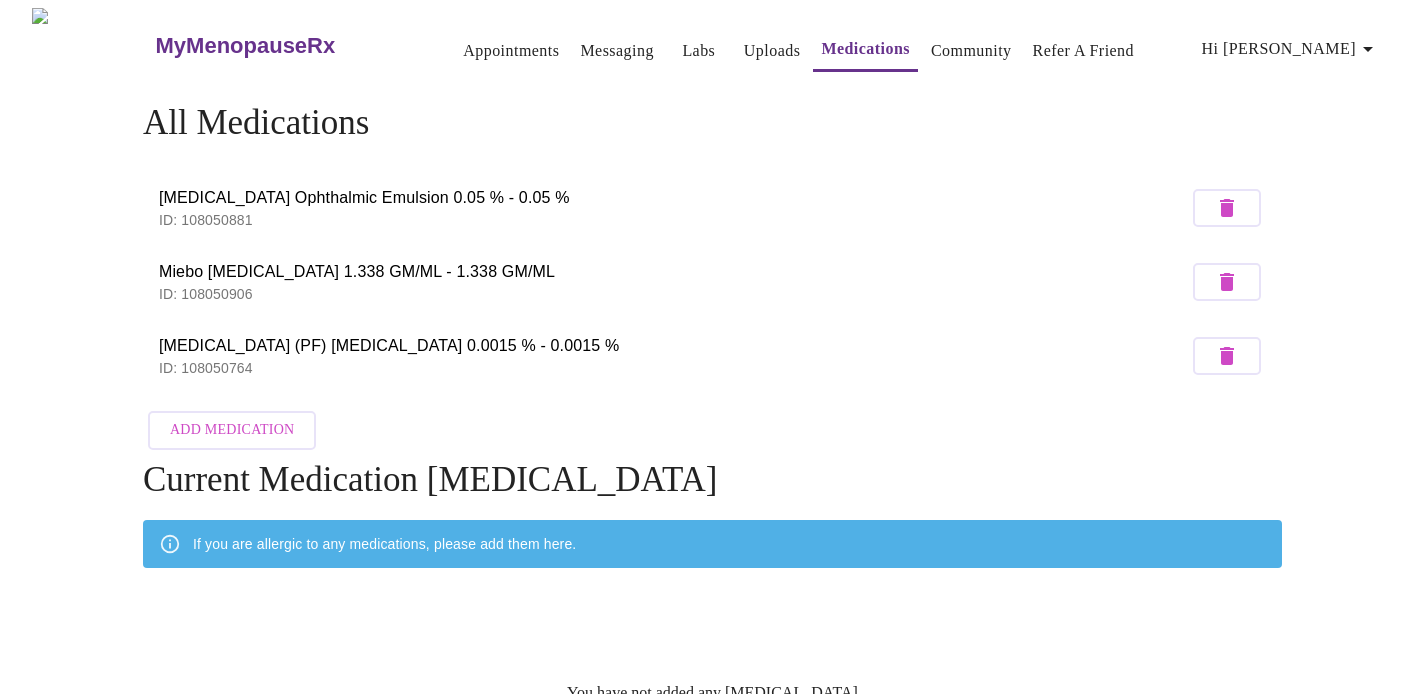click on "Add Medication" at bounding box center (232, 430) 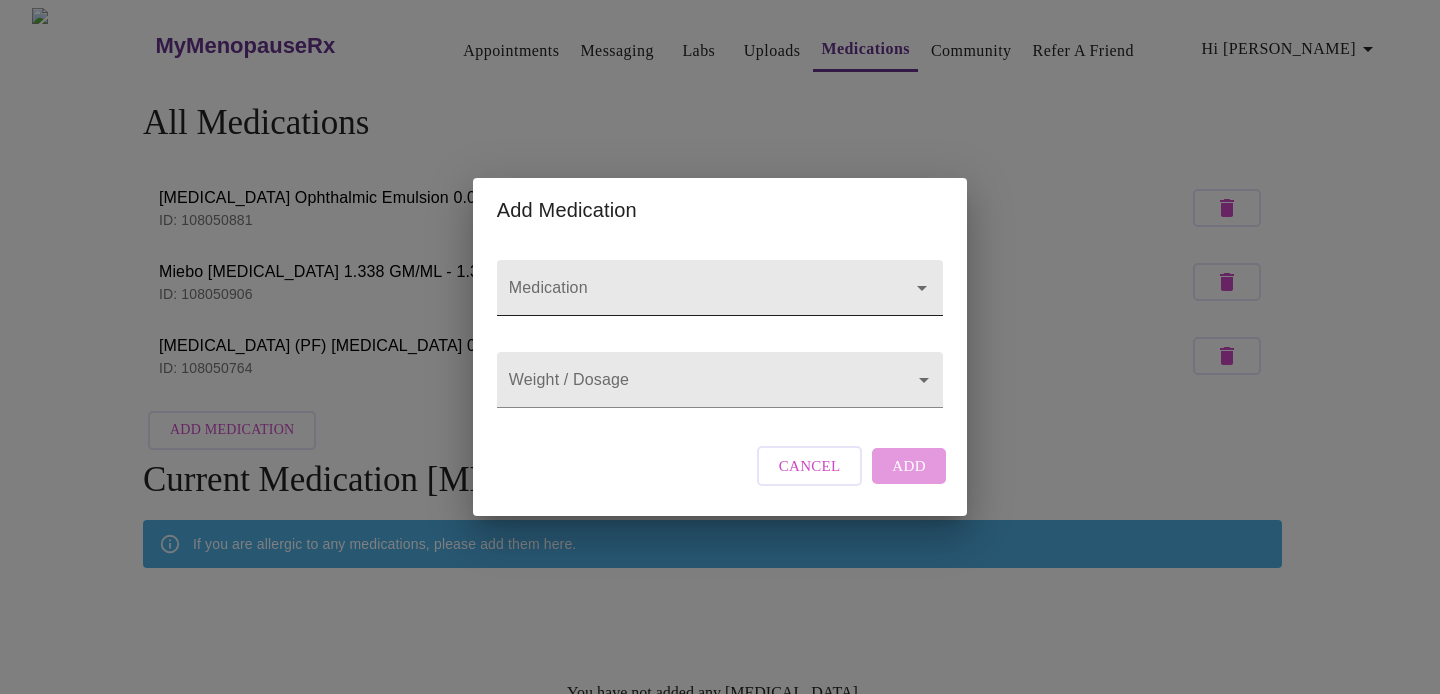 click at bounding box center [720, 288] 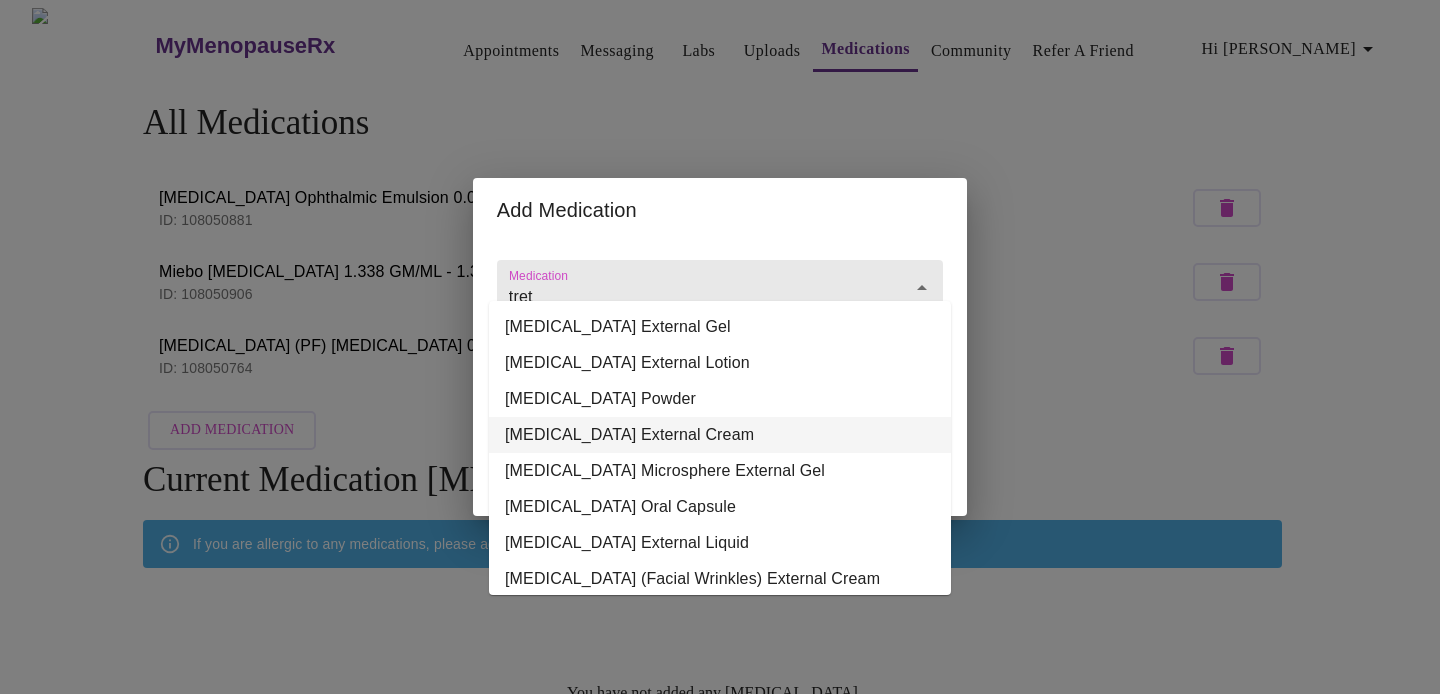 click on "[MEDICAL_DATA] External Cream" at bounding box center [720, 435] 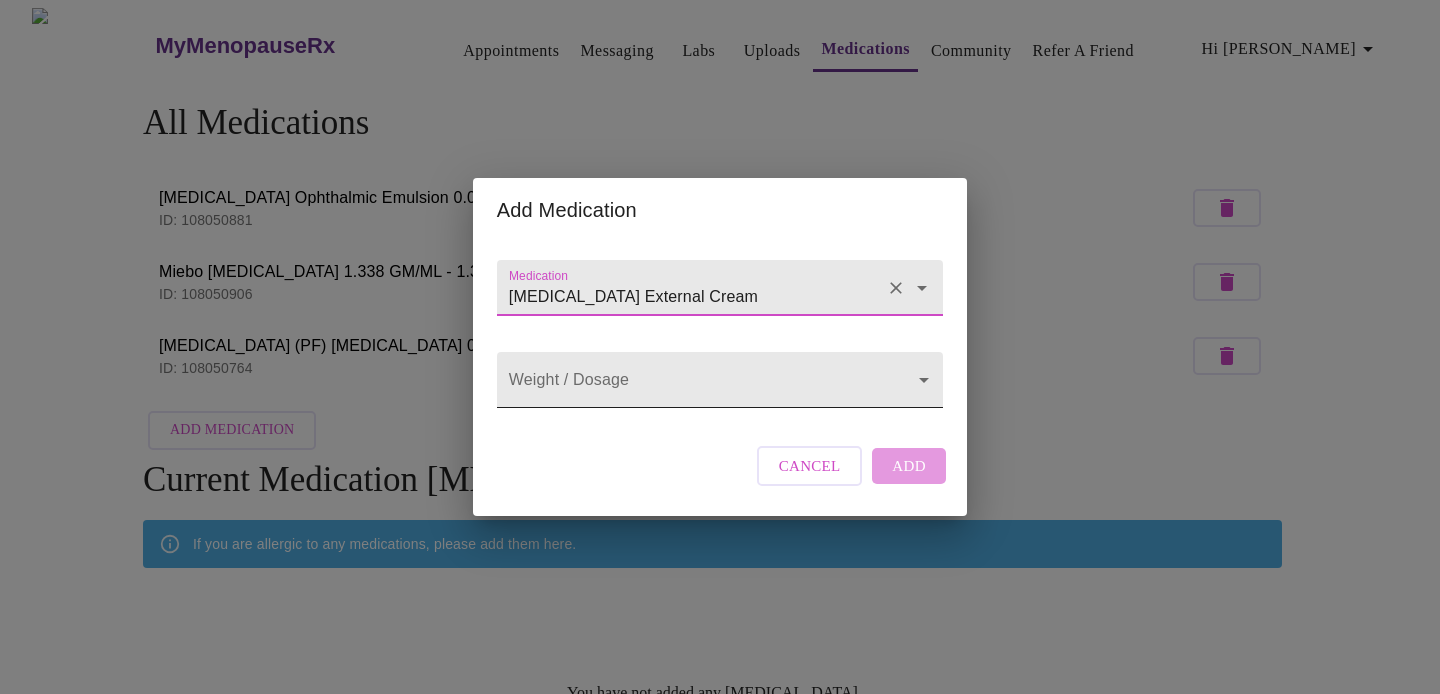 type on "[MEDICAL_DATA] External Cream" 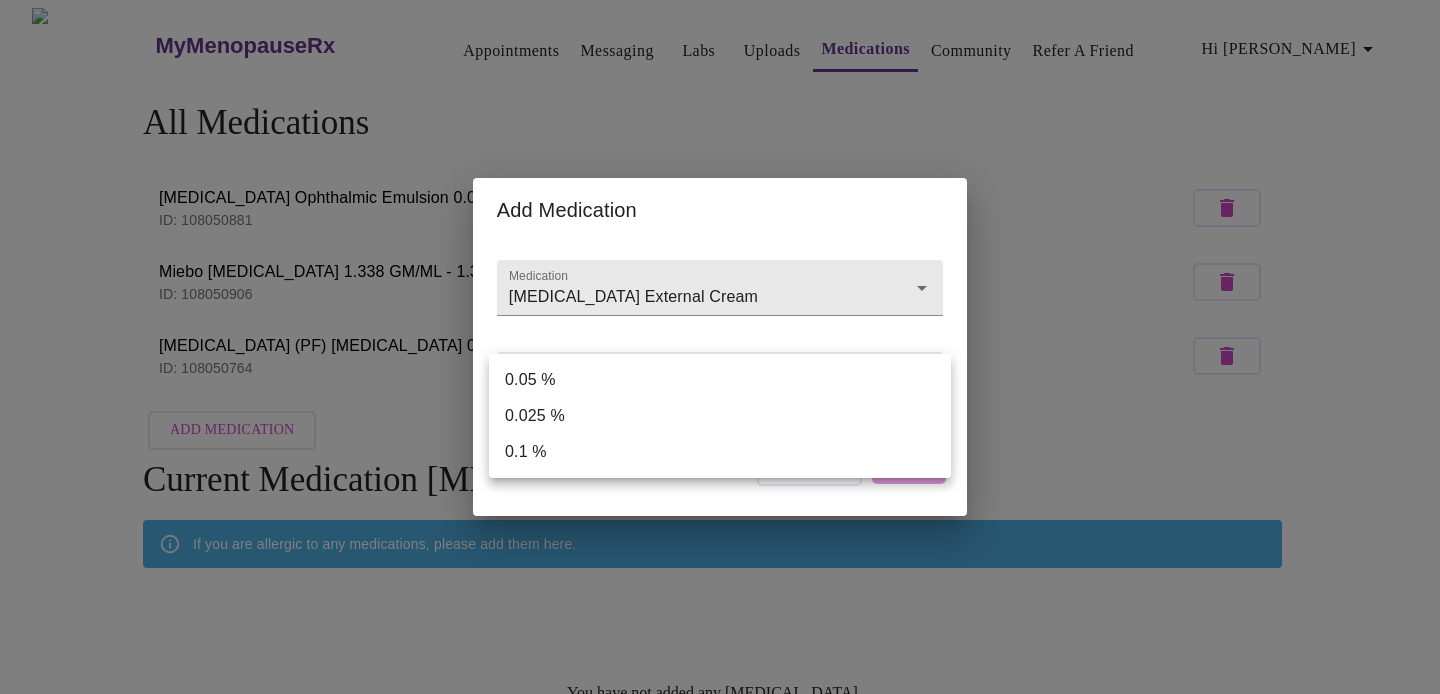 click on "0.05 %" at bounding box center (720, 380) 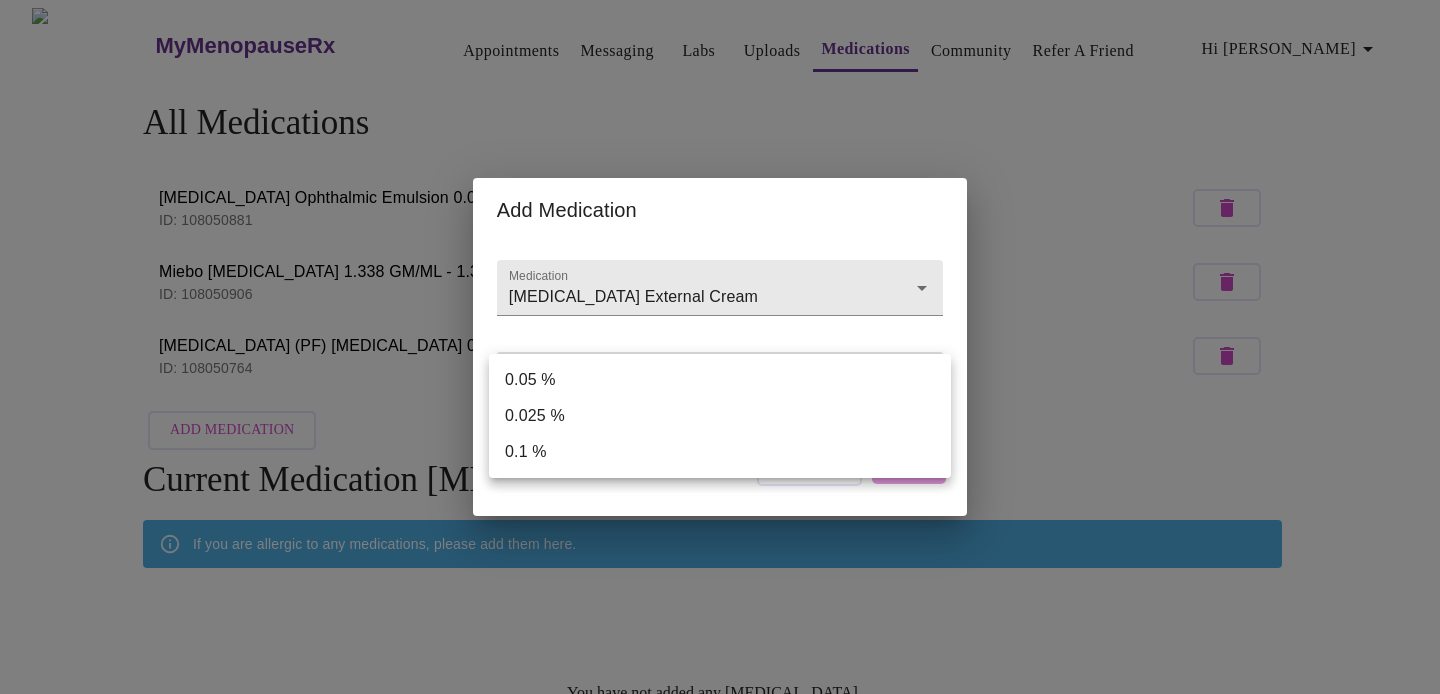 type on "0.05 %" 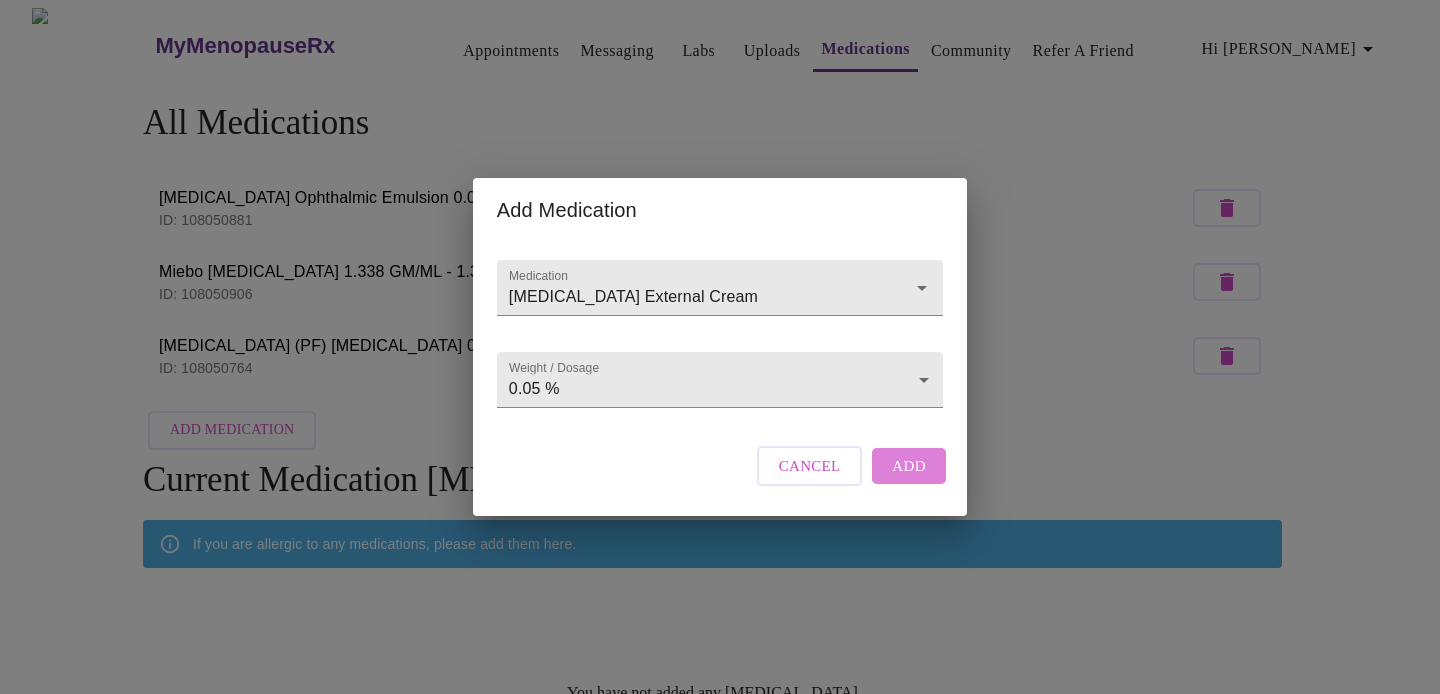 click on "Add" at bounding box center (909, 466) 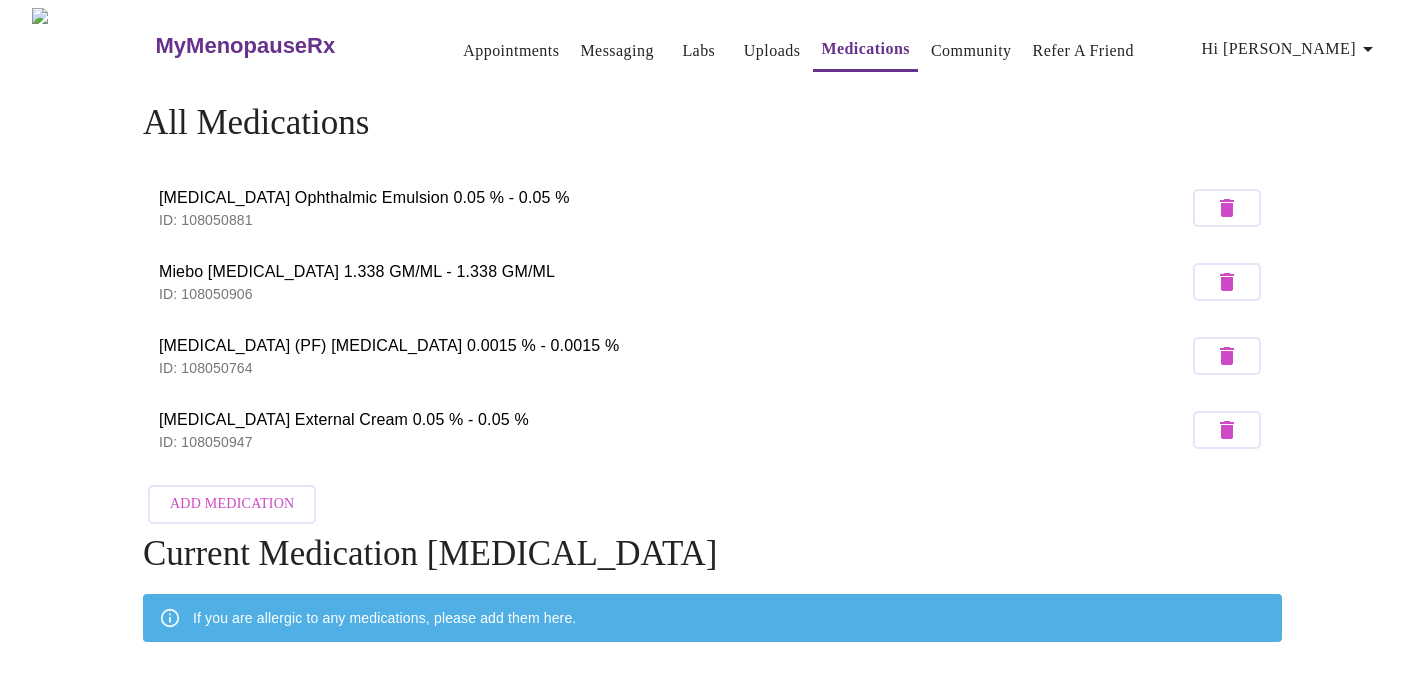 click on "Add Medication" at bounding box center [232, 504] 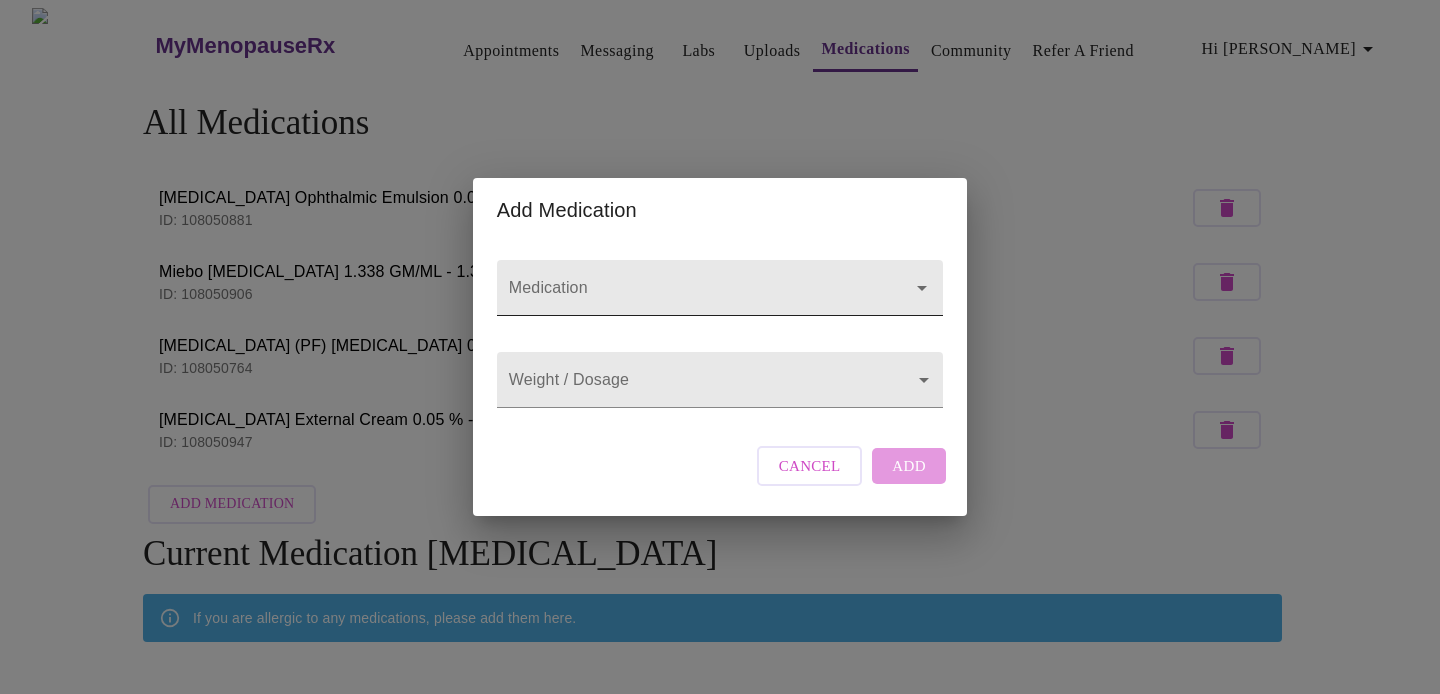 click on "Medication" at bounding box center [691, 297] 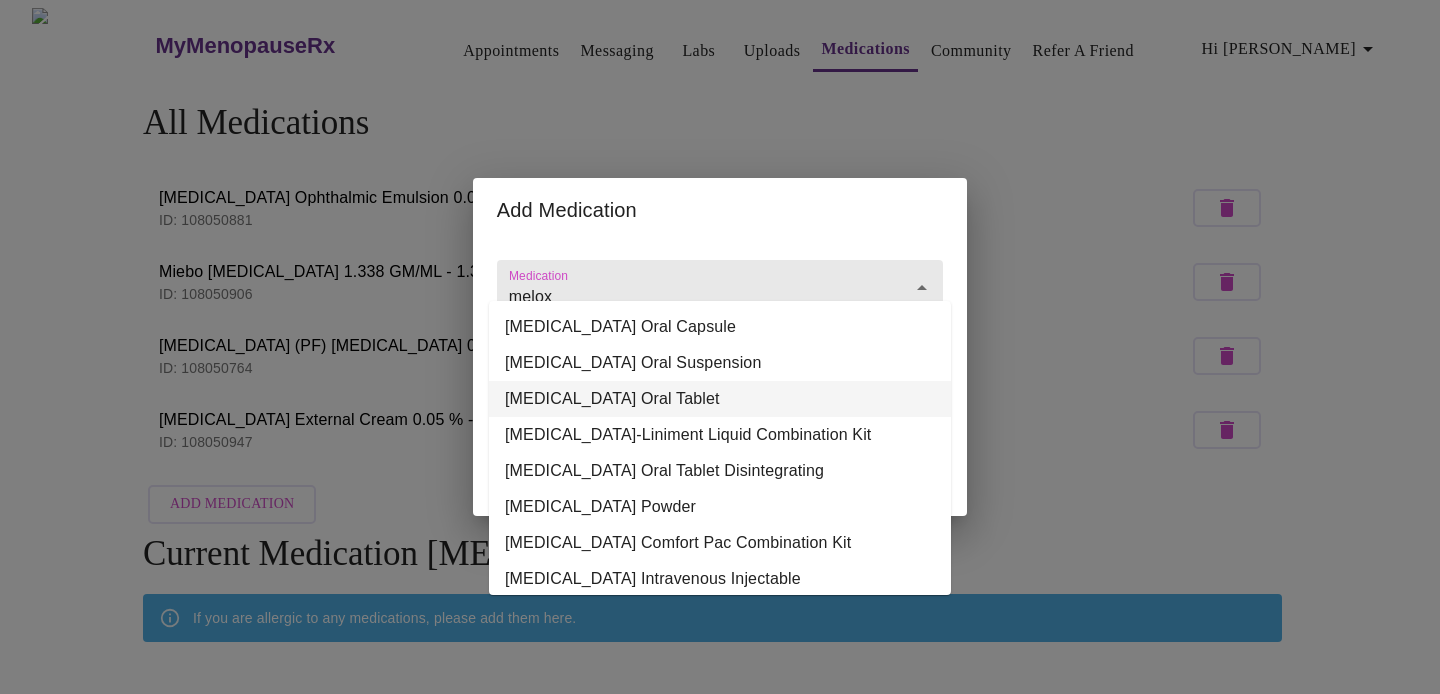 click on "[MEDICAL_DATA] Oral Tablet" at bounding box center (720, 399) 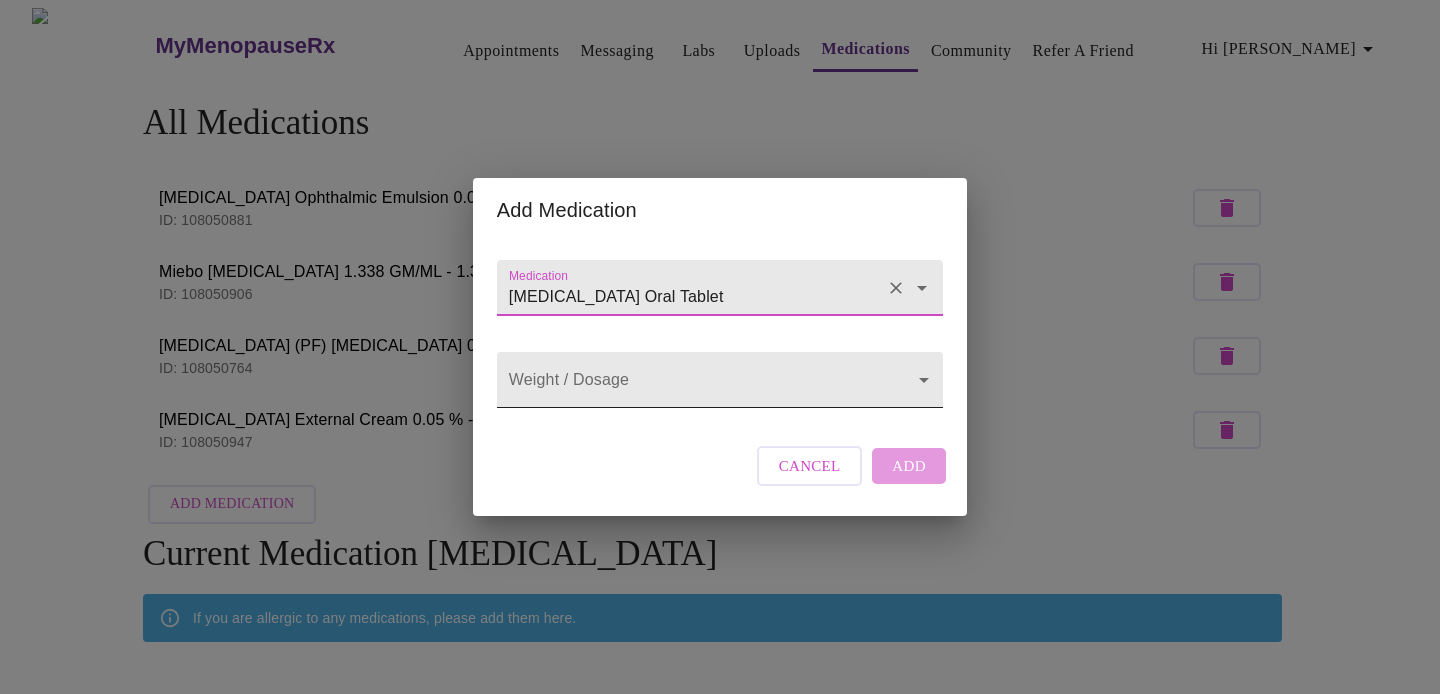 type on "[MEDICAL_DATA] Oral Tablet" 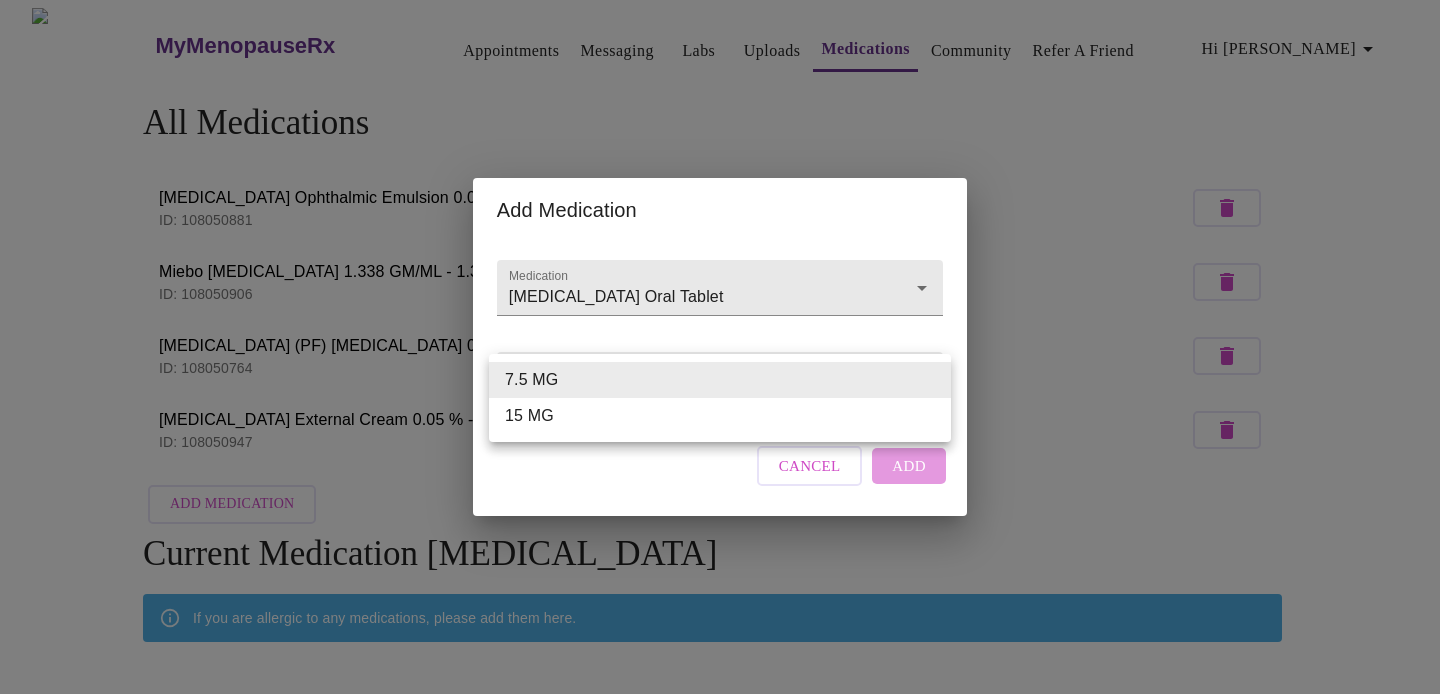 click on "MyMenopauseRx Appointments Messaging Labs Uploads Medications Community Refer a Friend Hi [PERSON_NAME]   All Medications [MEDICAL_DATA] Ophthalmic Emulsion 0.05 % - 0.05 % ID: 108050881 Miebo [MEDICAL_DATA] 1.338 GM/ML - 1.338 GM/ML ID: 108050906 [MEDICAL_DATA] (PF) [MEDICAL_DATA] 0.0015 % - 0.0015 % ID: 108050764 [MEDICAL_DATA] External Cream 0.05 % - 0.05 % ID: 108050947 Add Medication Current Medication [MEDICAL_DATA] If you are allergic to any medications, please add them here. You have not added any [MEDICAL_DATA] Add Allergy Settings Billing Invoices Log out Add Medication Medication [MEDICAL_DATA] Oral Tablet Weight / Dosage ​ Cancel Add 7.5 MG 15 MG" at bounding box center (720, 429) 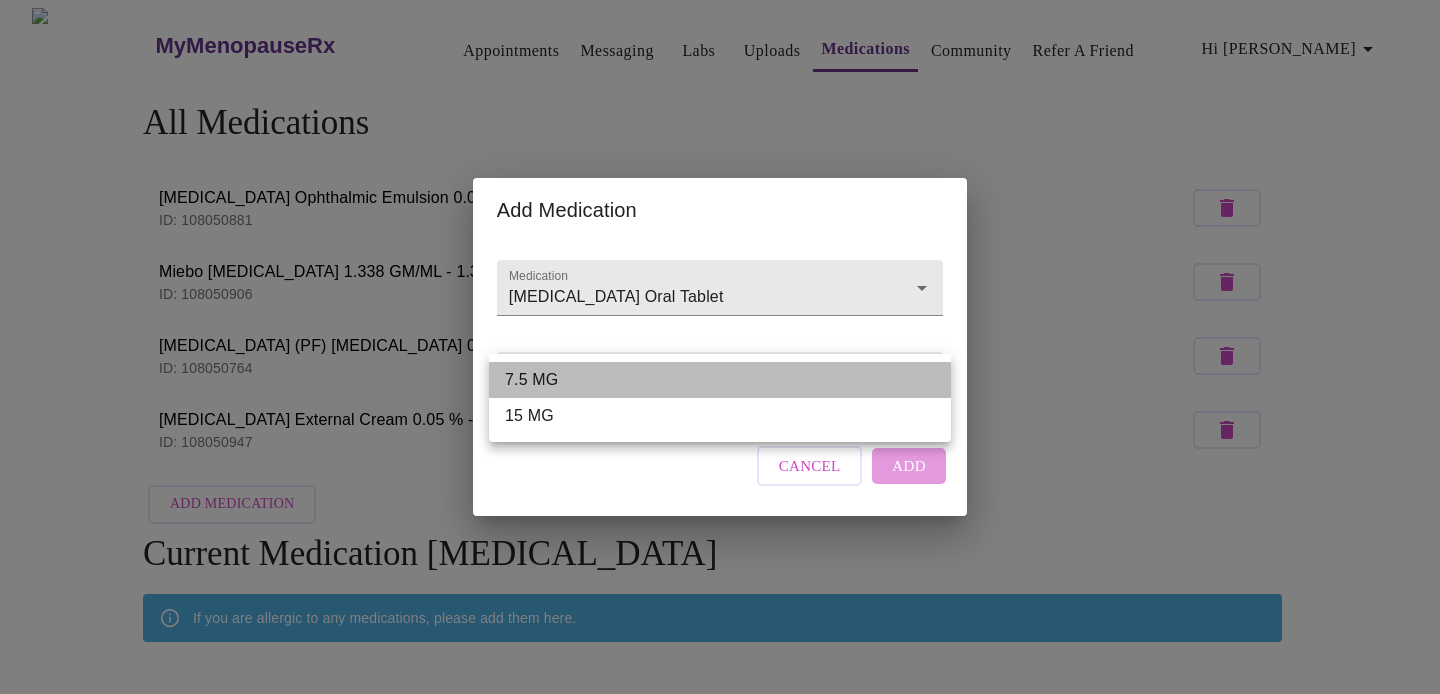 click on "7.5 MG" at bounding box center (720, 380) 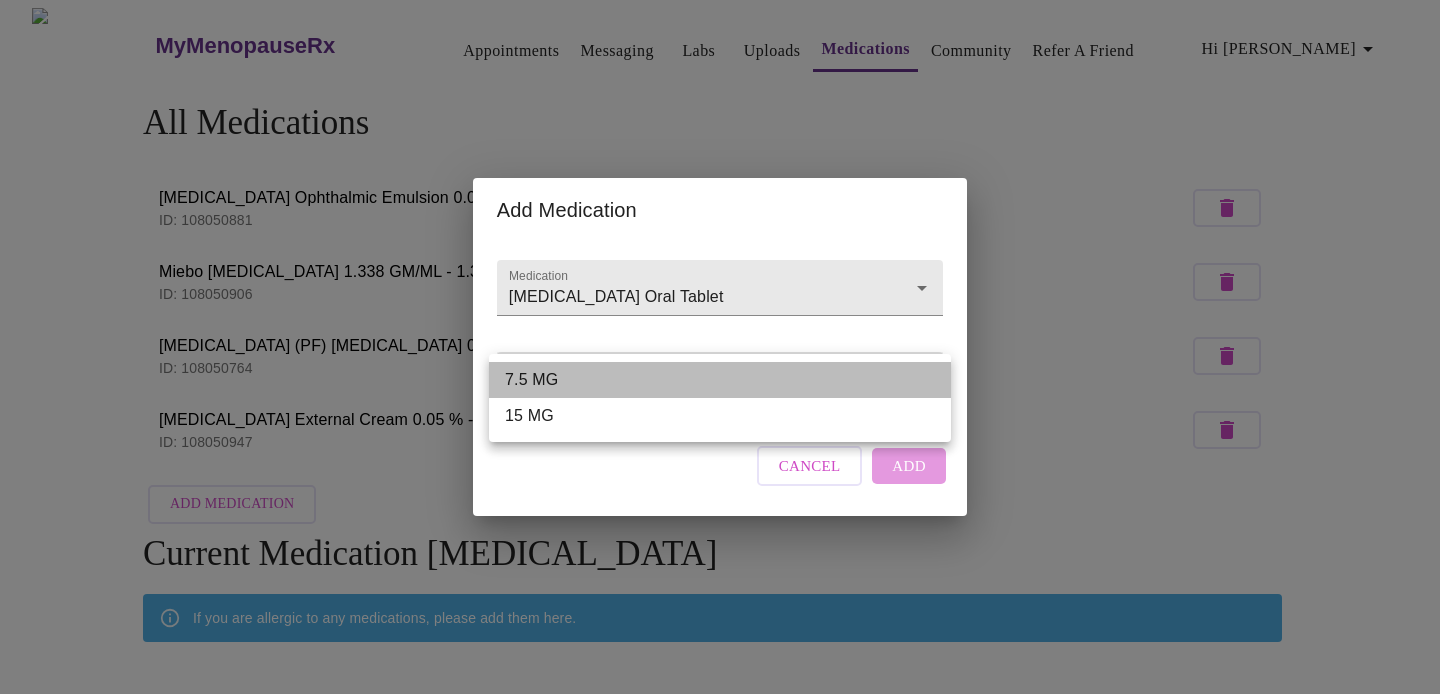 type on "7.5 MG" 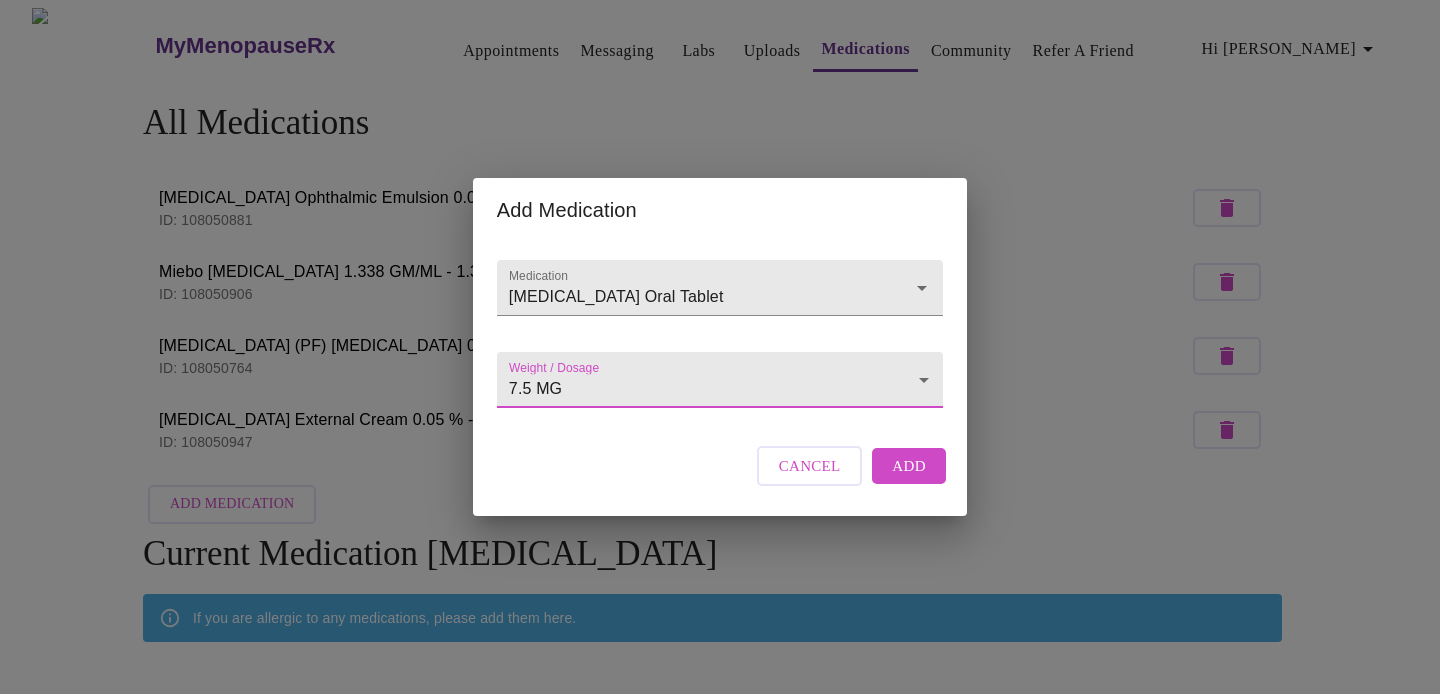 click on "Add" at bounding box center [909, 466] 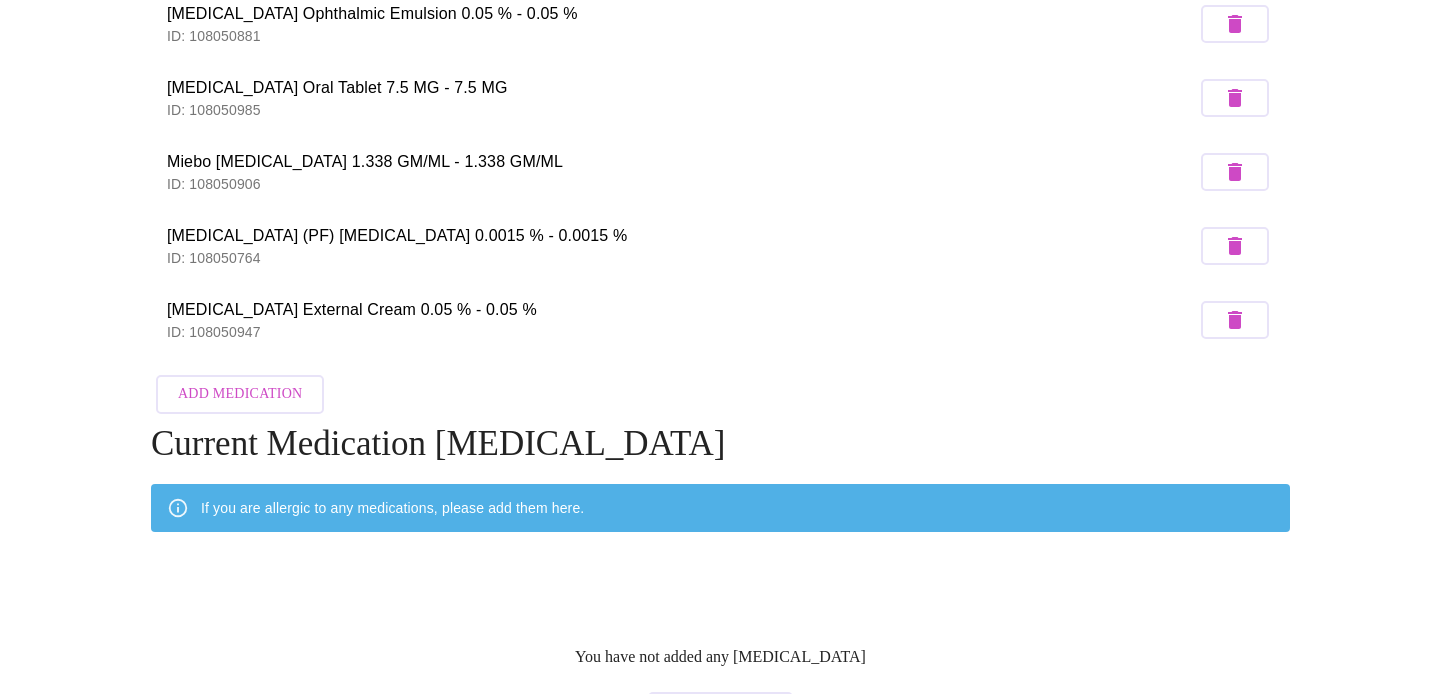 scroll, scrollTop: 302, scrollLeft: 0, axis: vertical 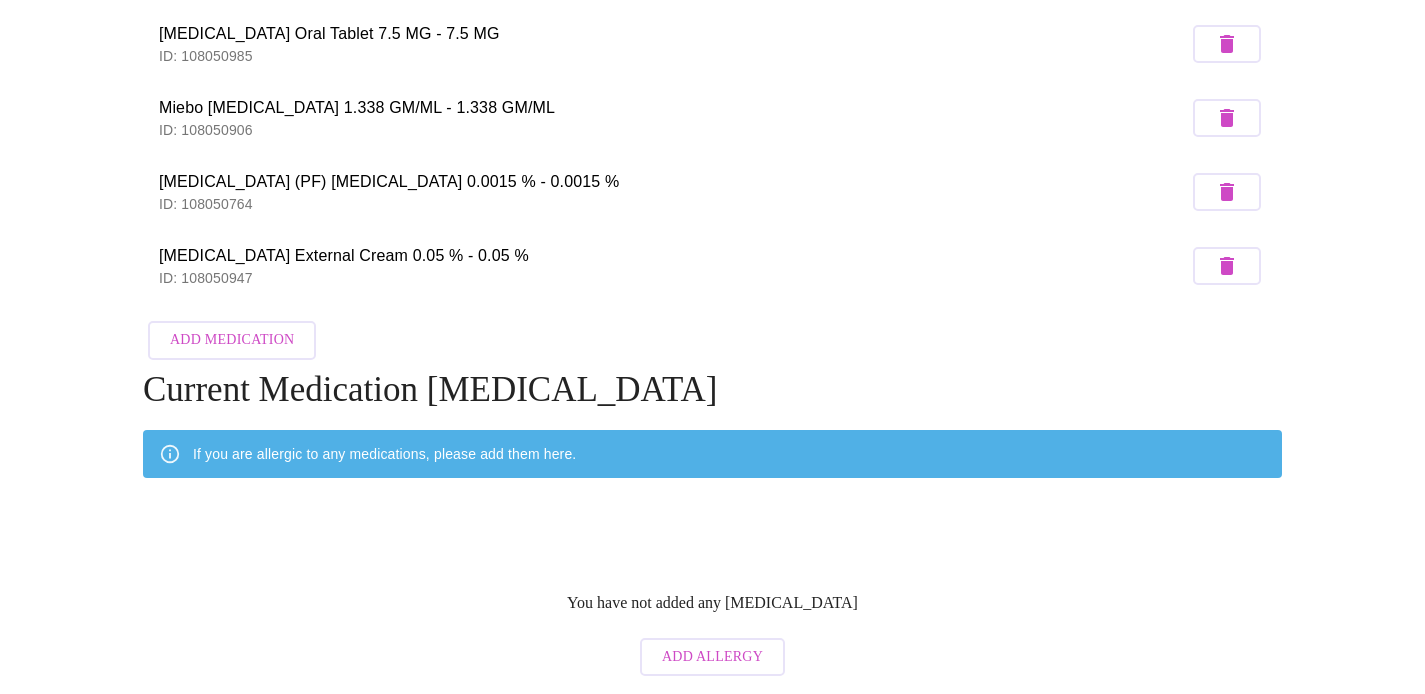click on "Add Allergy" at bounding box center (712, 657) 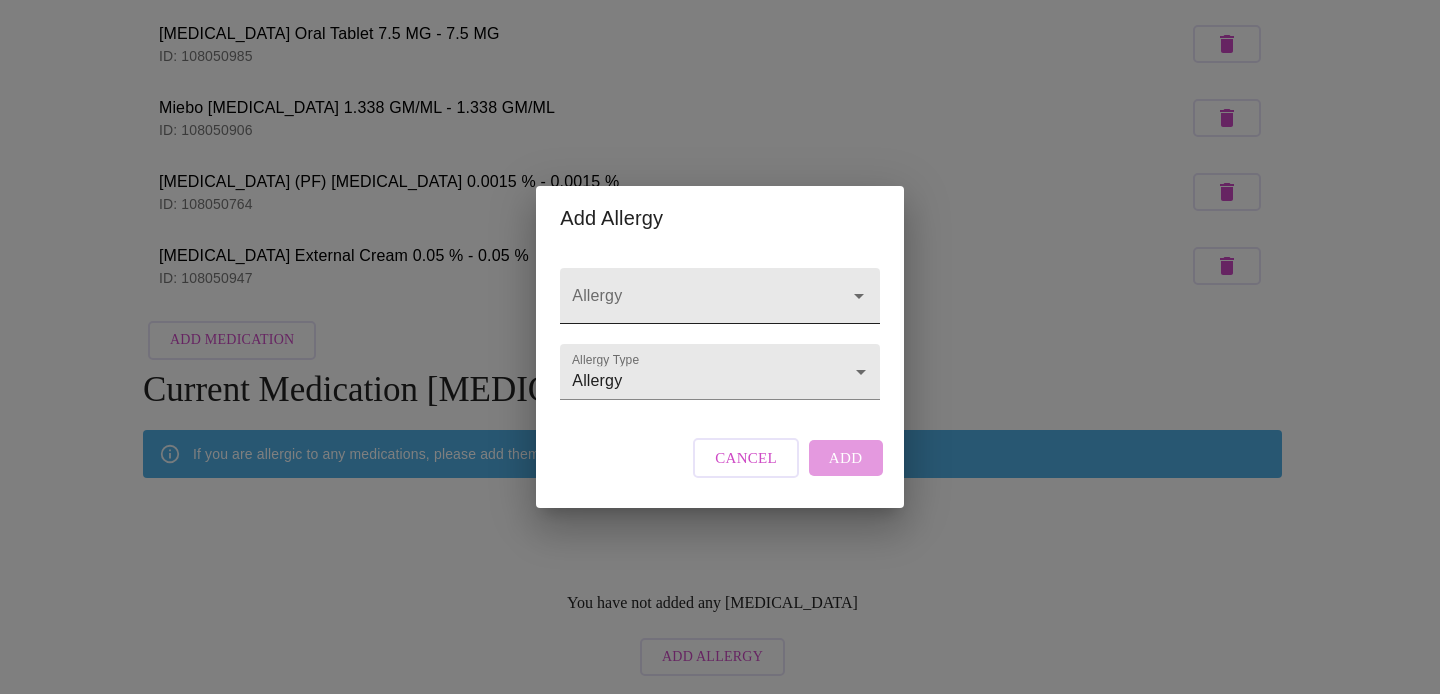 click at bounding box center [719, 296] 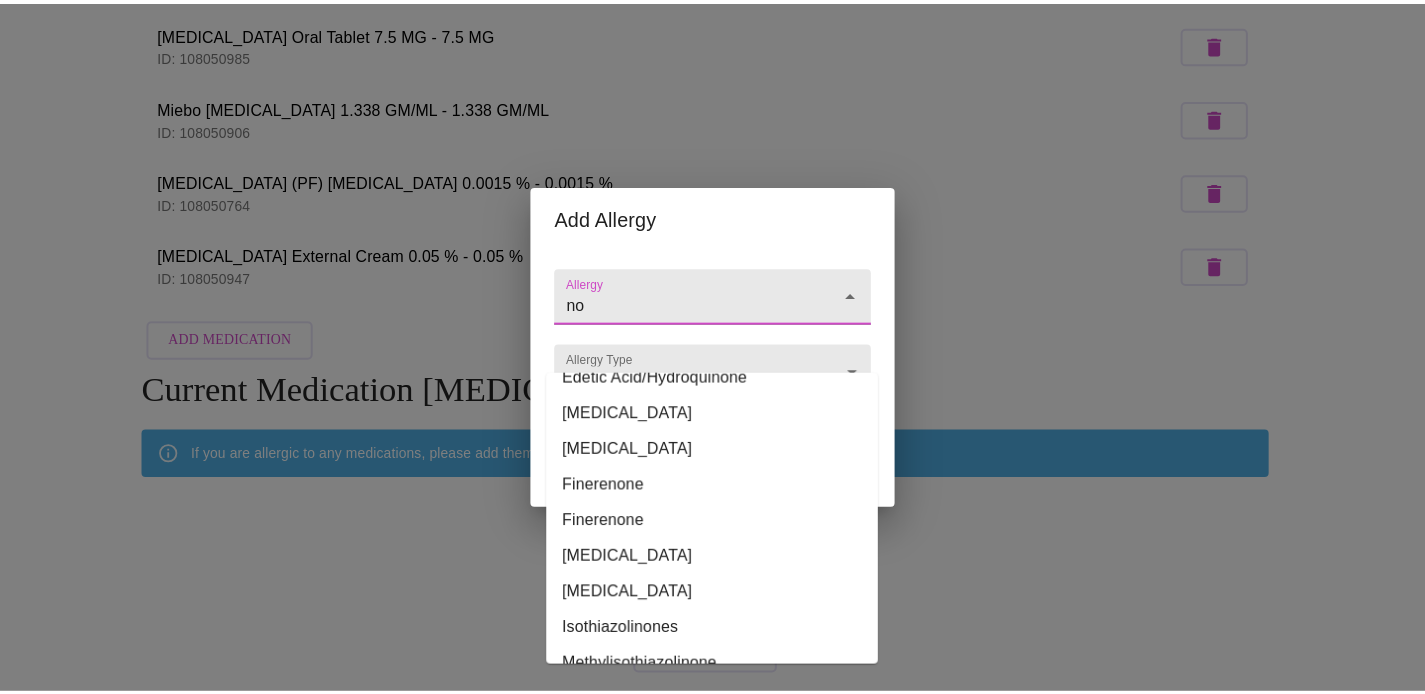 scroll, scrollTop: 0, scrollLeft: 0, axis: both 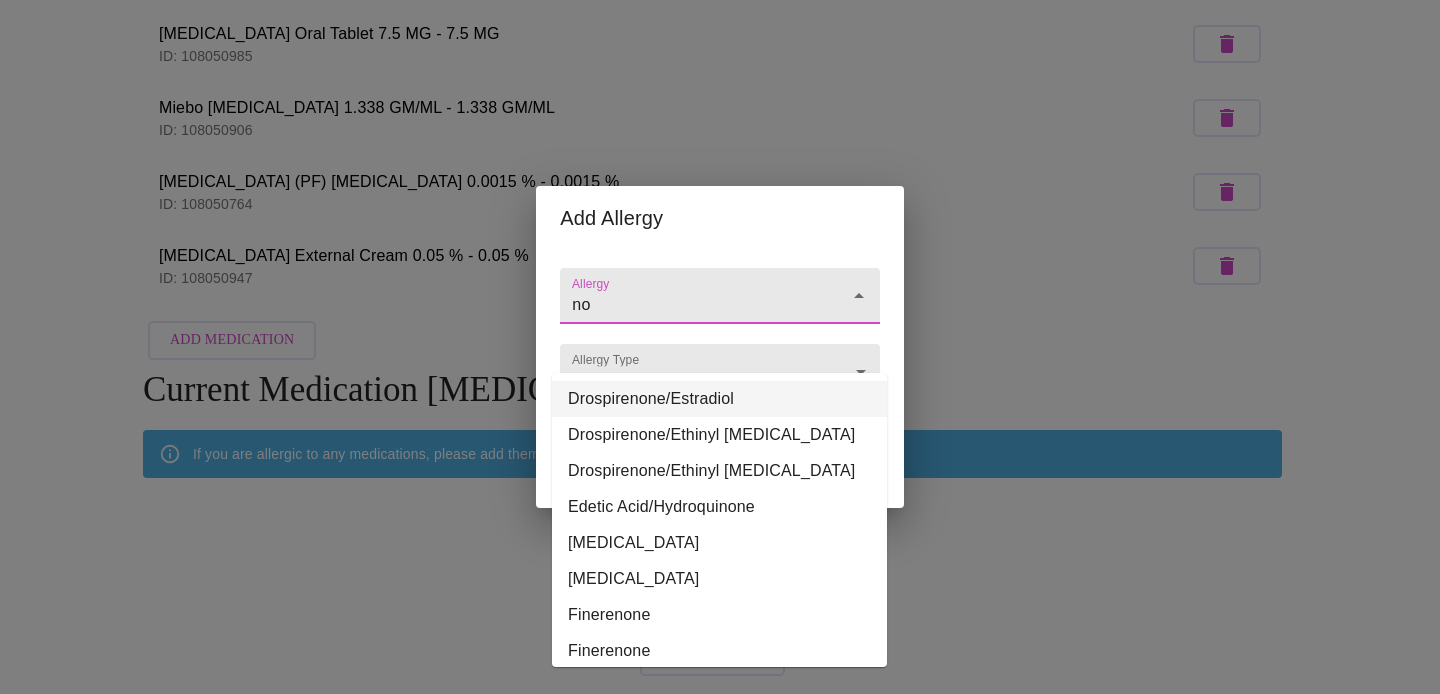 click on "no" at bounding box center [719, 296] 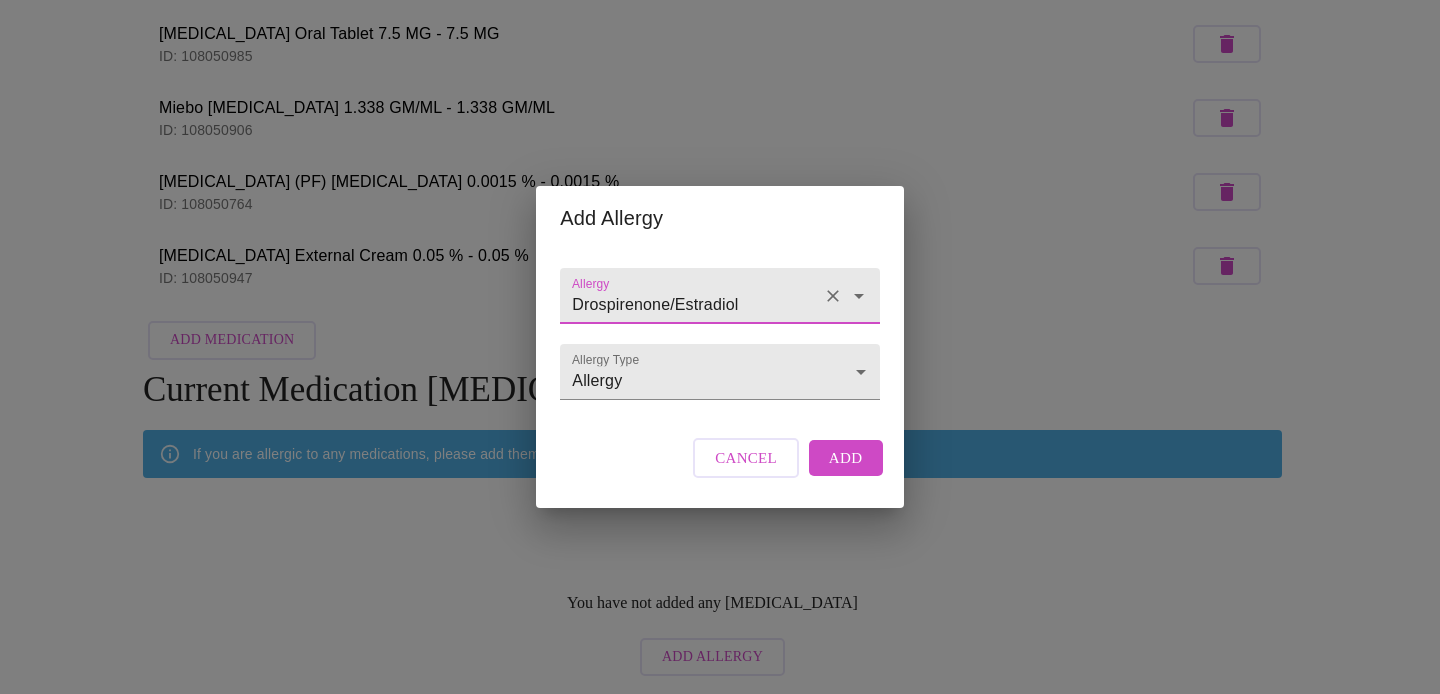 type on "Drospirenone/Estradiol" 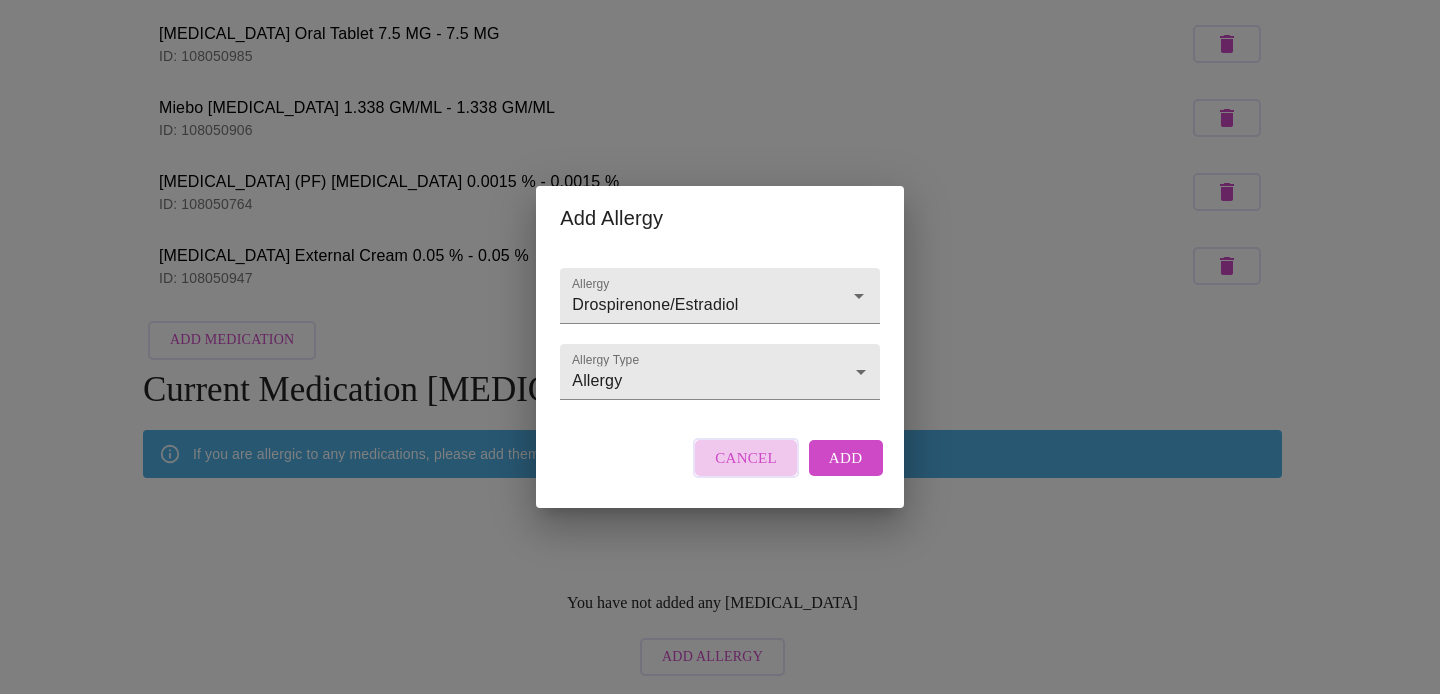 click on "Cancel" at bounding box center (746, 458) 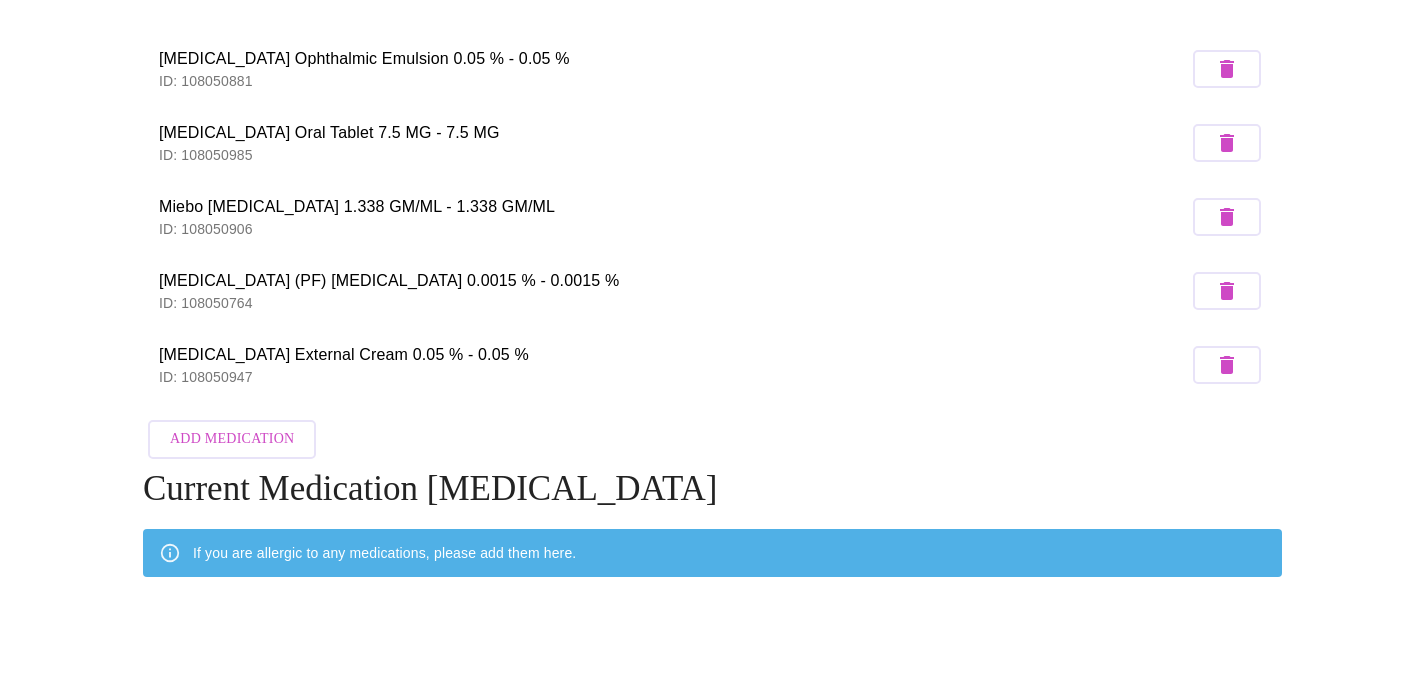 scroll, scrollTop: 0, scrollLeft: 0, axis: both 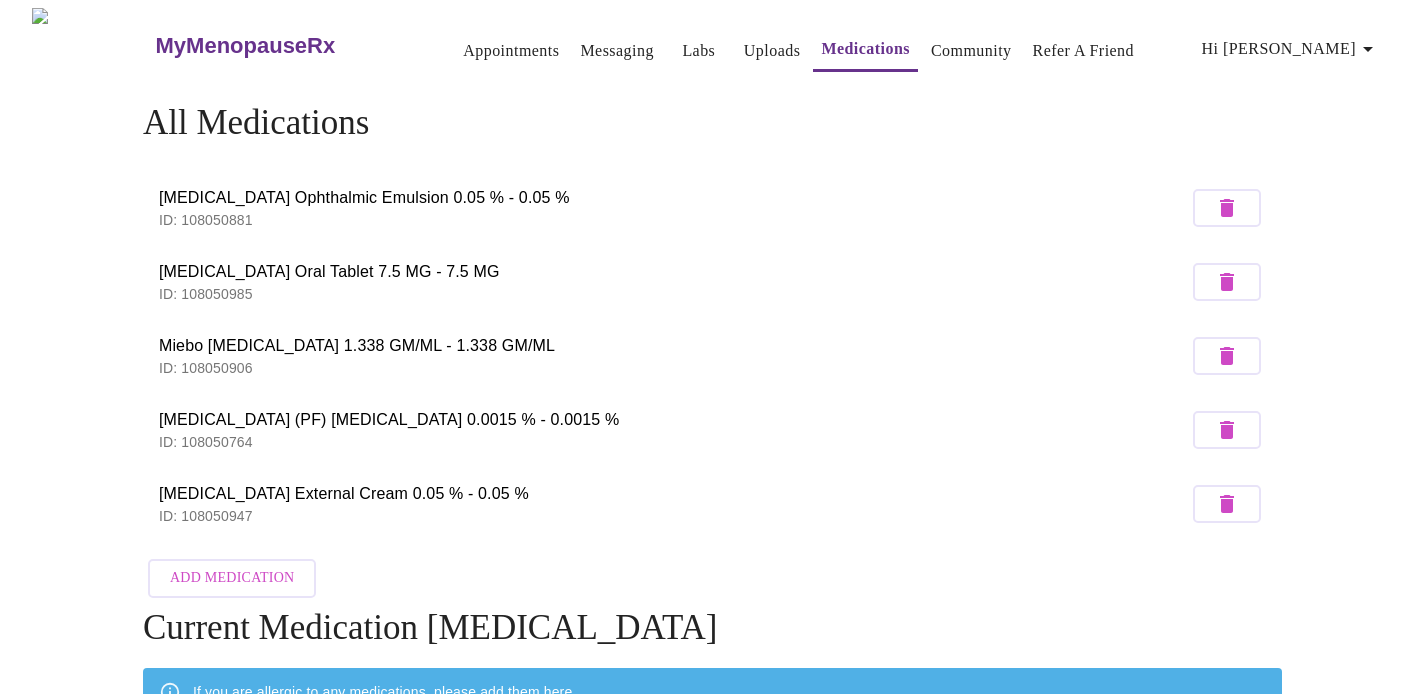 click on "Community" at bounding box center (971, 51) 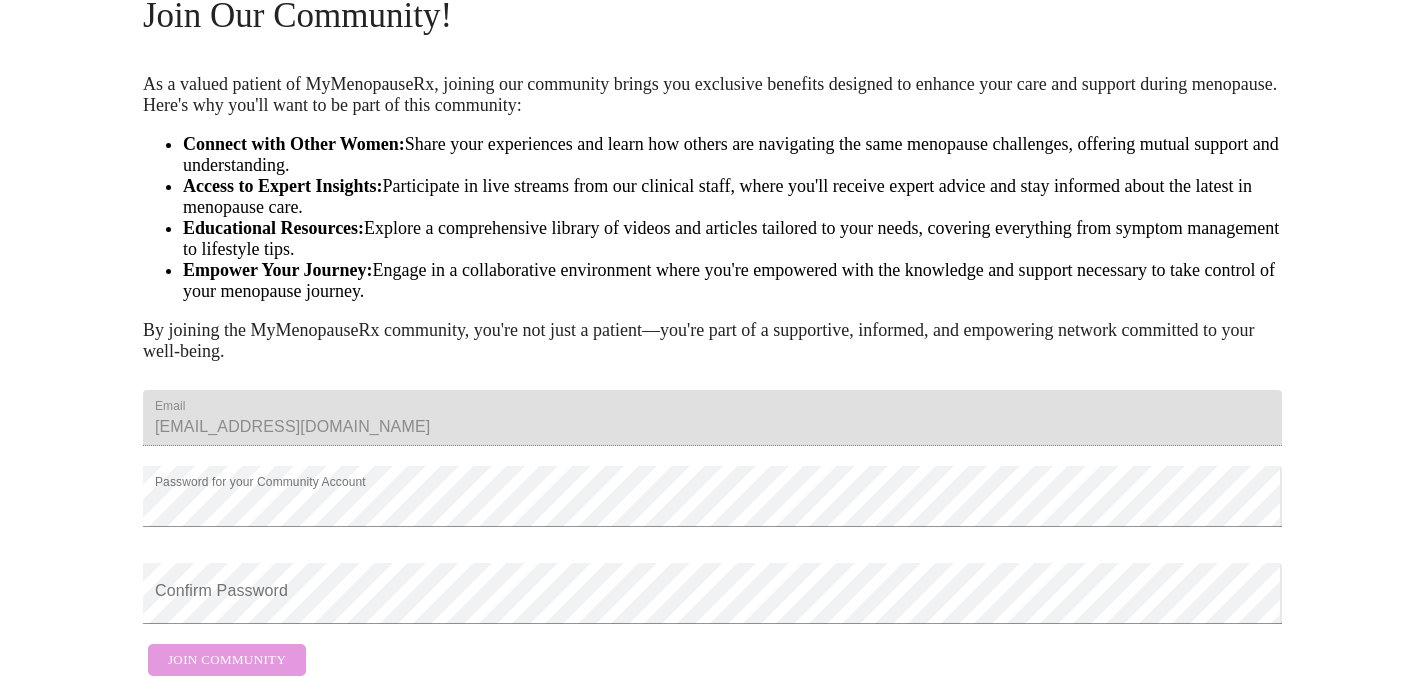 scroll, scrollTop: 248, scrollLeft: 0, axis: vertical 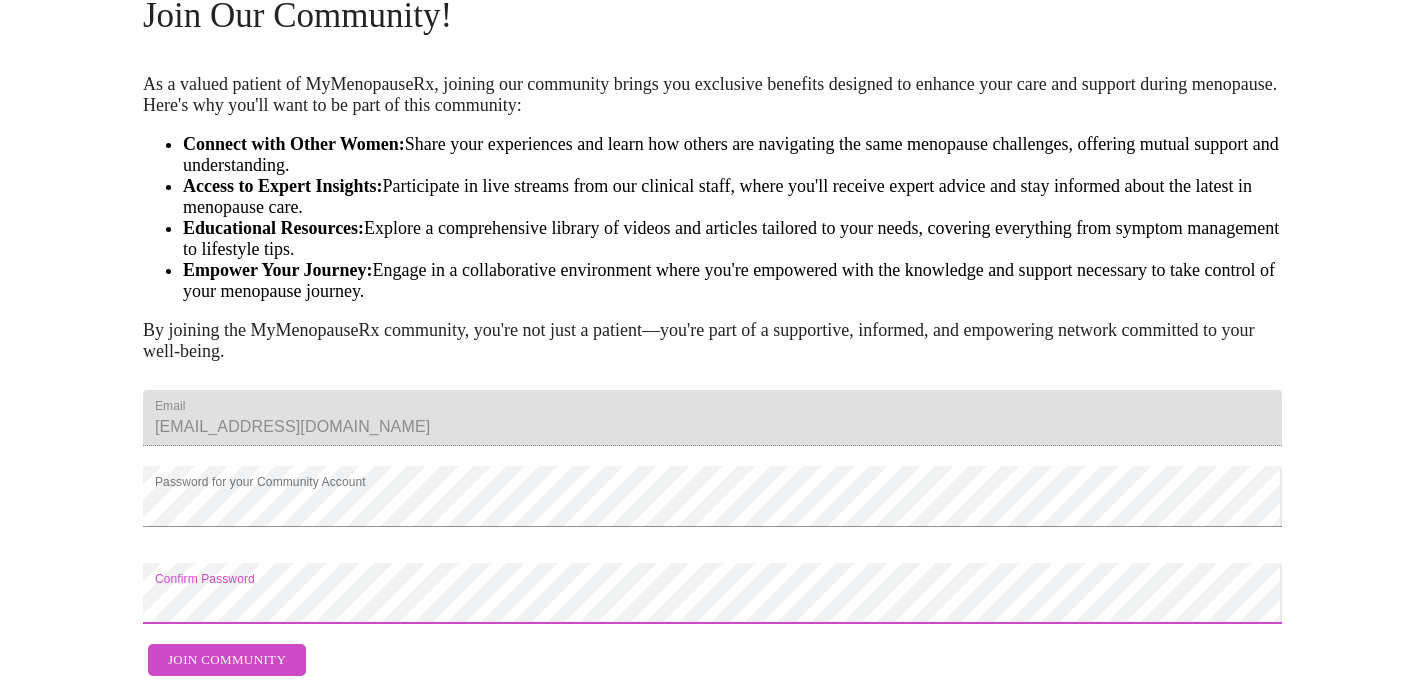 drag, startPoint x: 245, startPoint y: 624, endPoint x: 287, endPoint y: 573, distance: 66.068146 